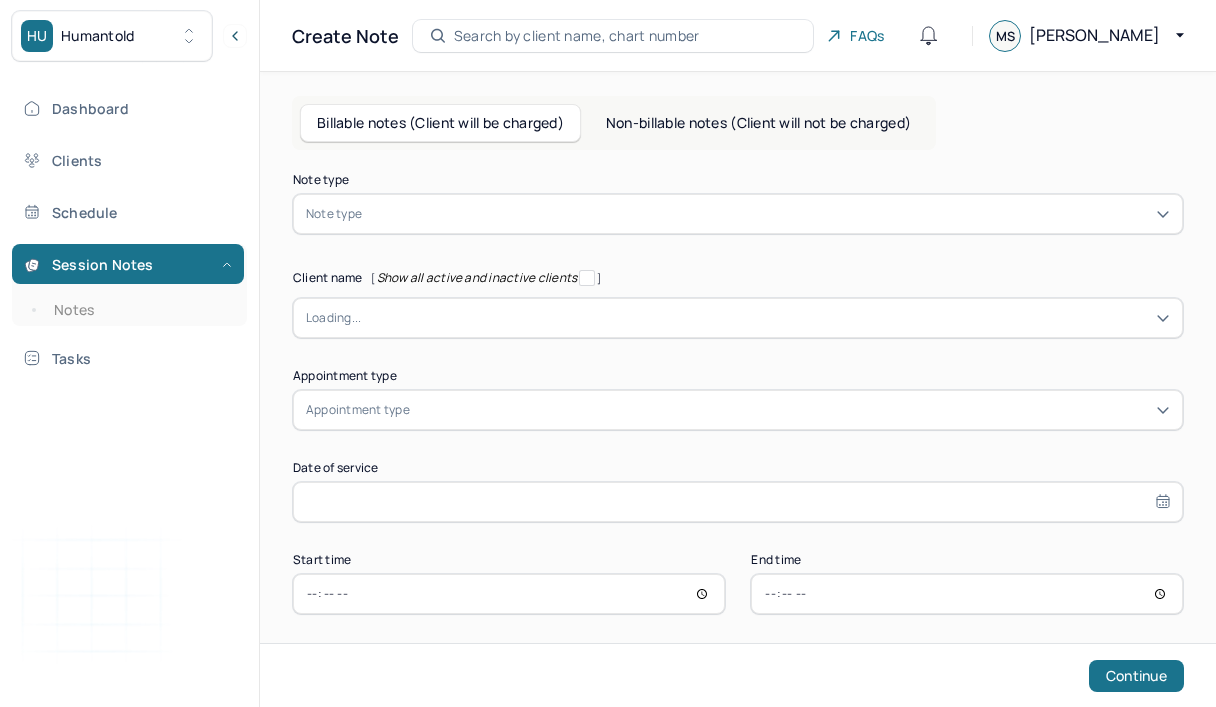 scroll, scrollTop: 0, scrollLeft: 0, axis: both 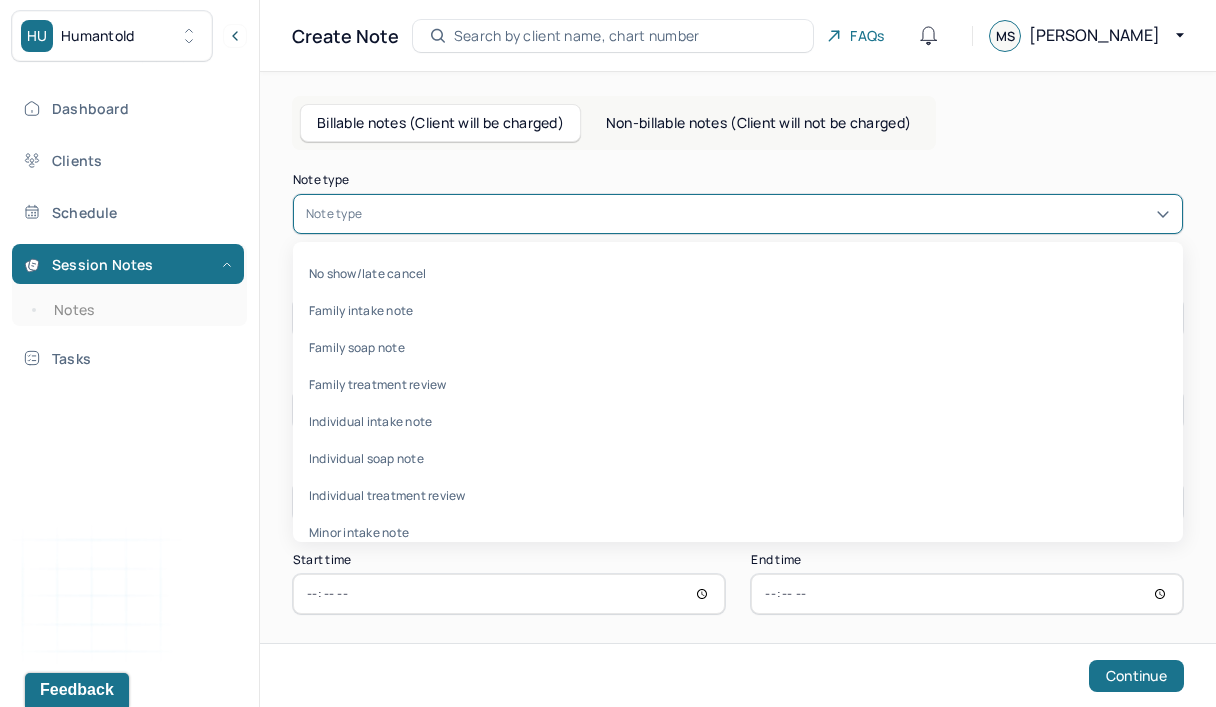 click at bounding box center (768, 214) 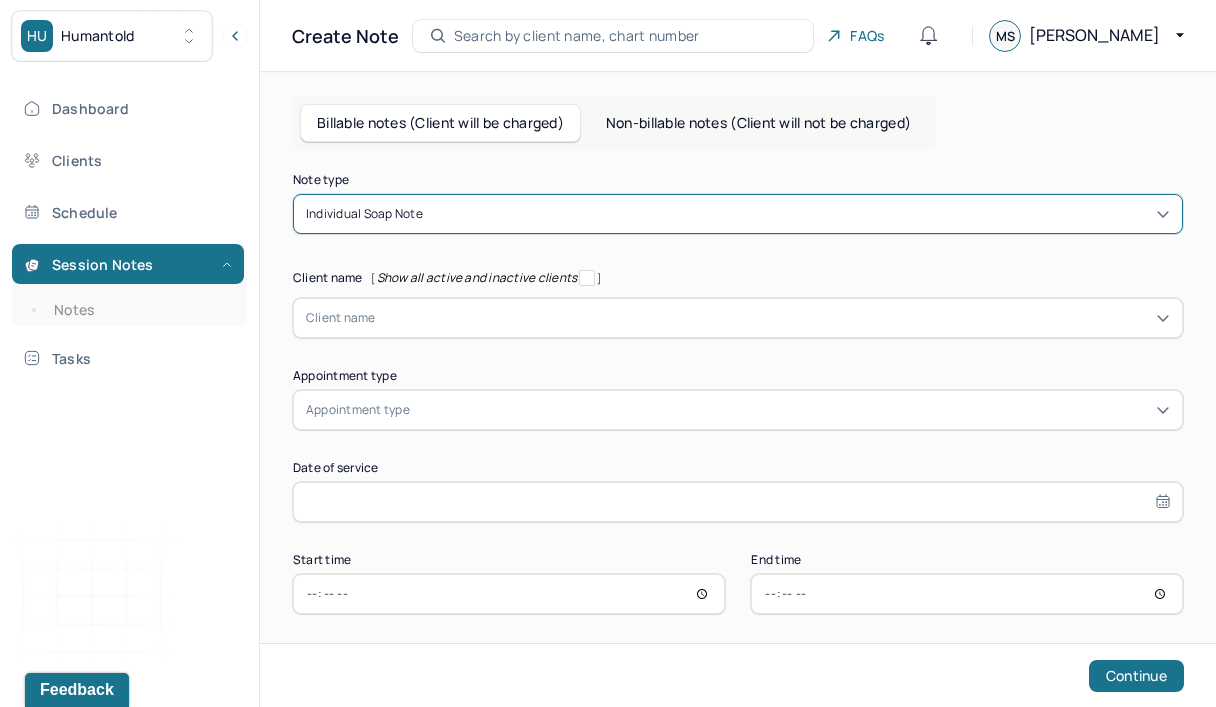 click at bounding box center [773, 318] 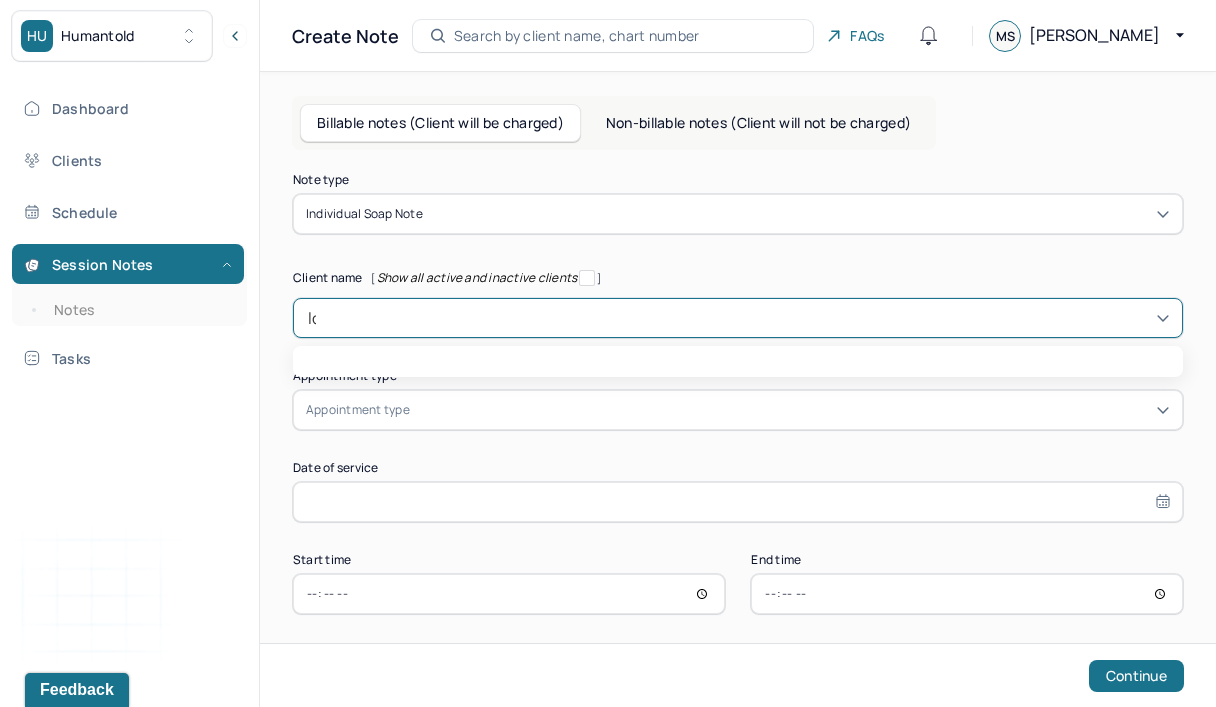 type on "[PERSON_NAME]" 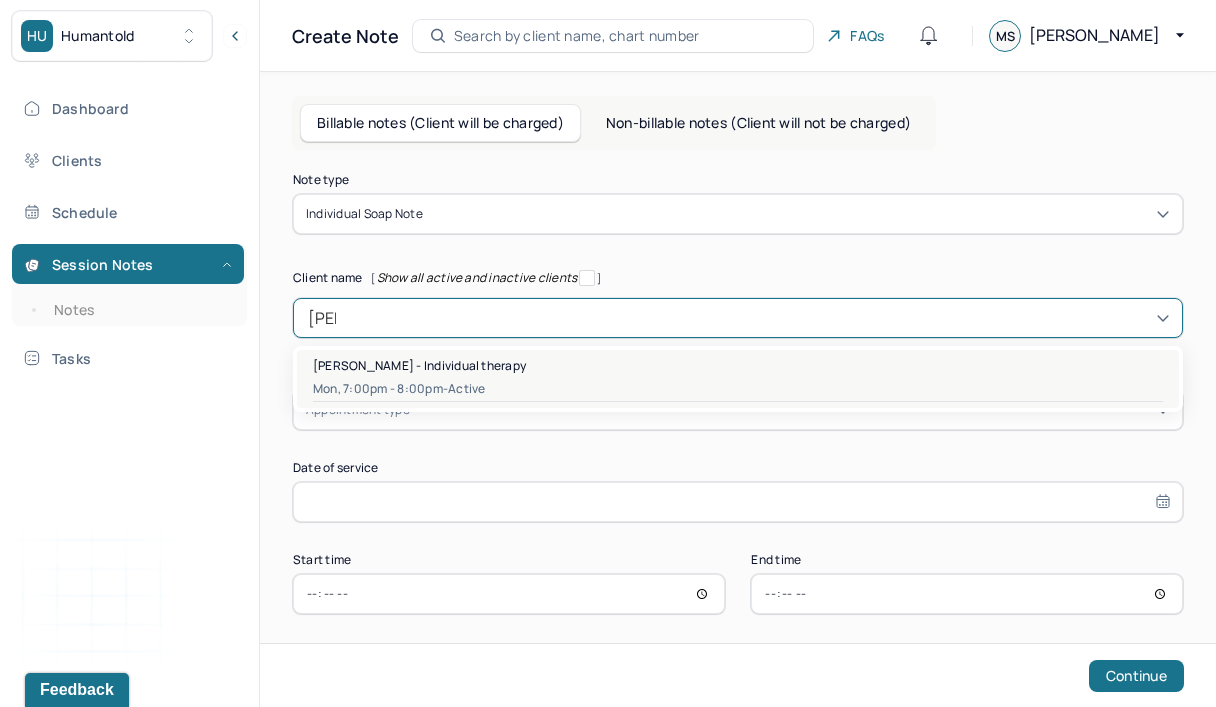 drag, startPoint x: 0, startPoint y: 0, endPoint x: 384, endPoint y: 376, distance: 537.4309 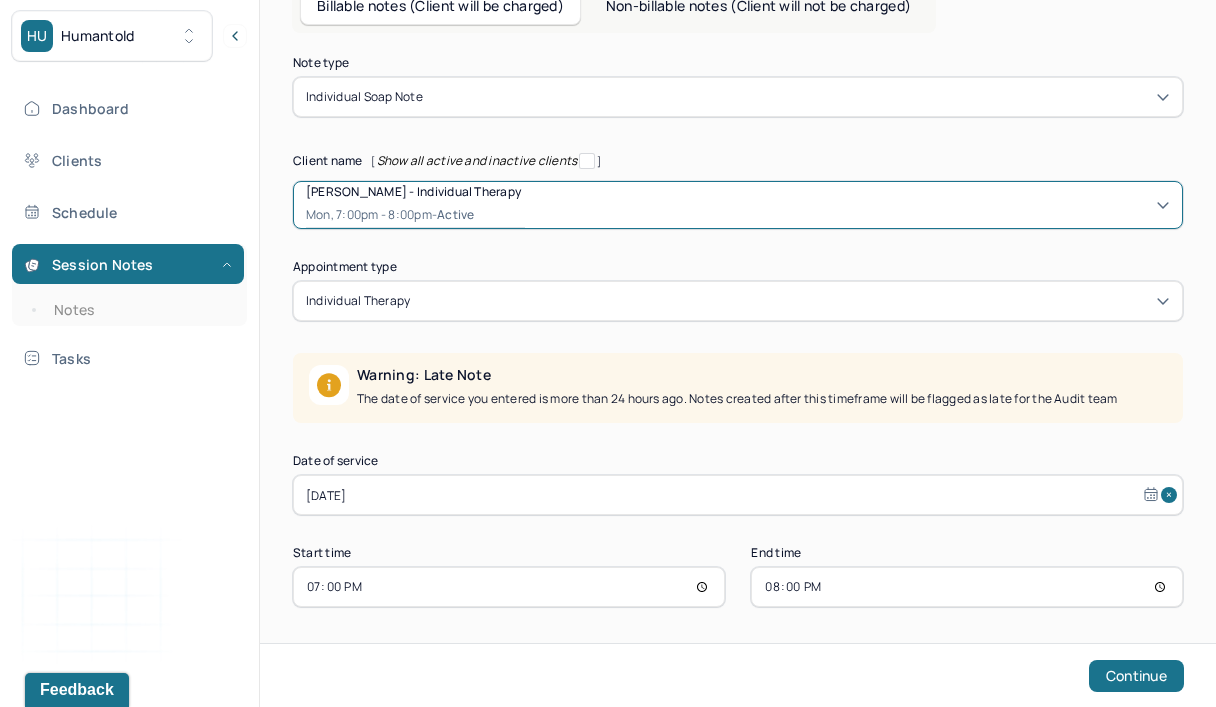 scroll, scrollTop: 122, scrollLeft: 0, axis: vertical 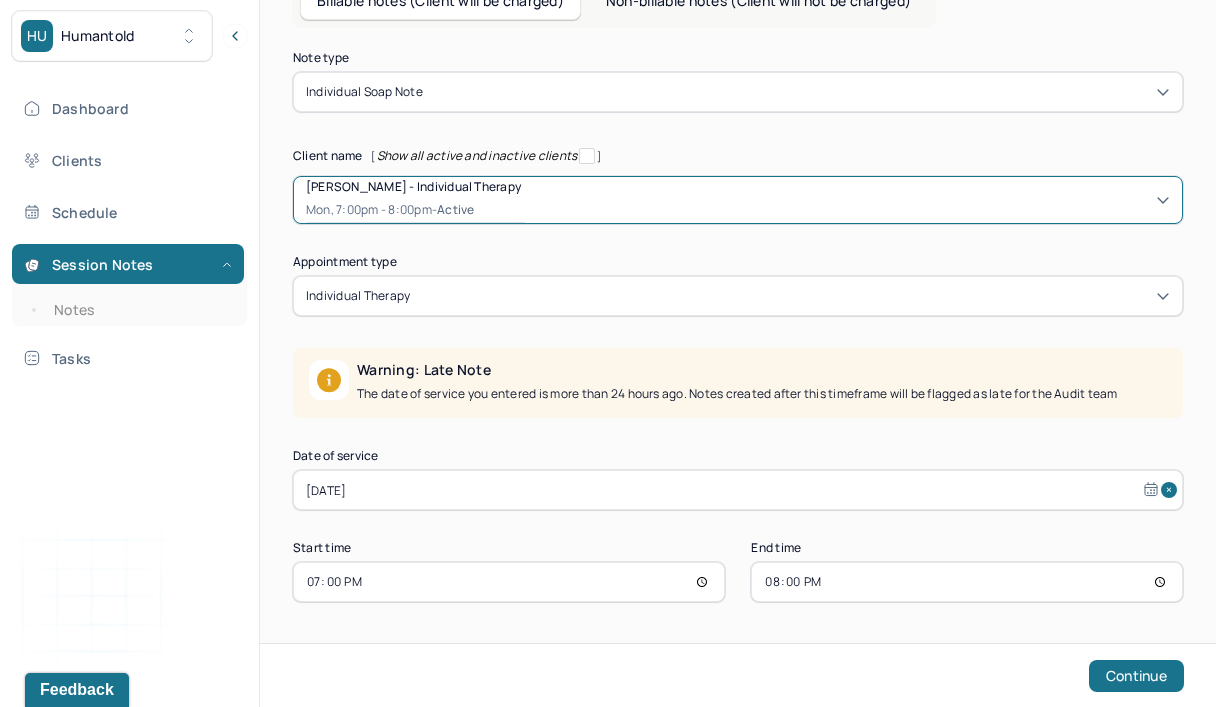 click on "[DATE]" at bounding box center [738, 490] 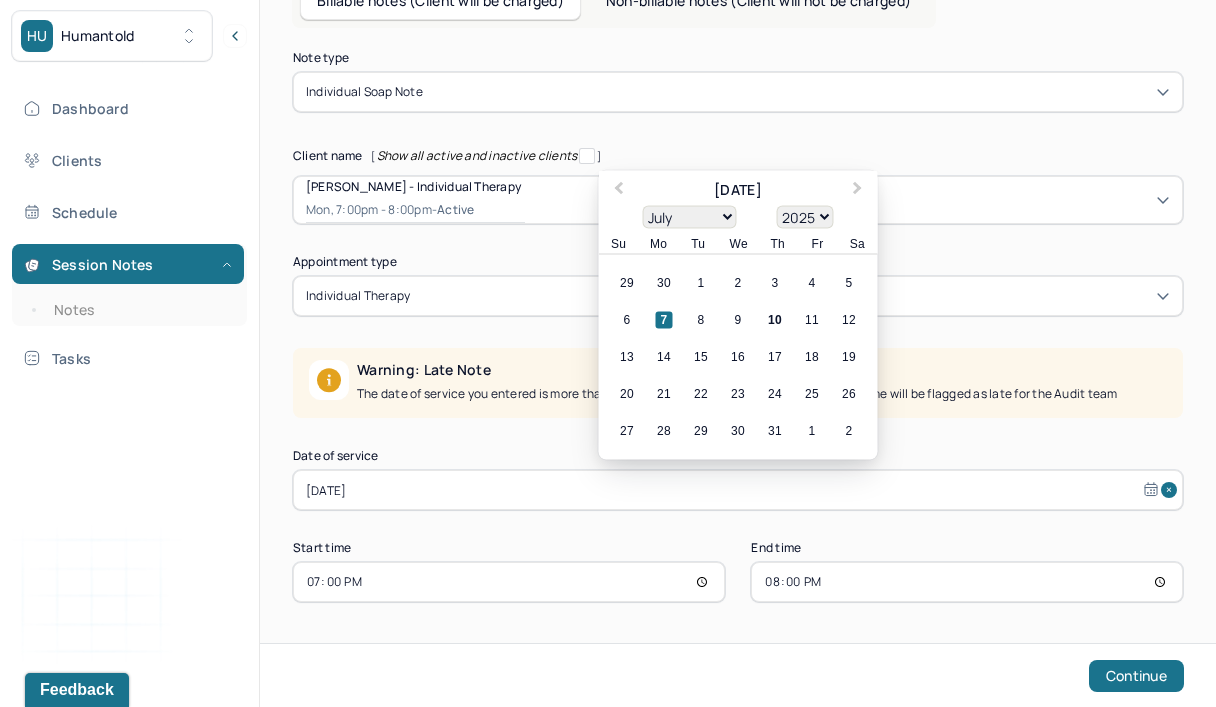 click on "10" at bounding box center (775, 320) 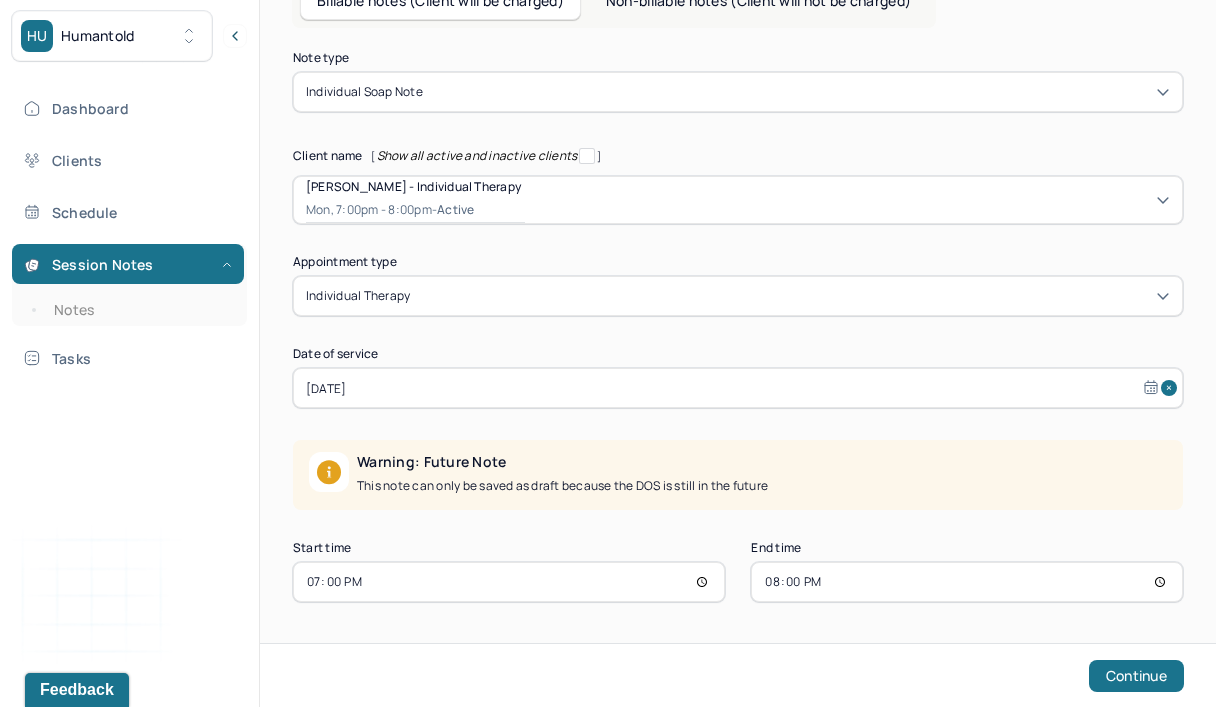 click on "19:00" at bounding box center (509, 582) 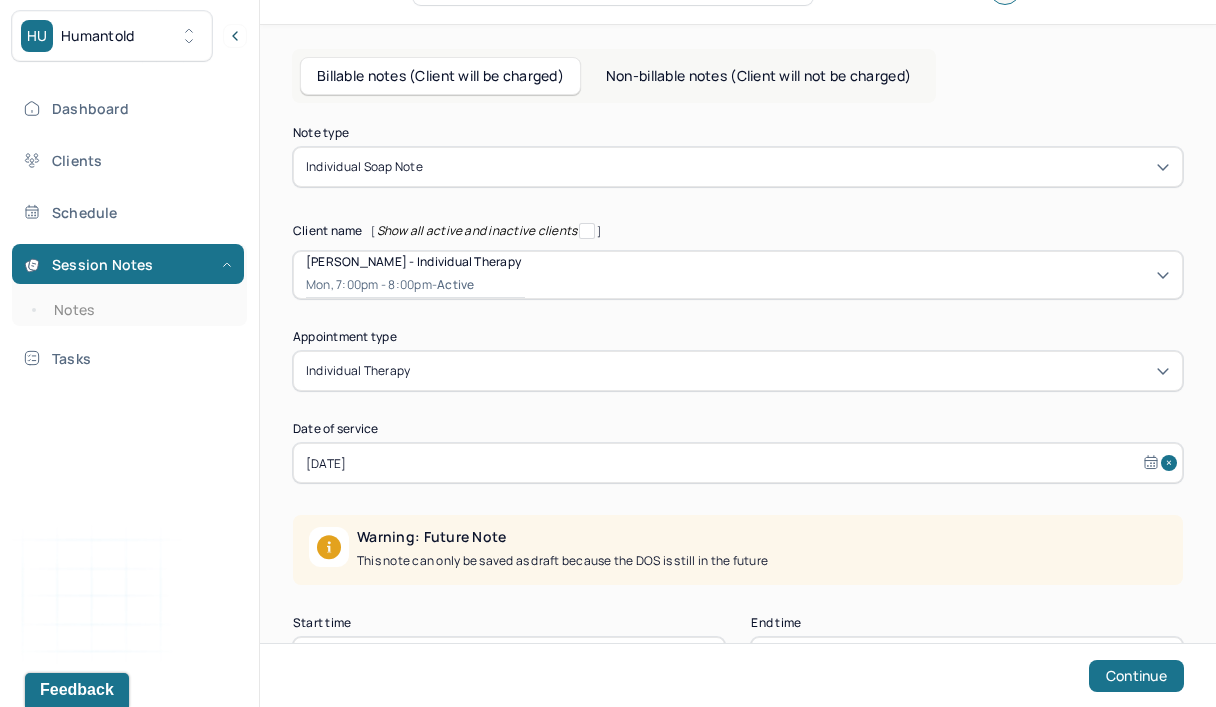 type on "13:00" 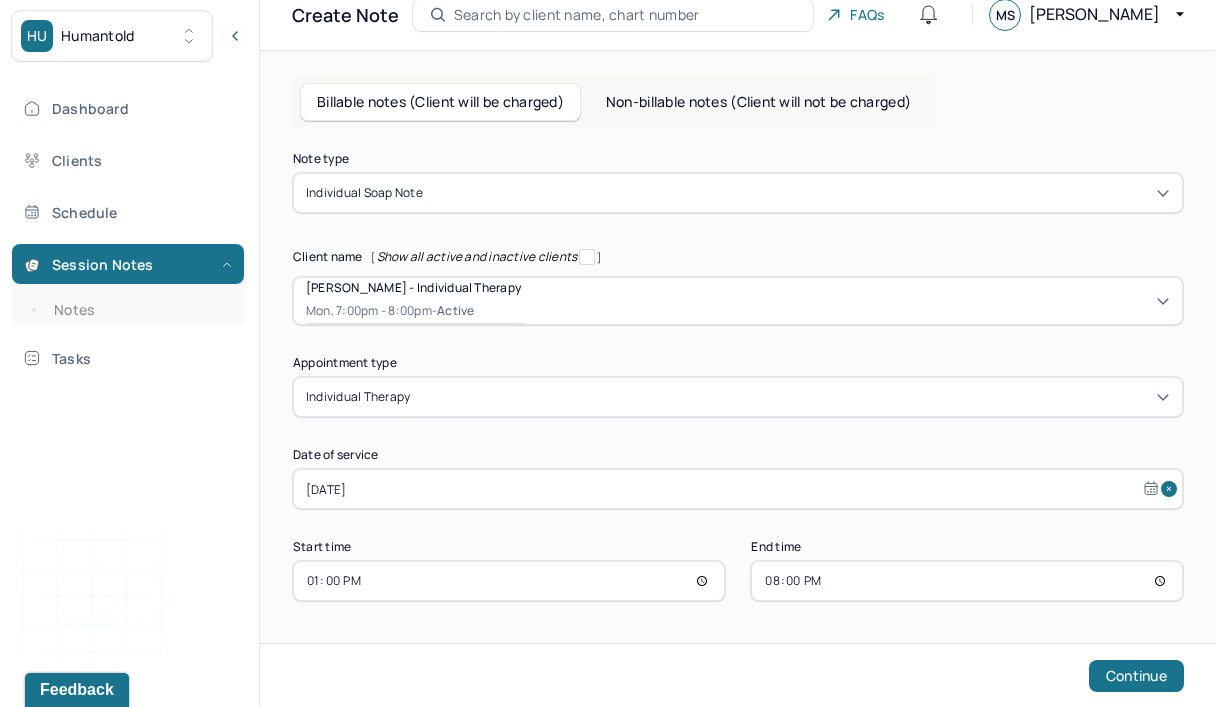 scroll, scrollTop: 20, scrollLeft: 0, axis: vertical 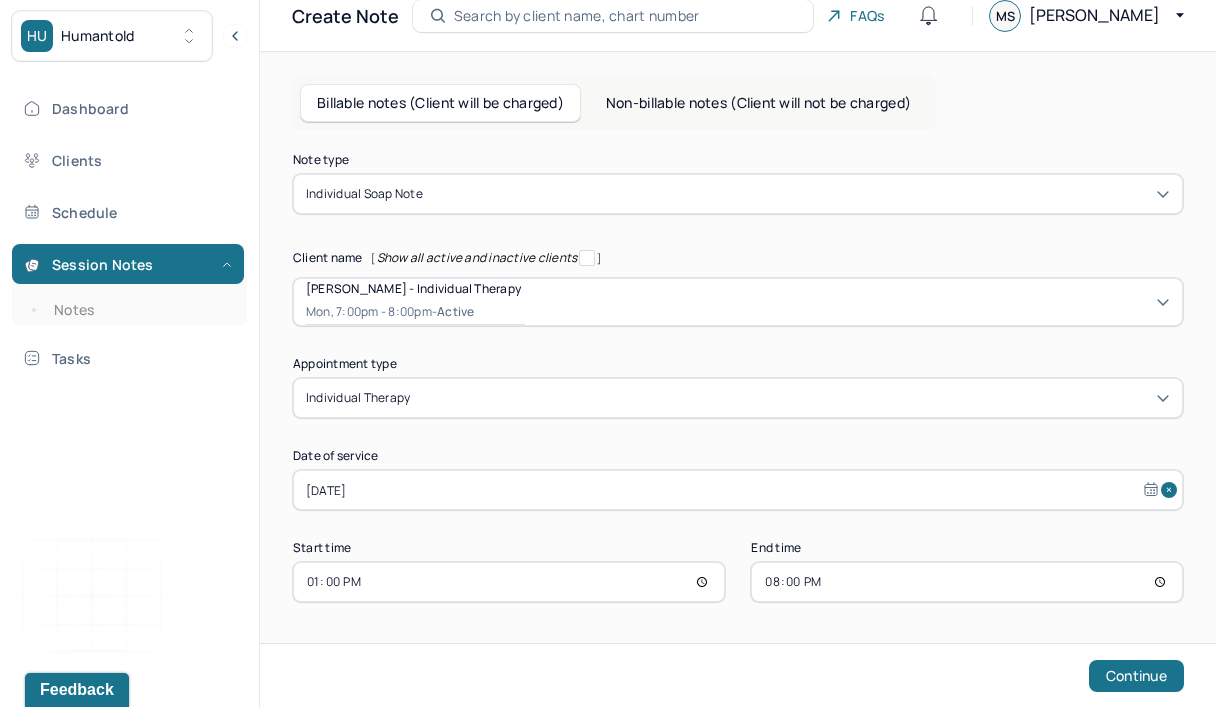 click on "20:00" at bounding box center (967, 582) 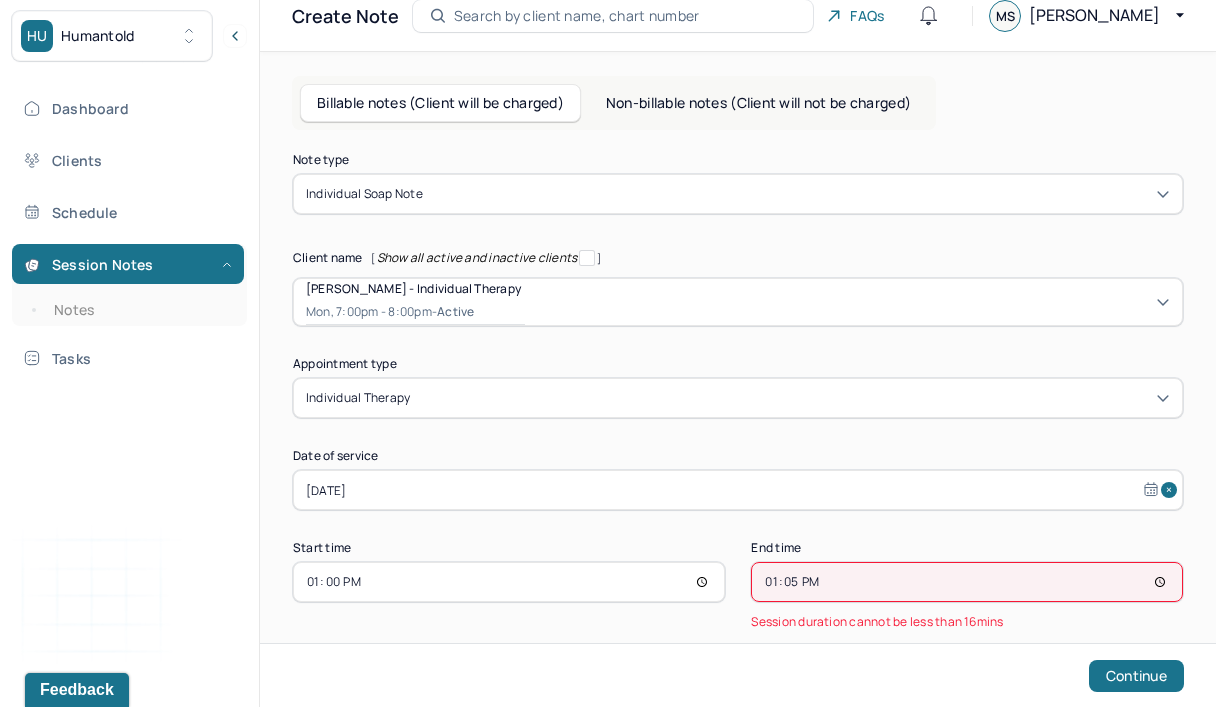 type on "13:57" 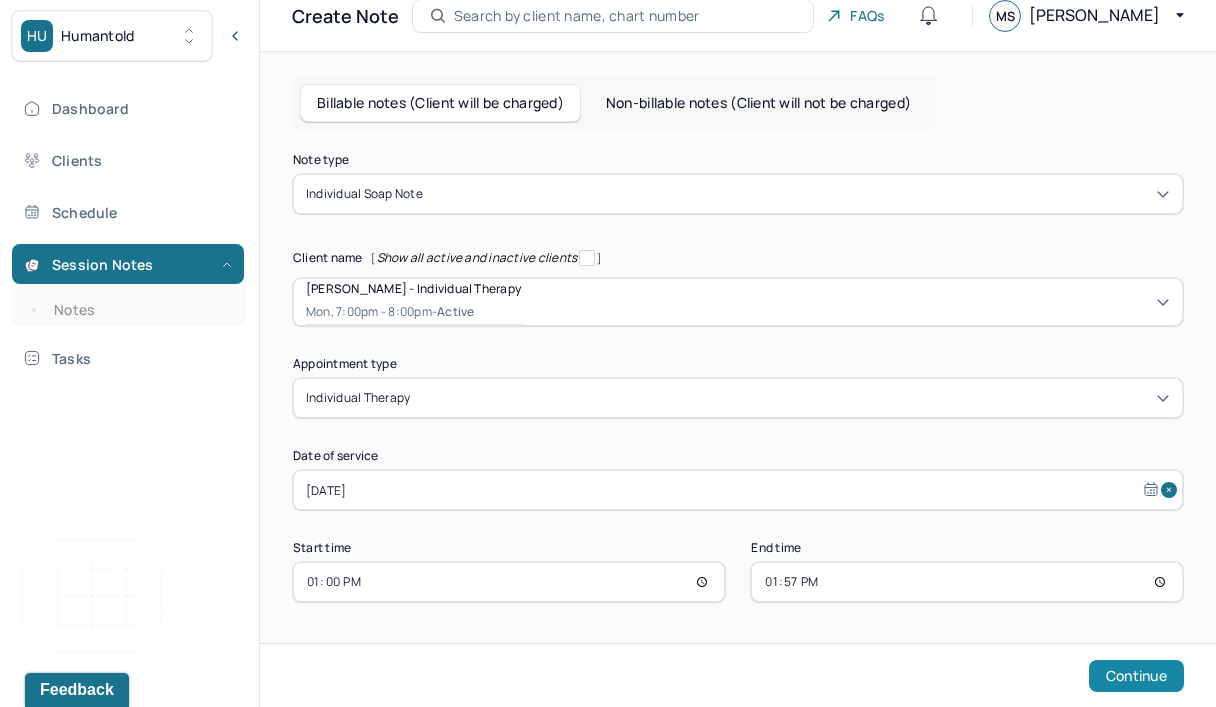 drag, startPoint x: 384, startPoint y: 376, endPoint x: 1111, endPoint y: 676, distance: 786.4661 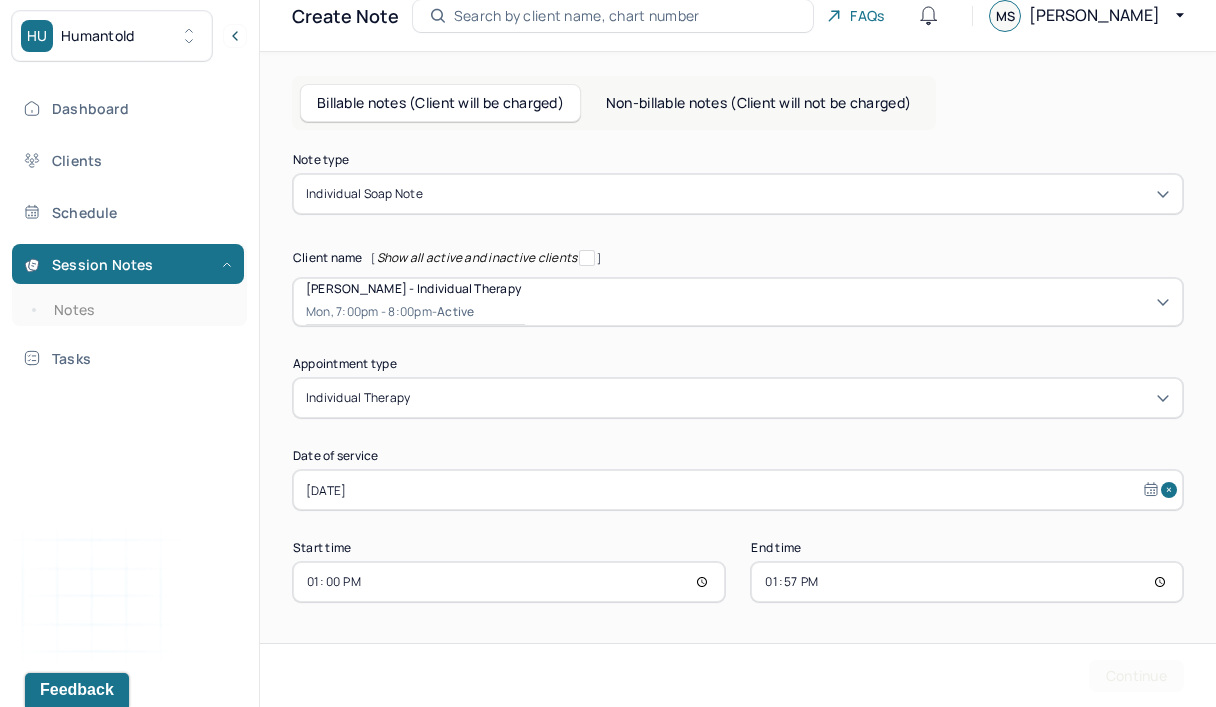 scroll, scrollTop: 0, scrollLeft: 0, axis: both 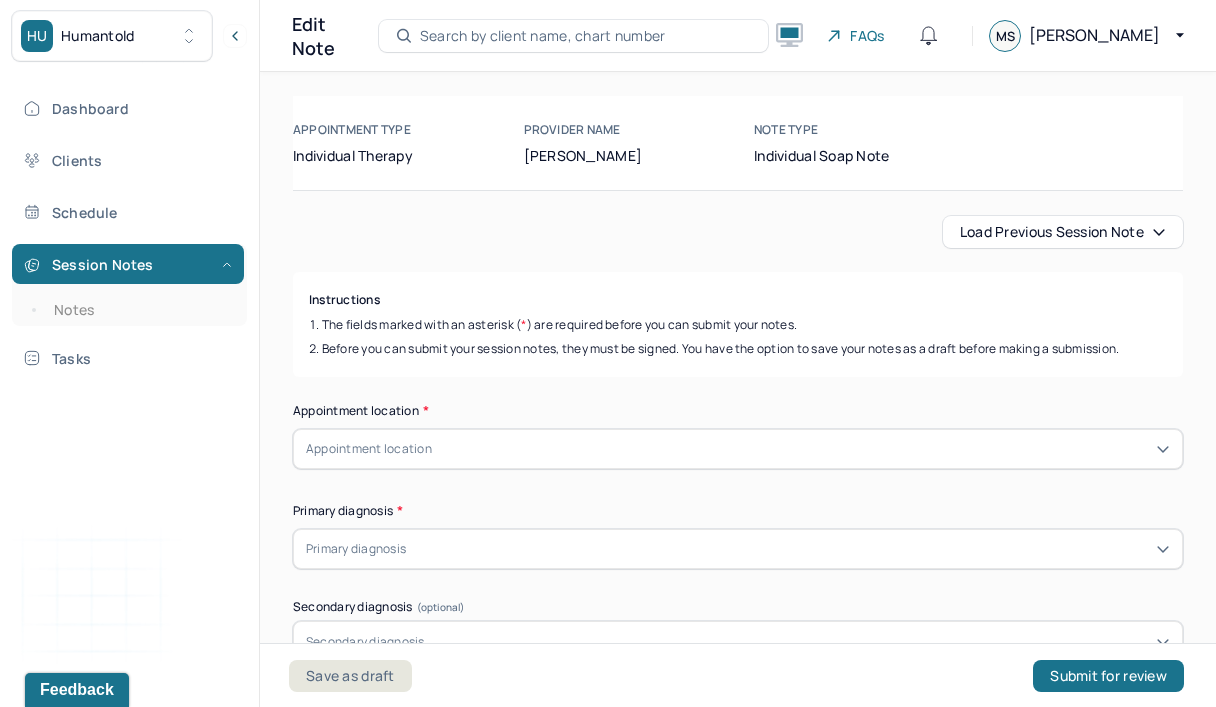 click on "Load previous session note" at bounding box center [1063, 232] 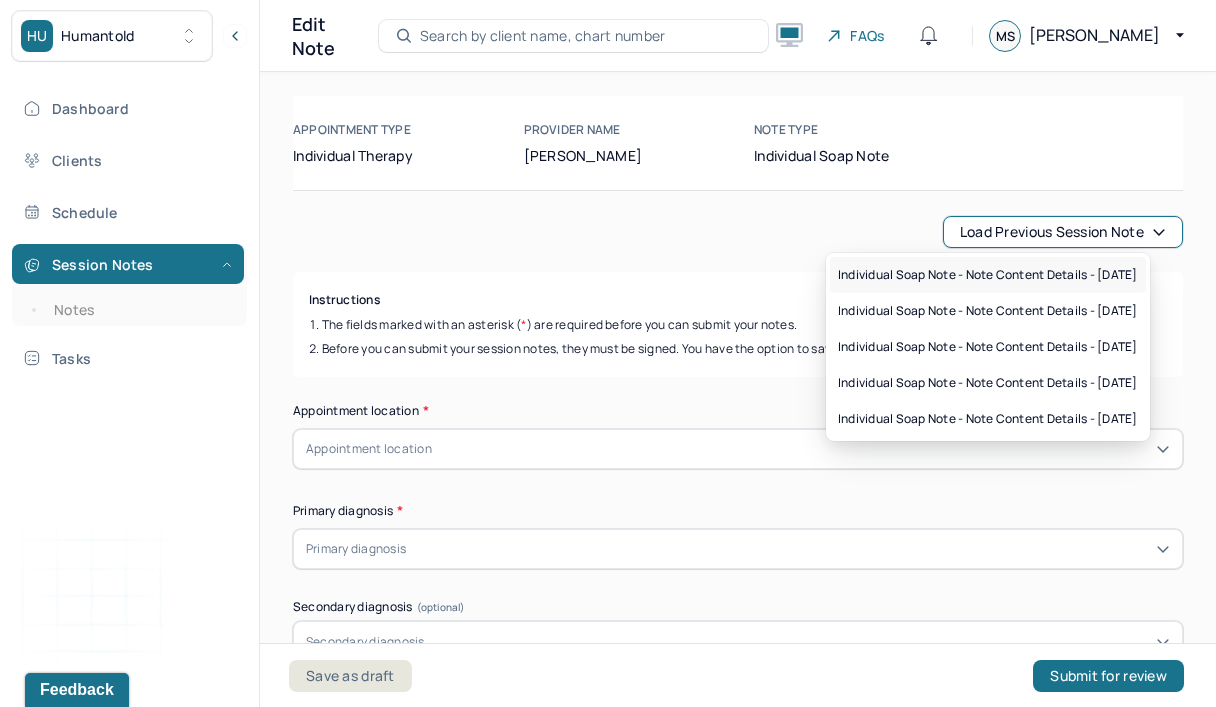 click on "Individual soap note   - Note content Details -   [DATE]" at bounding box center [988, 275] 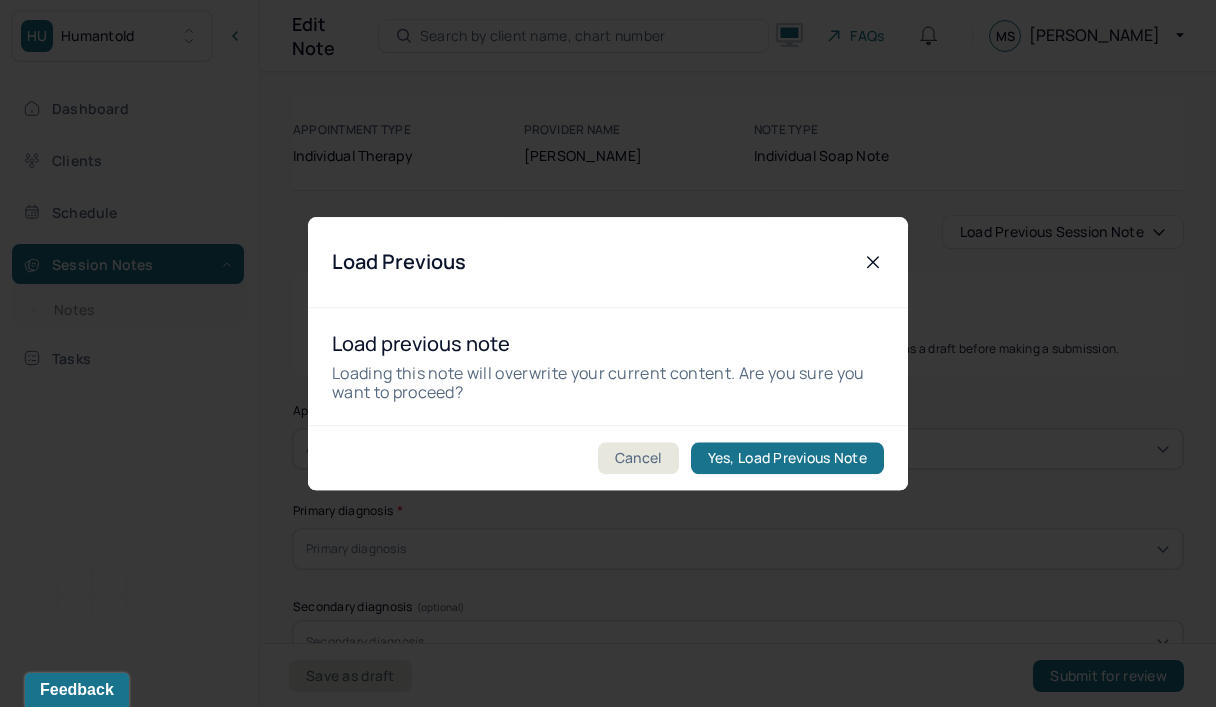 click on "Yes, Load Previous Note" at bounding box center (787, 458) 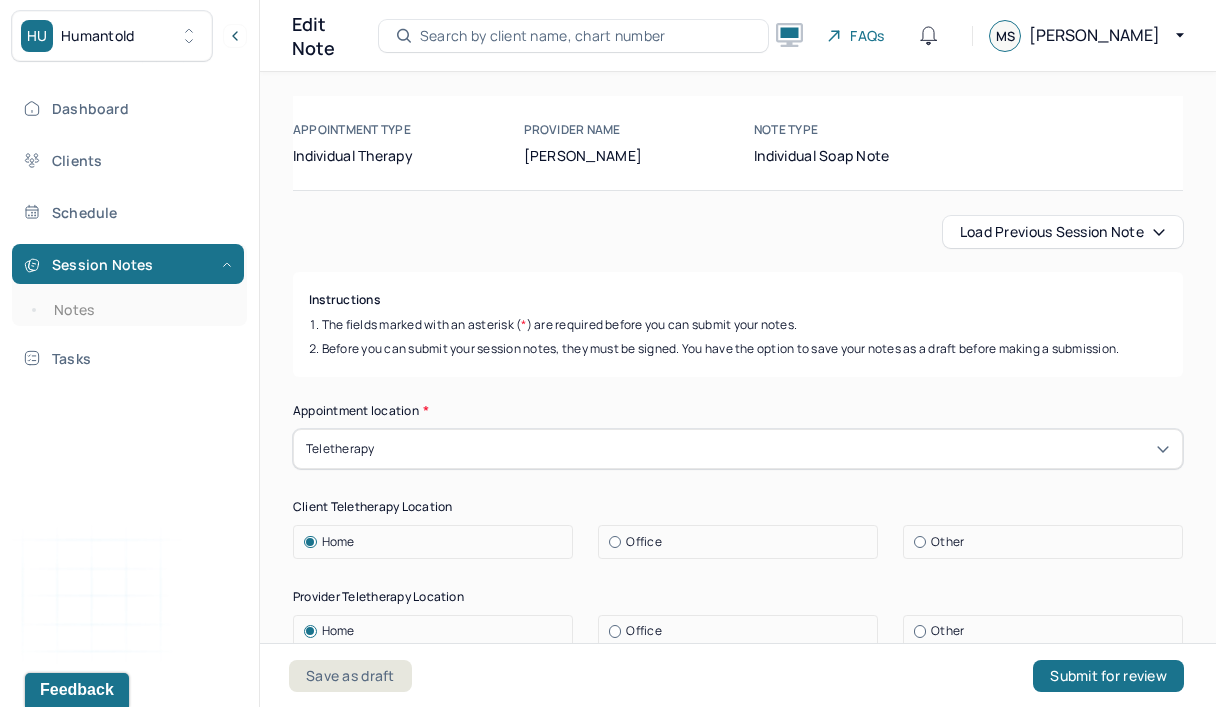 click on "Save as draft" at bounding box center (350, 676) 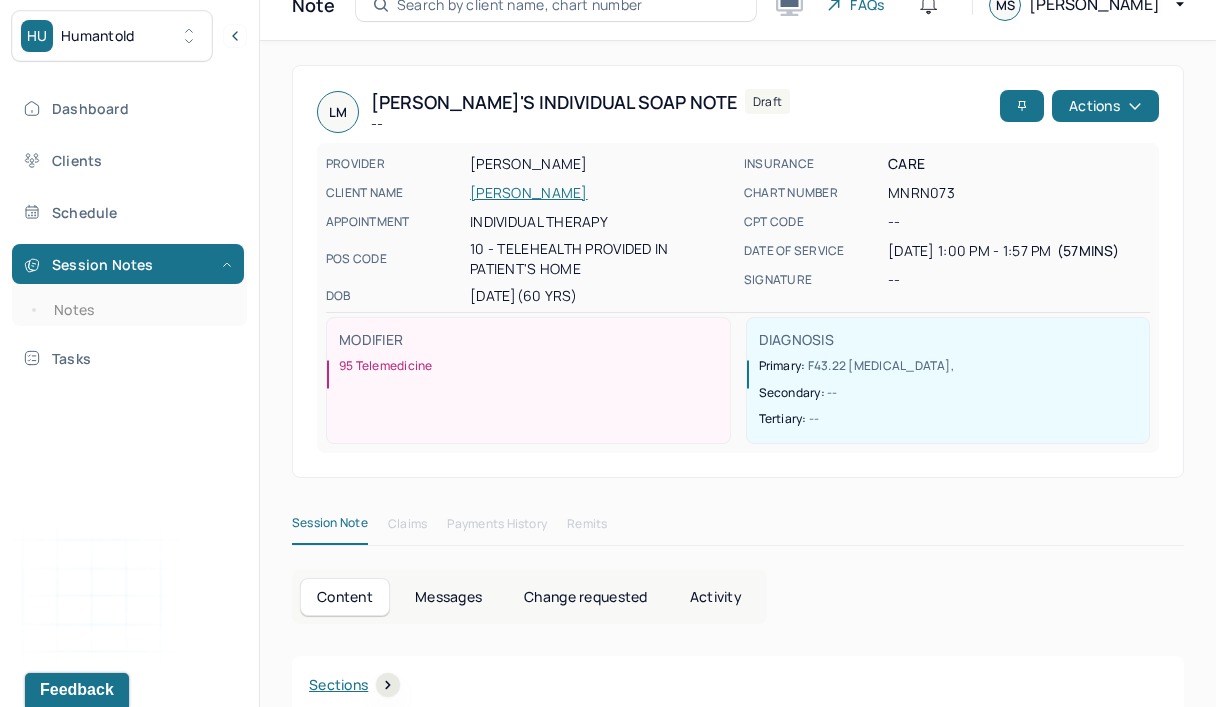 scroll, scrollTop: 0, scrollLeft: 0, axis: both 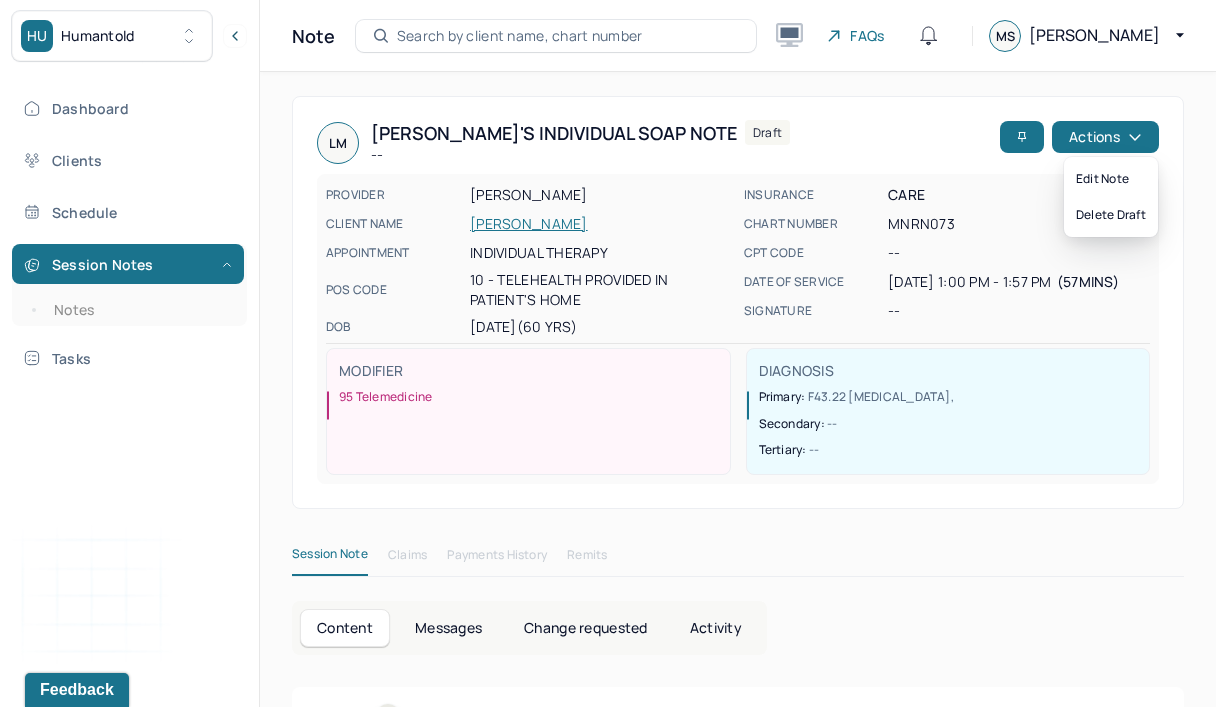 click on "Actions" at bounding box center (1105, 137) 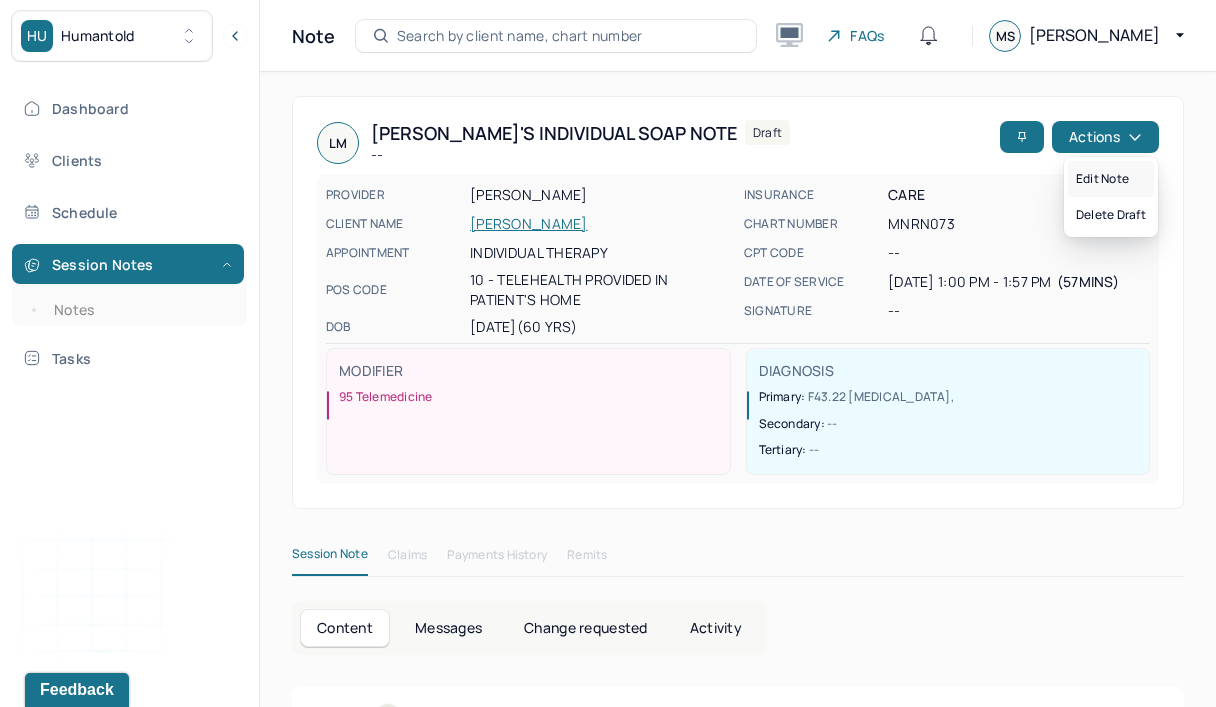click on "Edit note" at bounding box center [1111, 179] 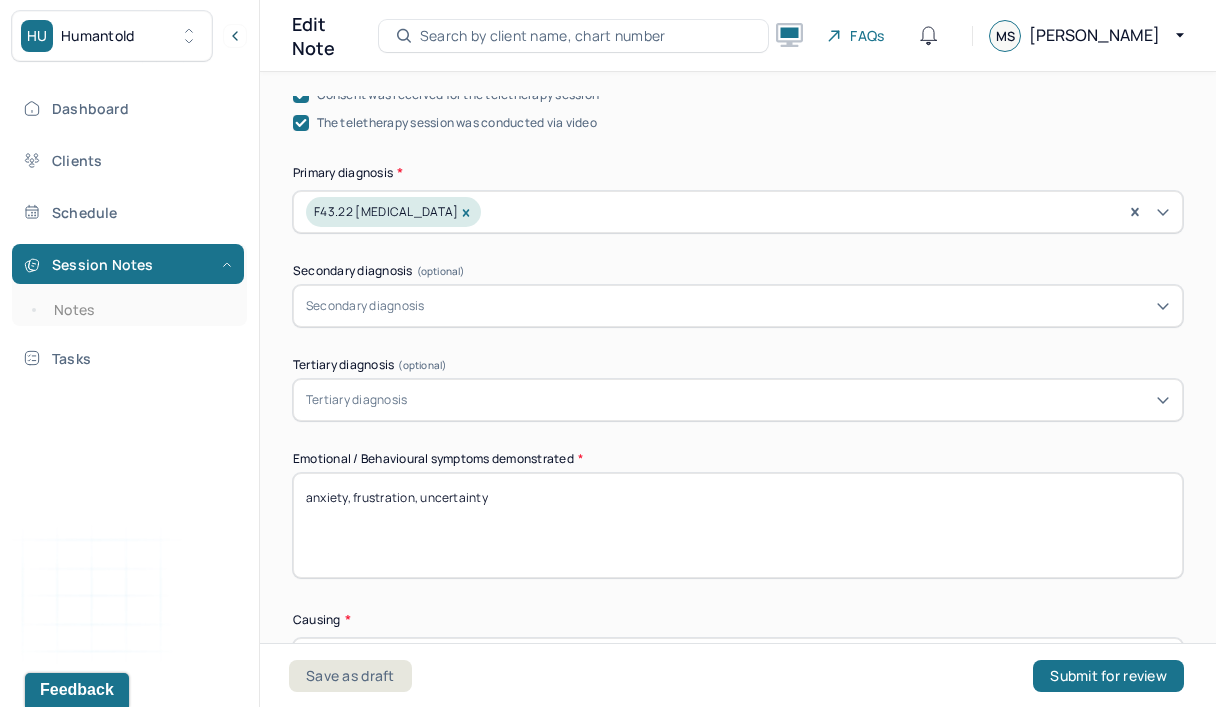 scroll, scrollTop: 739, scrollLeft: 0, axis: vertical 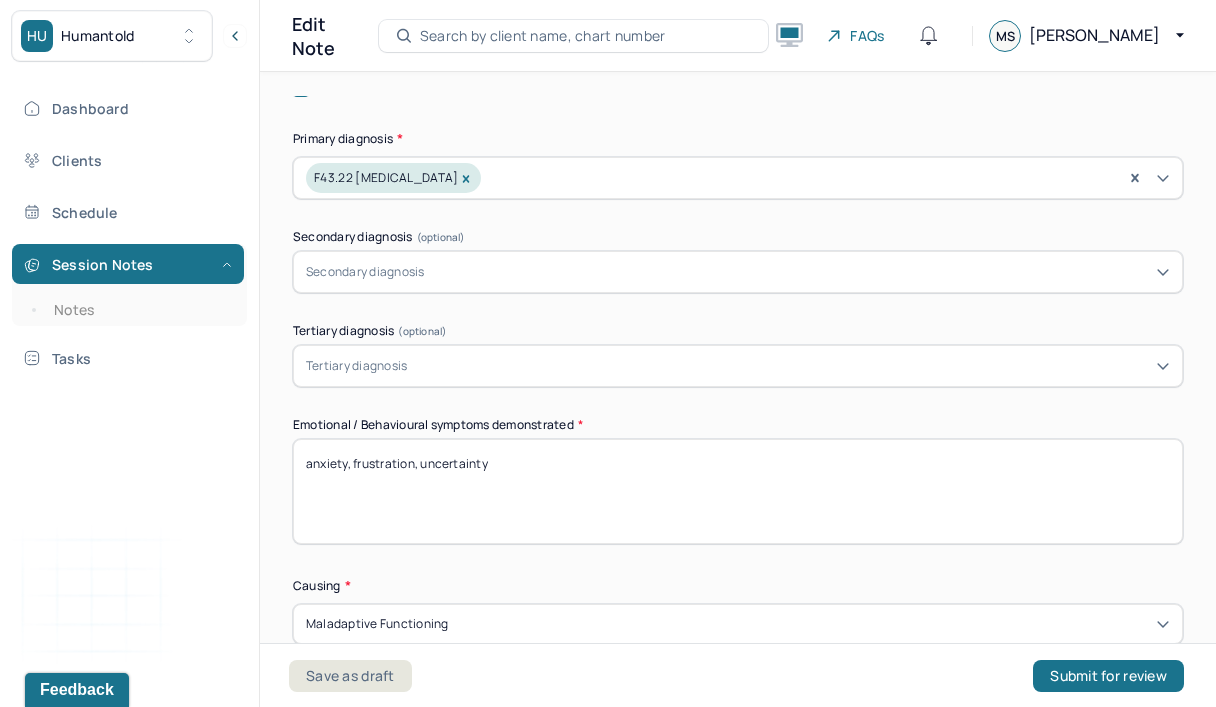 drag, startPoint x: 523, startPoint y: 461, endPoint x: 257, endPoint y: 432, distance: 267.57617 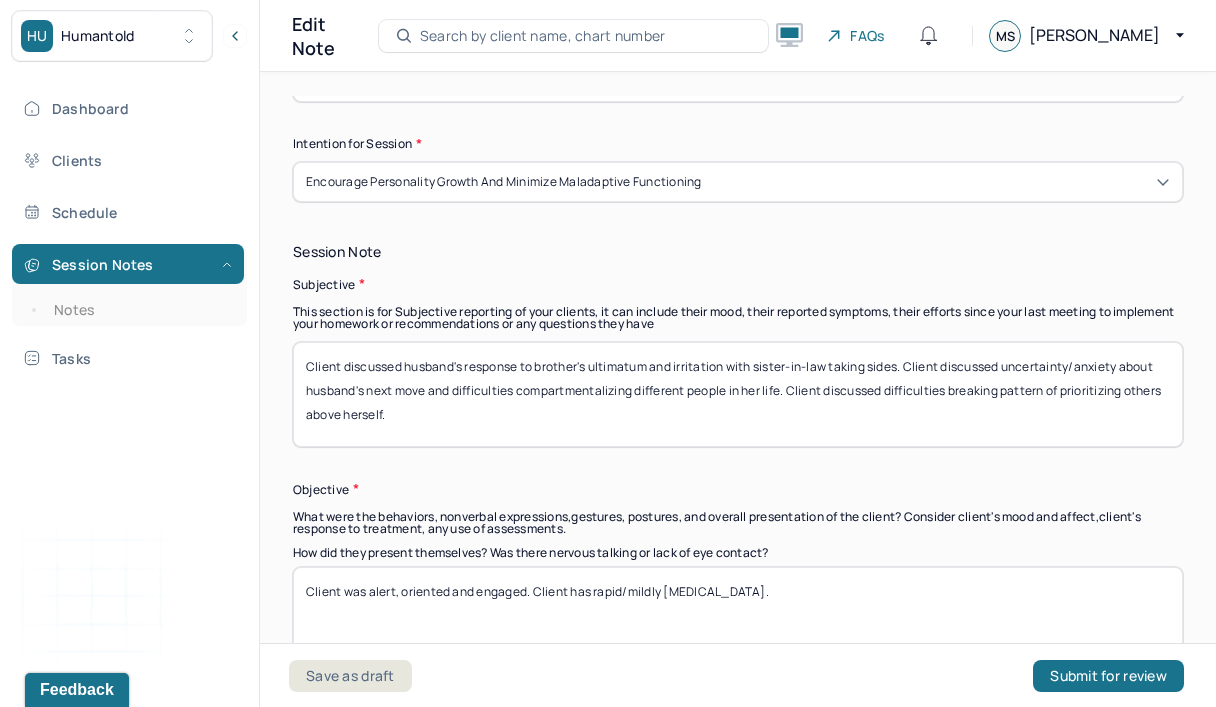 scroll, scrollTop: 1283, scrollLeft: 0, axis: vertical 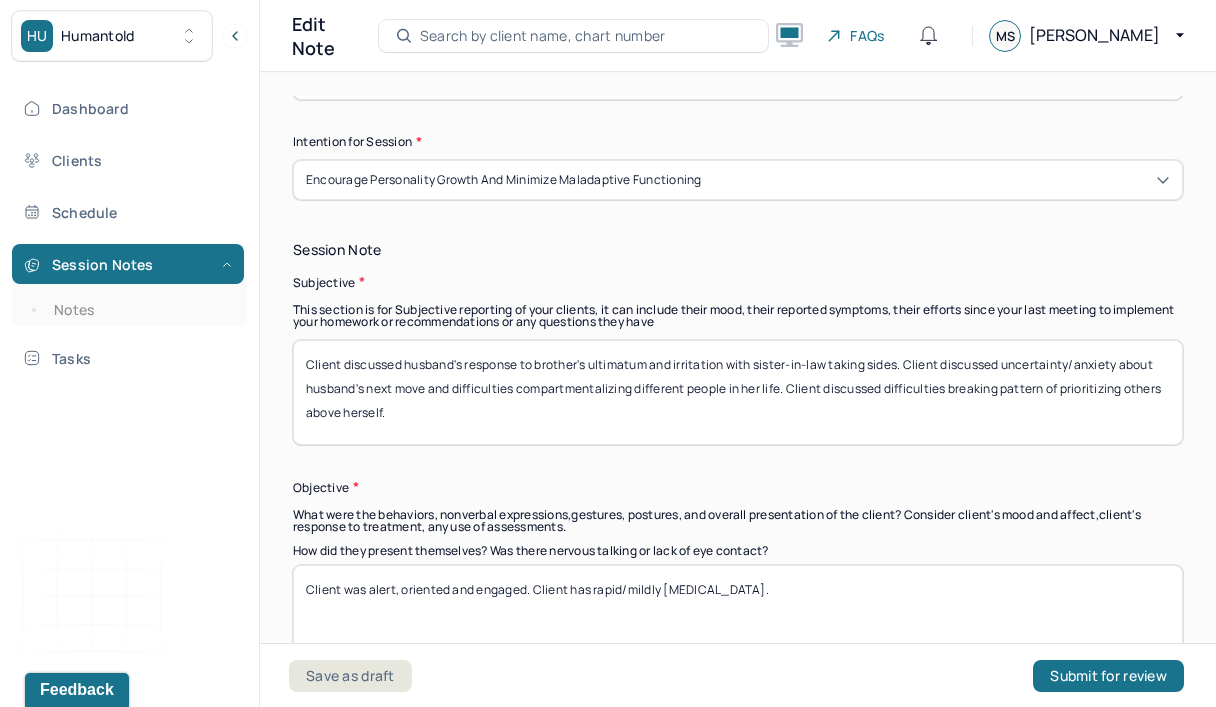 type on "anger, resentment, sadness" 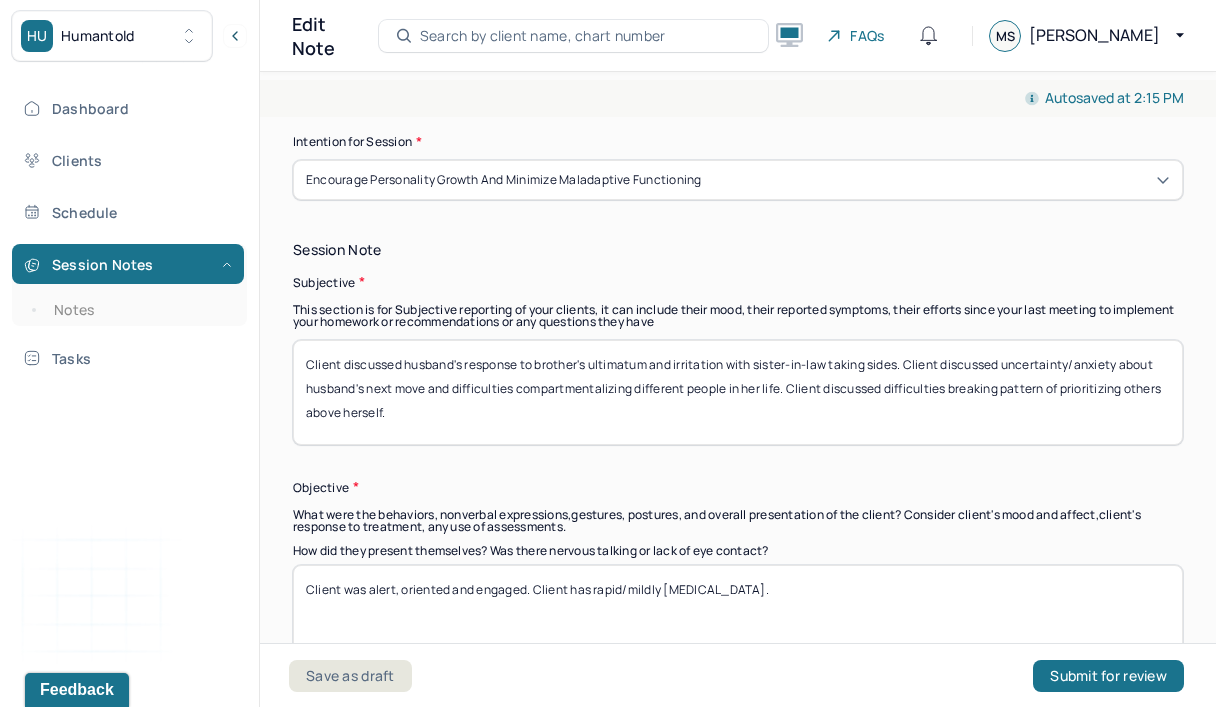 drag, startPoint x: 257, startPoint y: 432, endPoint x: 429, endPoint y: 401, distance: 174.77129 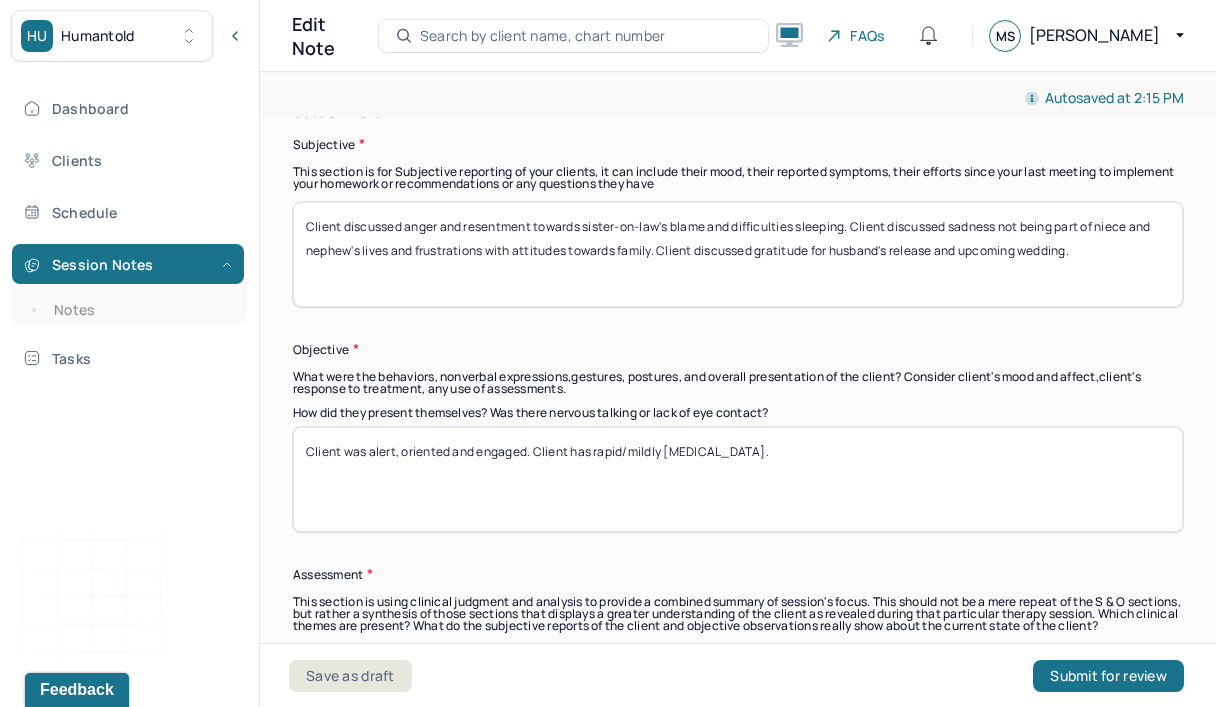 scroll, scrollTop: 1471, scrollLeft: 0, axis: vertical 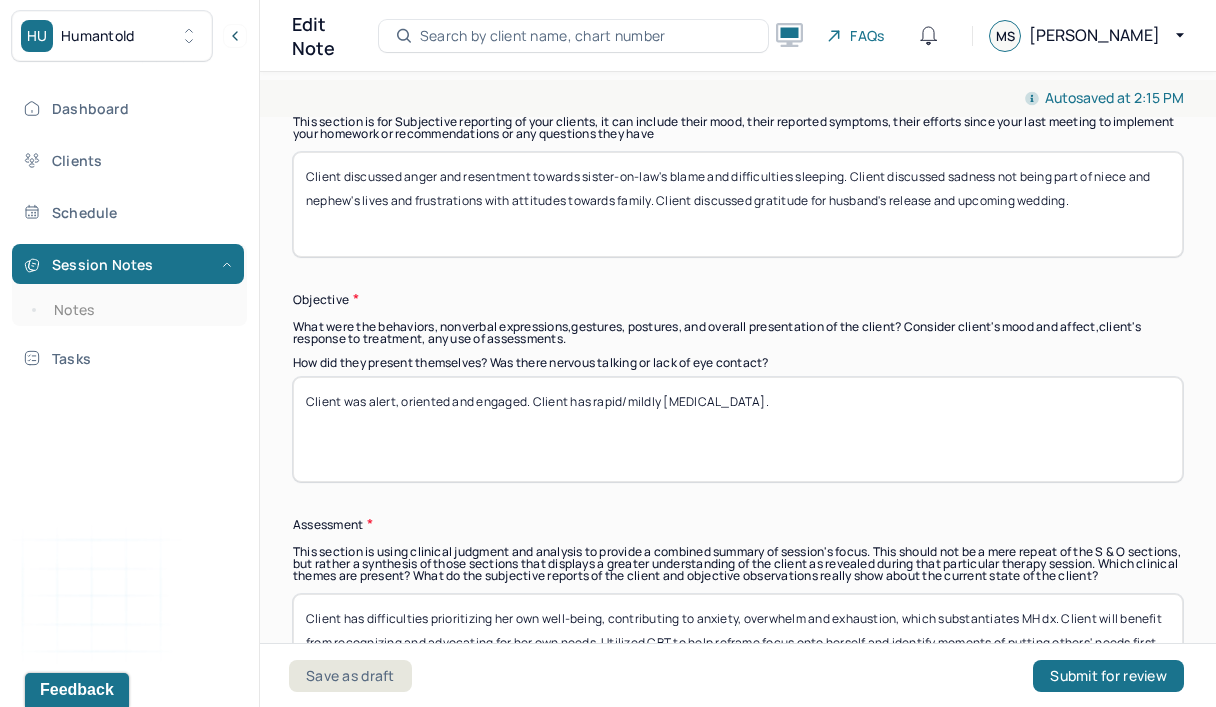 type on "Client discussed anger and resentment towards sister-on-law's blame and difficulties sleeping. Client discussed sadness not being part of niece and nephew's lives and frustrations with attitudes towards family. Client discussed gratitude for husband's release and upcoming wedding." 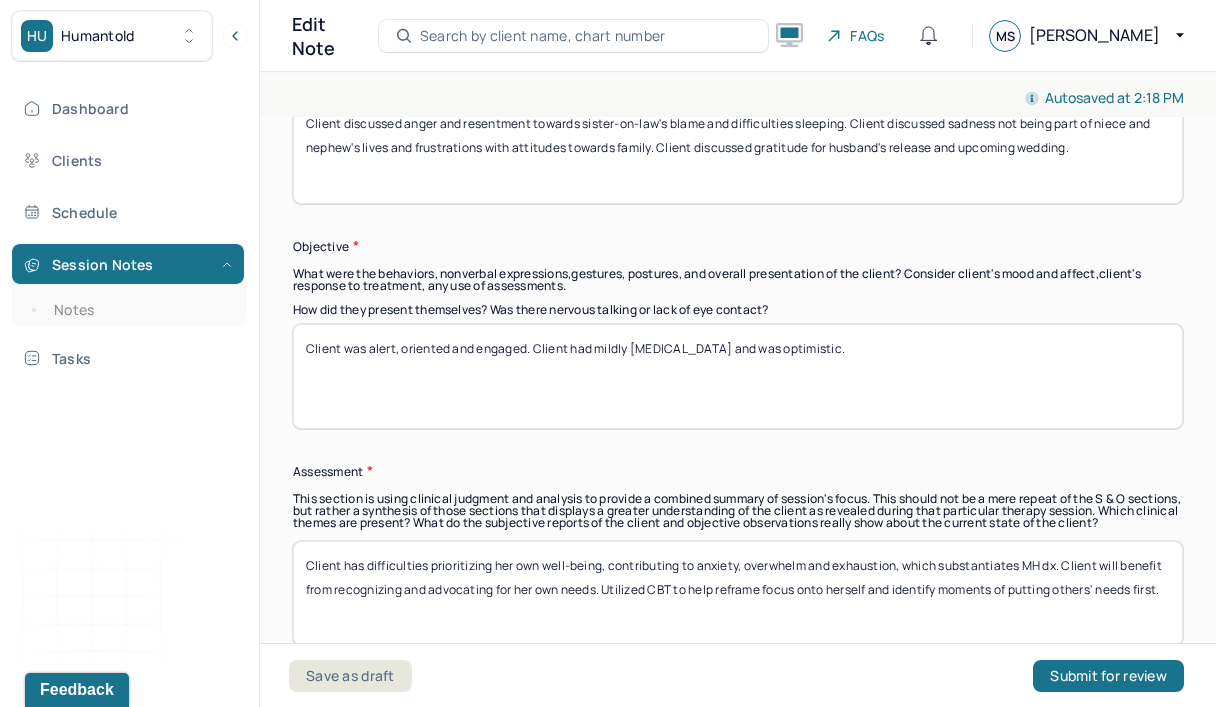 scroll, scrollTop: 1663, scrollLeft: 0, axis: vertical 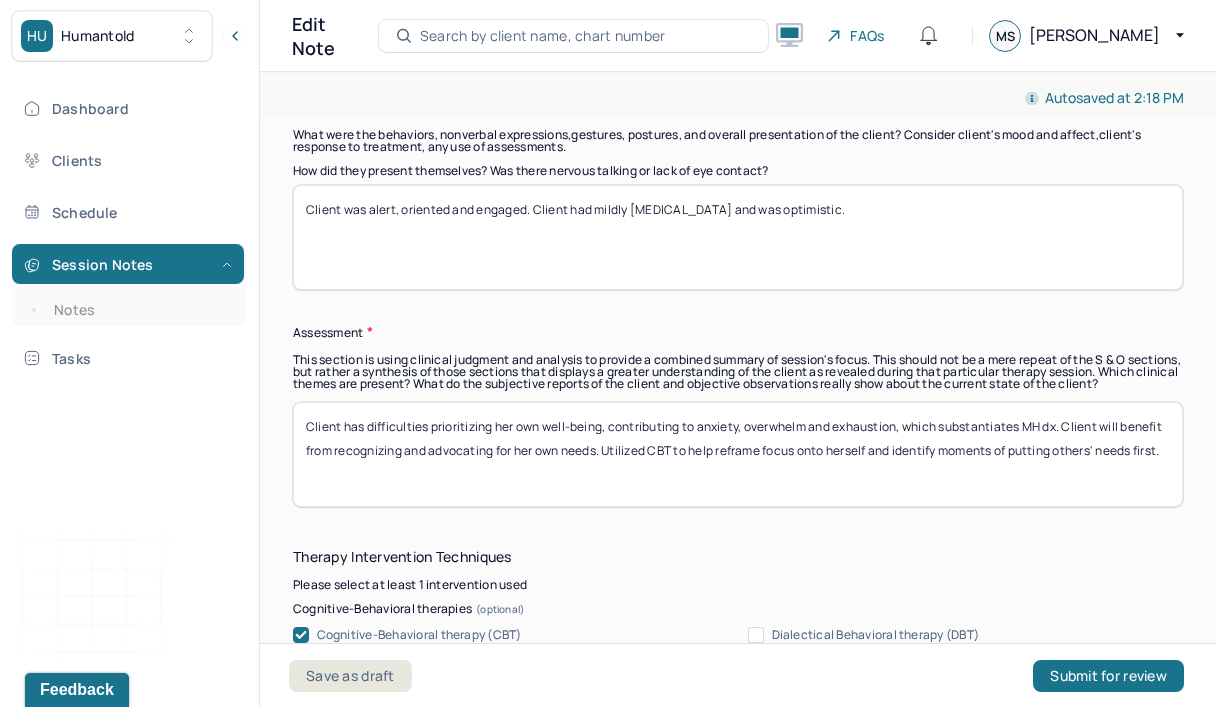 type on "Client was alert, oriented and engaged. Client had mildly [MEDICAL_DATA] and was optimistic." 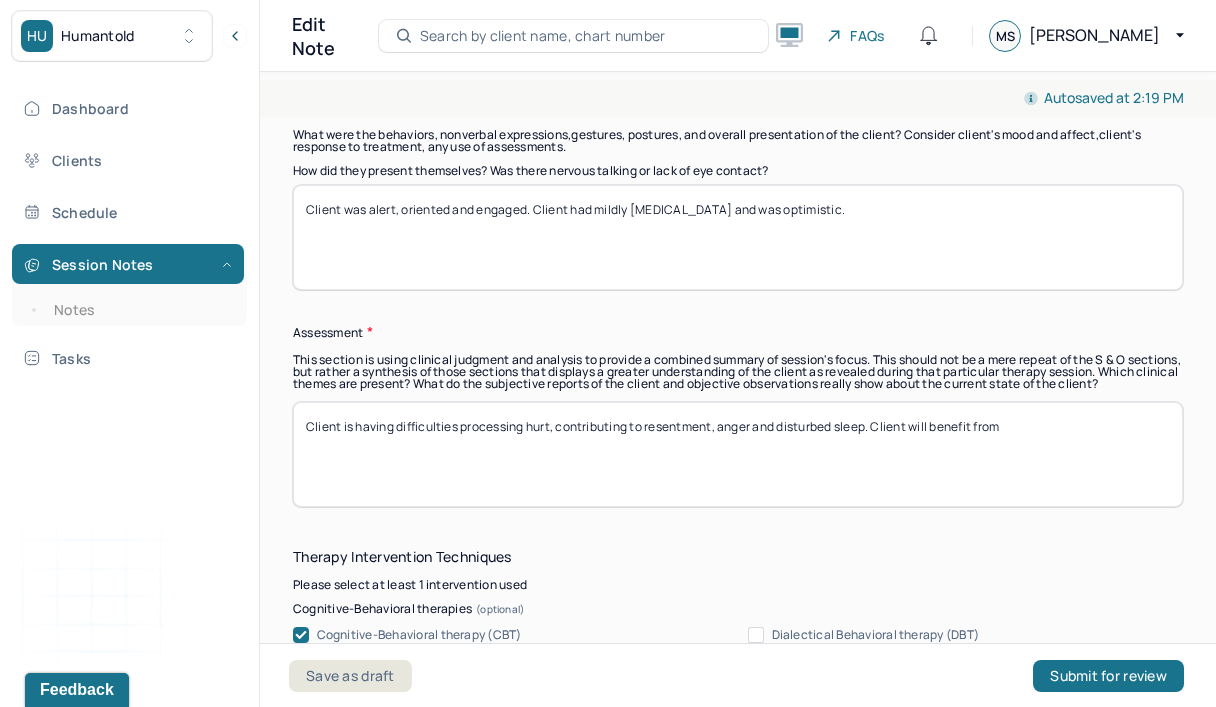 drag, startPoint x: 376, startPoint y: 488, endPoint x: 1085, endPoint y: 455, distance: 709.7676 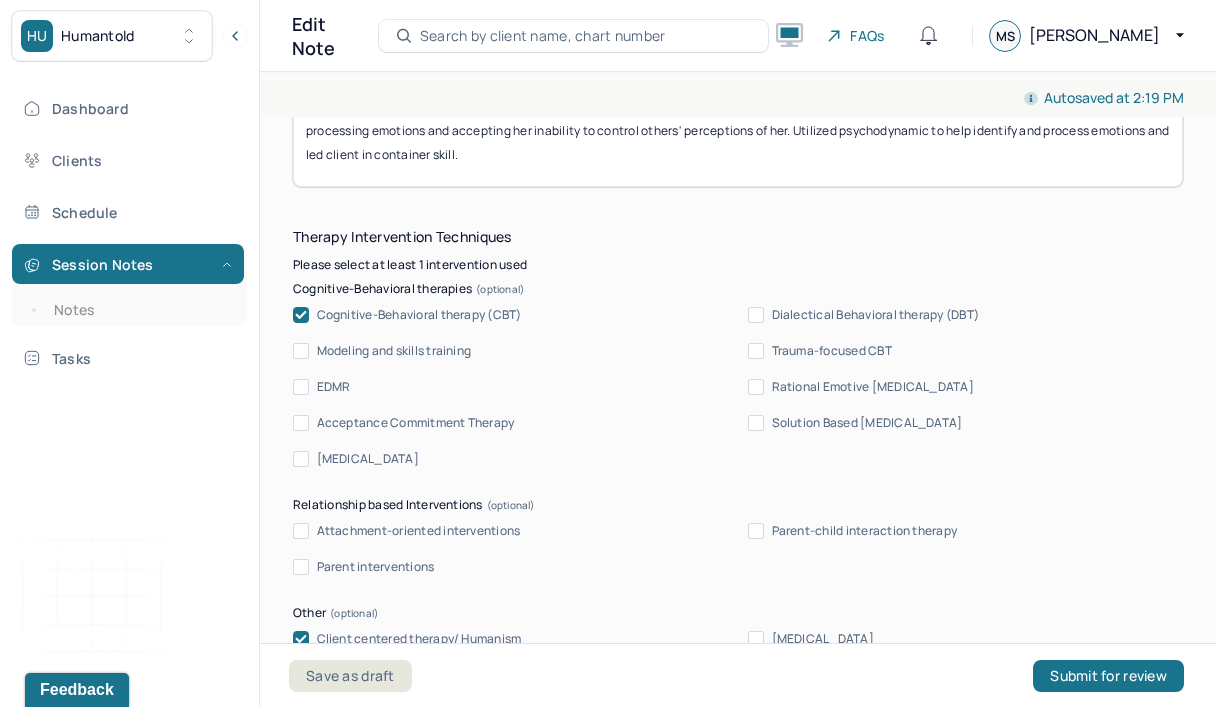 scroll, scrollTop: 1984, scrollLeft: 0, axis: vertical 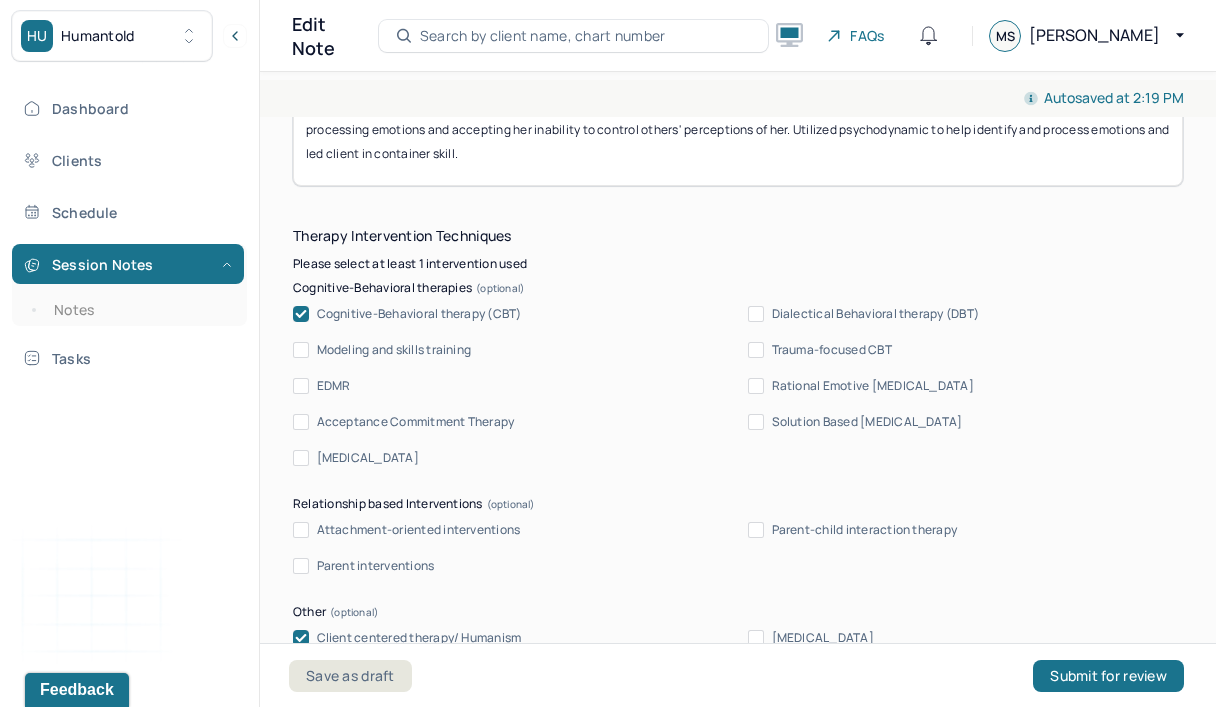 type on "Client has difficulty not being seen as a good person, contributing to anger, resentment, and anxiety, which substantiates MH dx. Client will benefit from processing emotions and accepting her inability to control others' perceptions of her. Utilized psychodynamic to help identify and process emotions and led client in container skill." 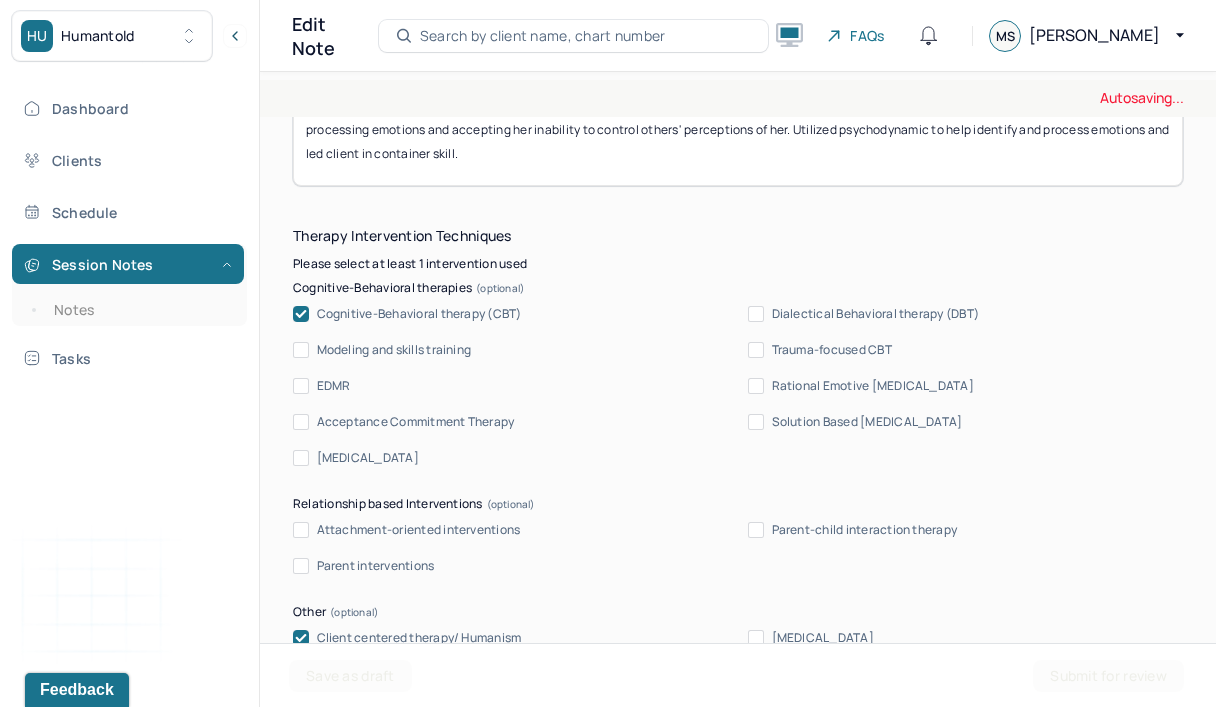 click 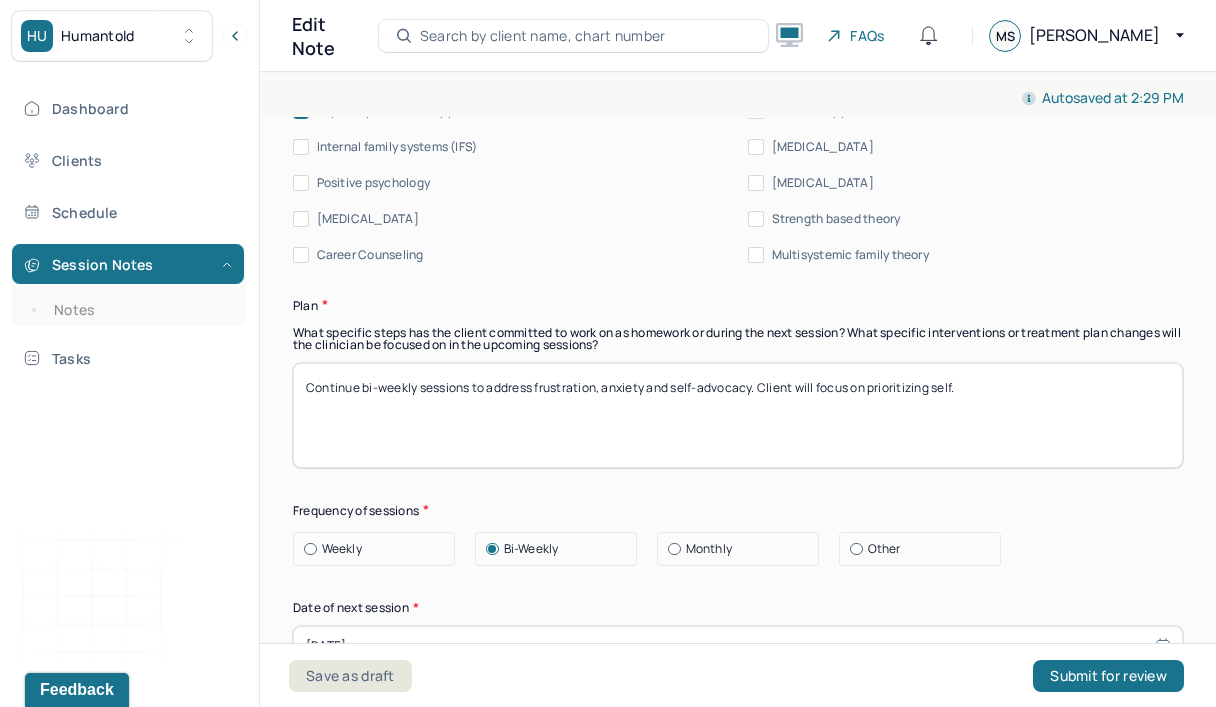 scroll, scrollTop: 2589, scrollLeft: 0, axis: vertical 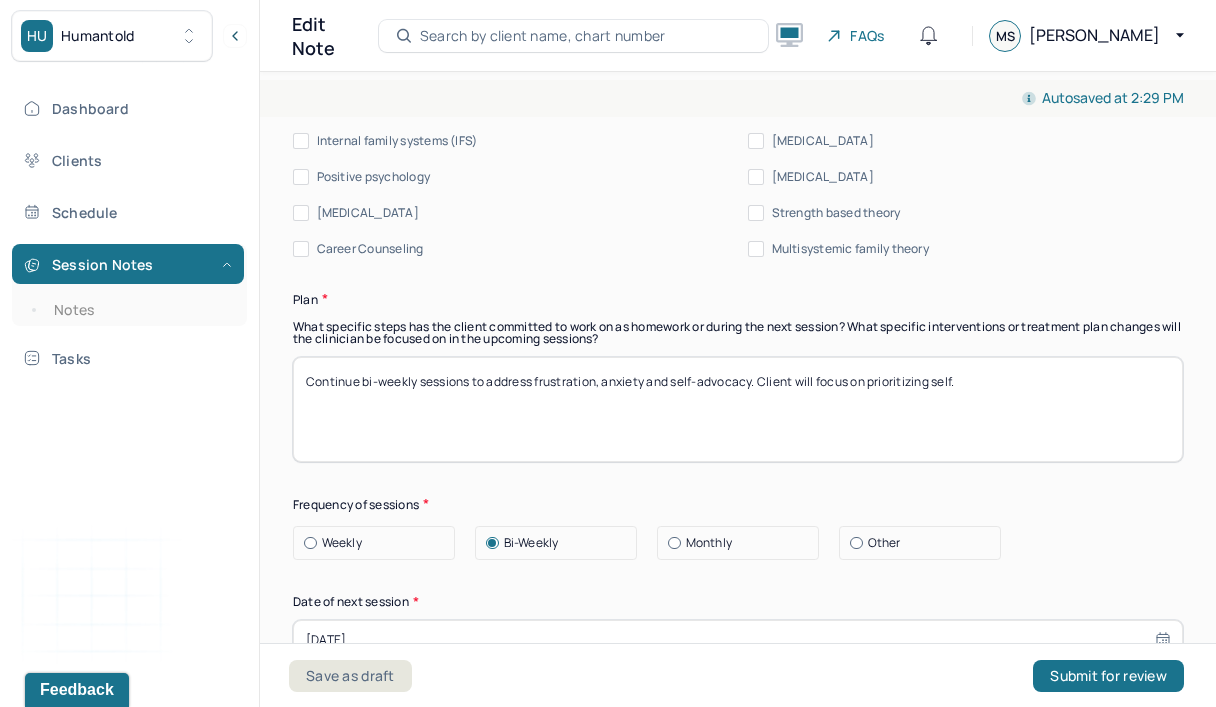 drag, startPoint x: 1085, startPoint y: 455, endPoint x: 959, endPoint y: 401, distance: 137.08392 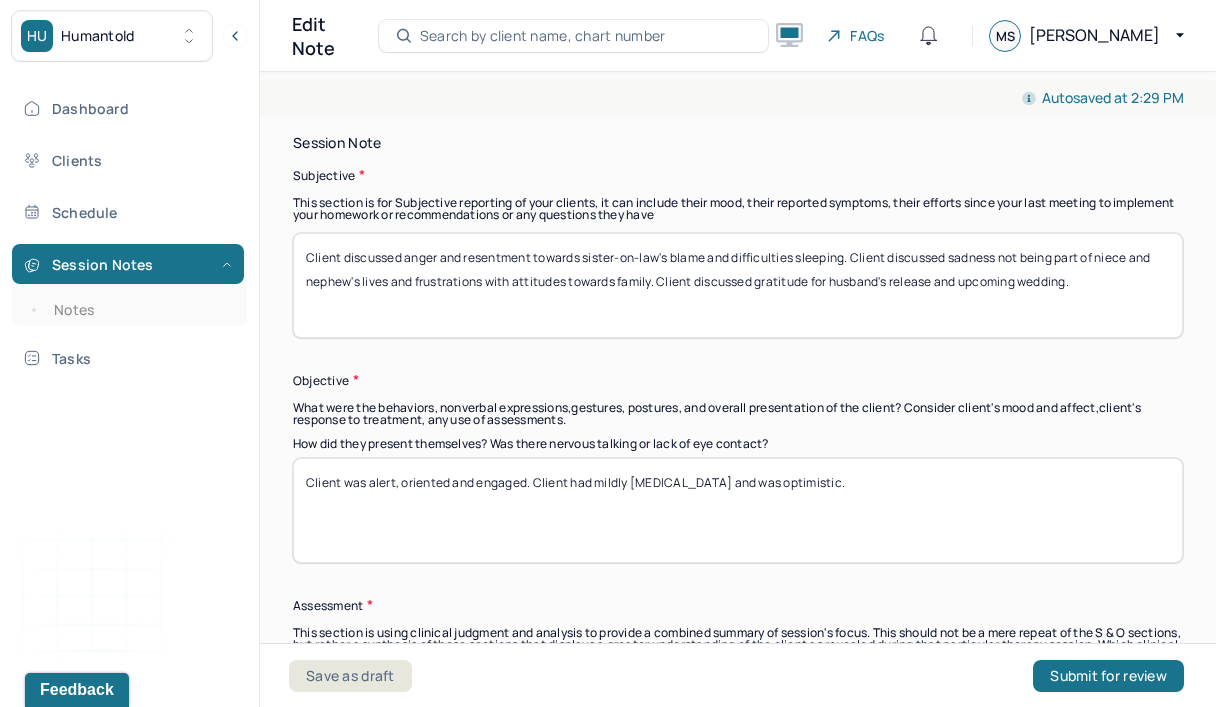 scroll, scrollTop: 1388, scrollLeft: 0, axis: vertical 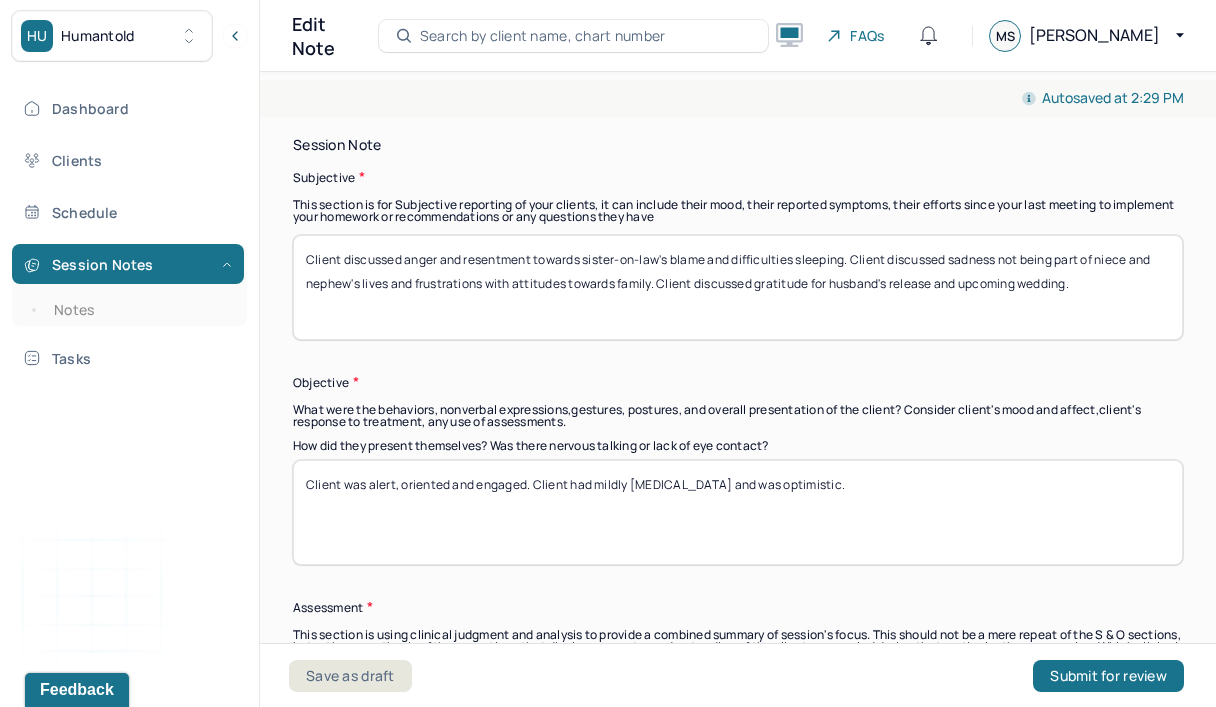 type on "Continue bi-weekly sessions to address anger, resentment and anxiety. Client will use container skill to manage anger." 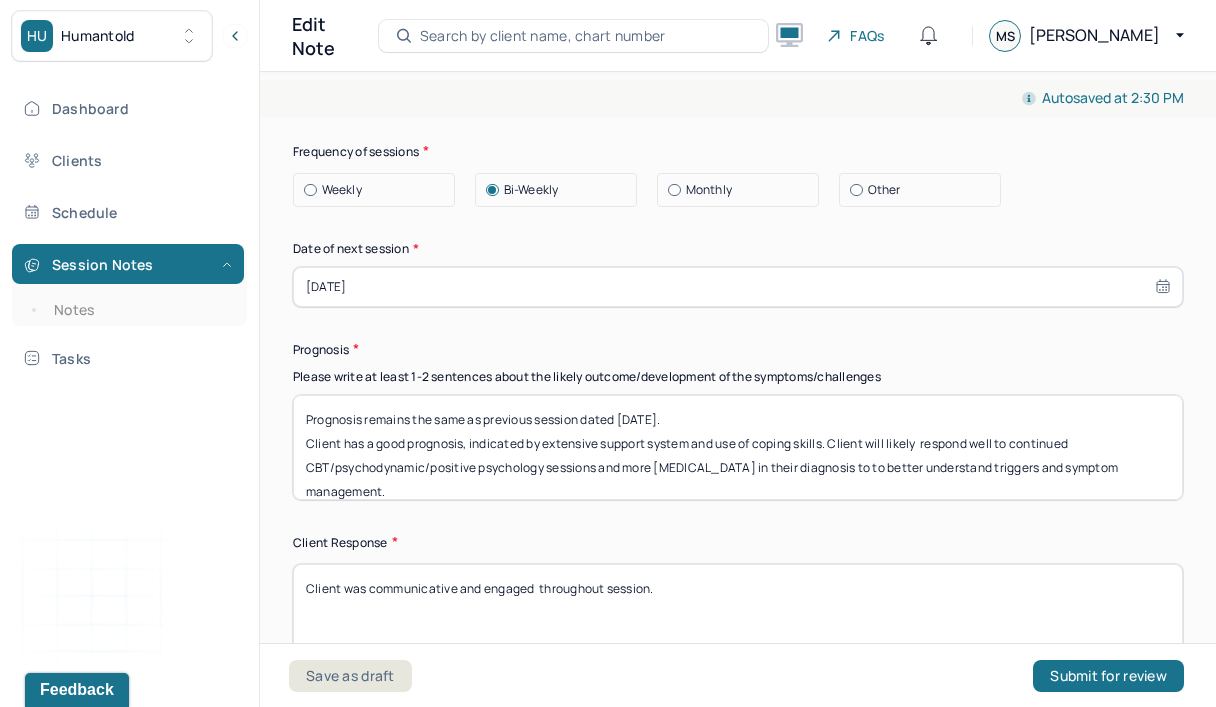 scroll, scrollTop: 2944, scrollLeft: 0, axis: vertical 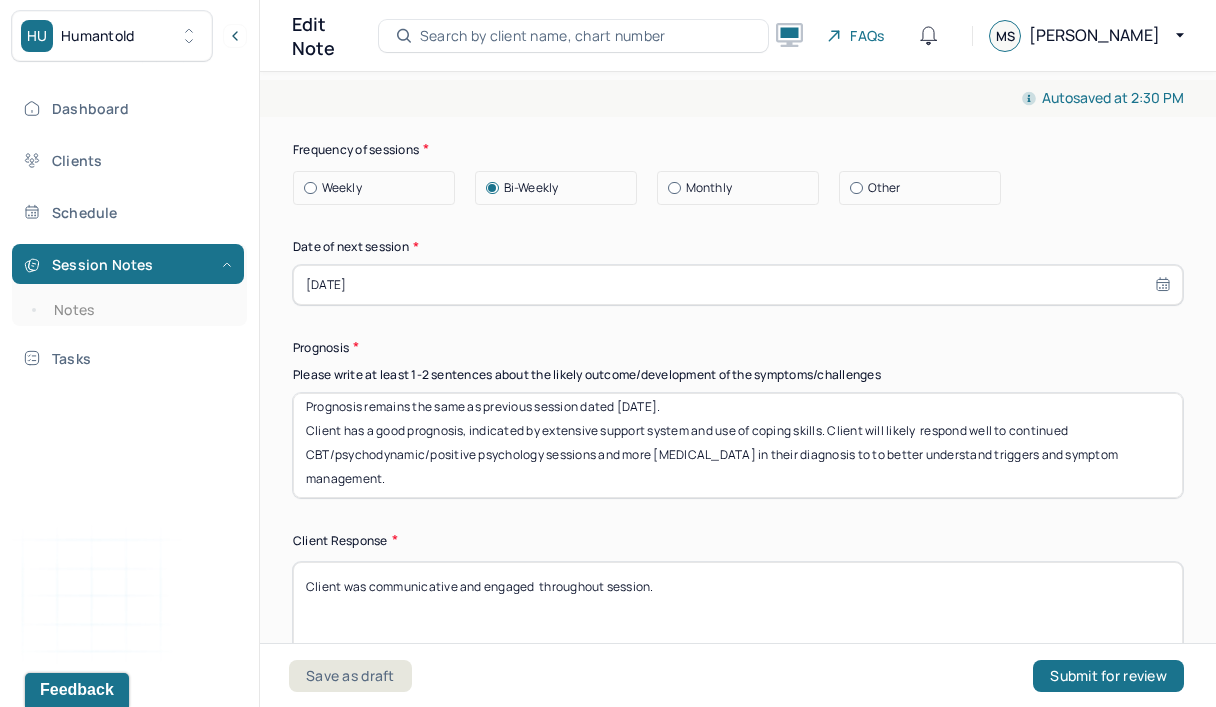 type on "Client discussed anger and resentment towards sister-on-law's blame and difficulties sleeping. Client discussed sadness not being part of niece and nephew's lives and frustrations with attitudes towards family. Client discussed gratitude for husband's release and reported using reminders to prioritize self." 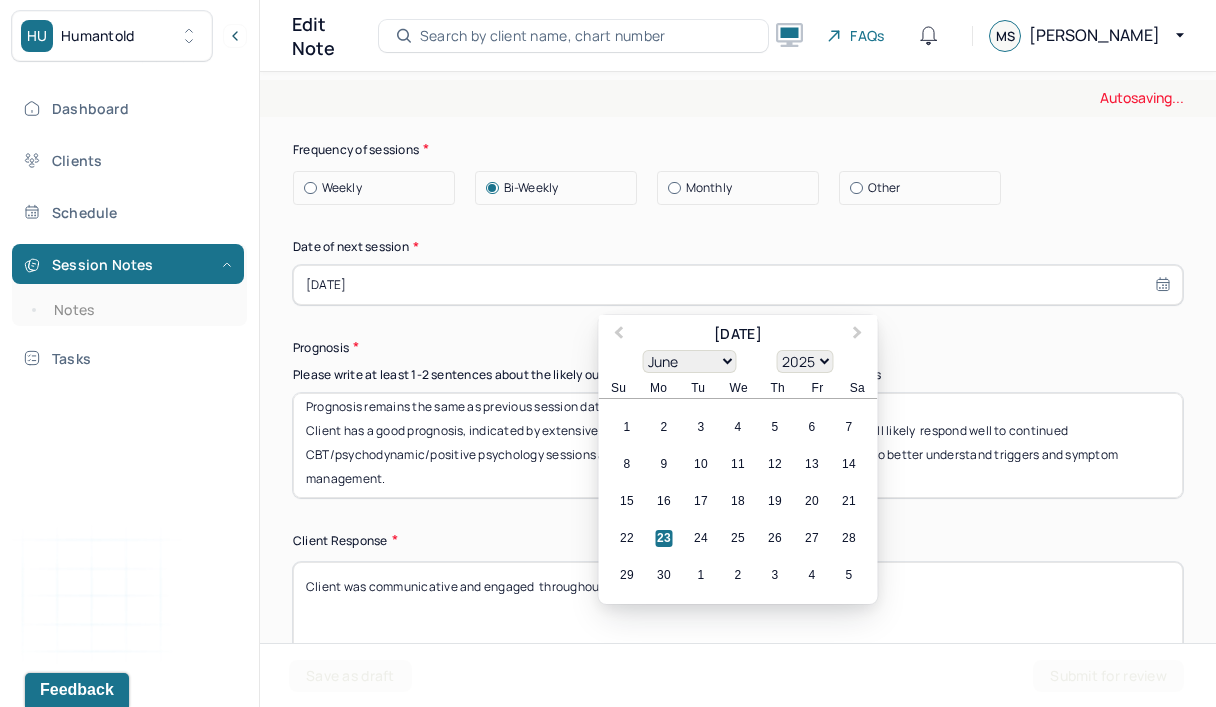 click on "[DATE]" at bounding box center [738, 285] 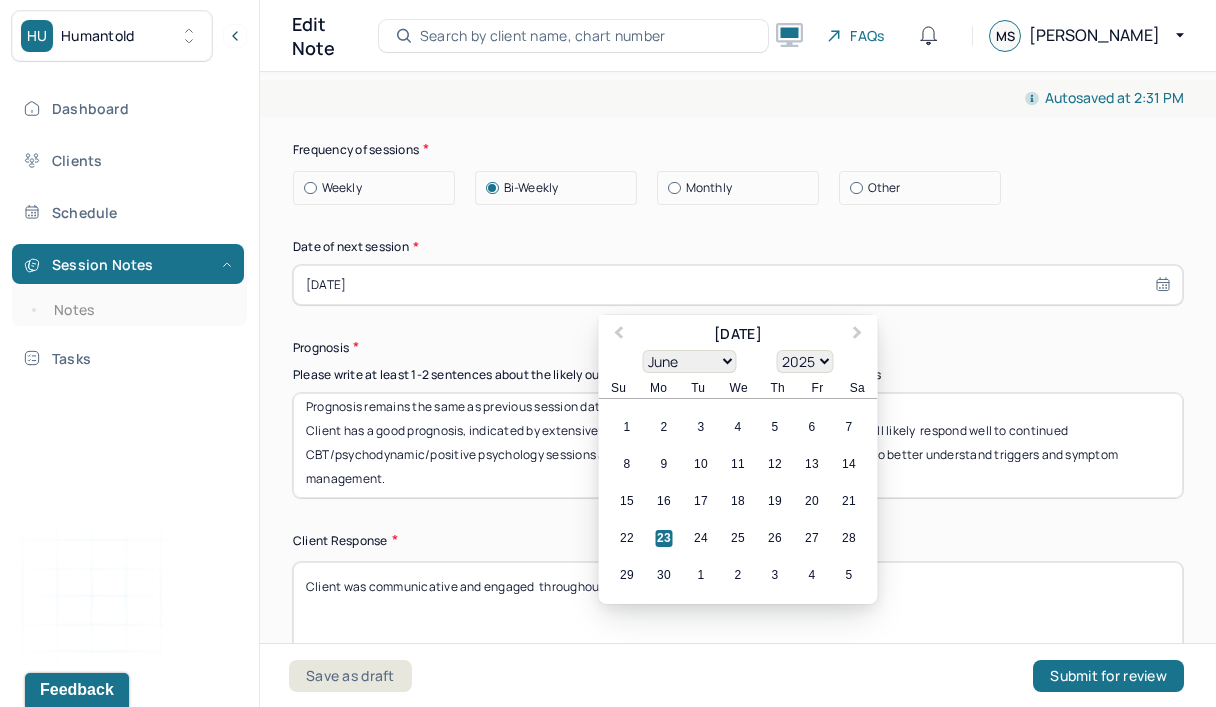 click on "Next Month" at bounding box center (860, 336) 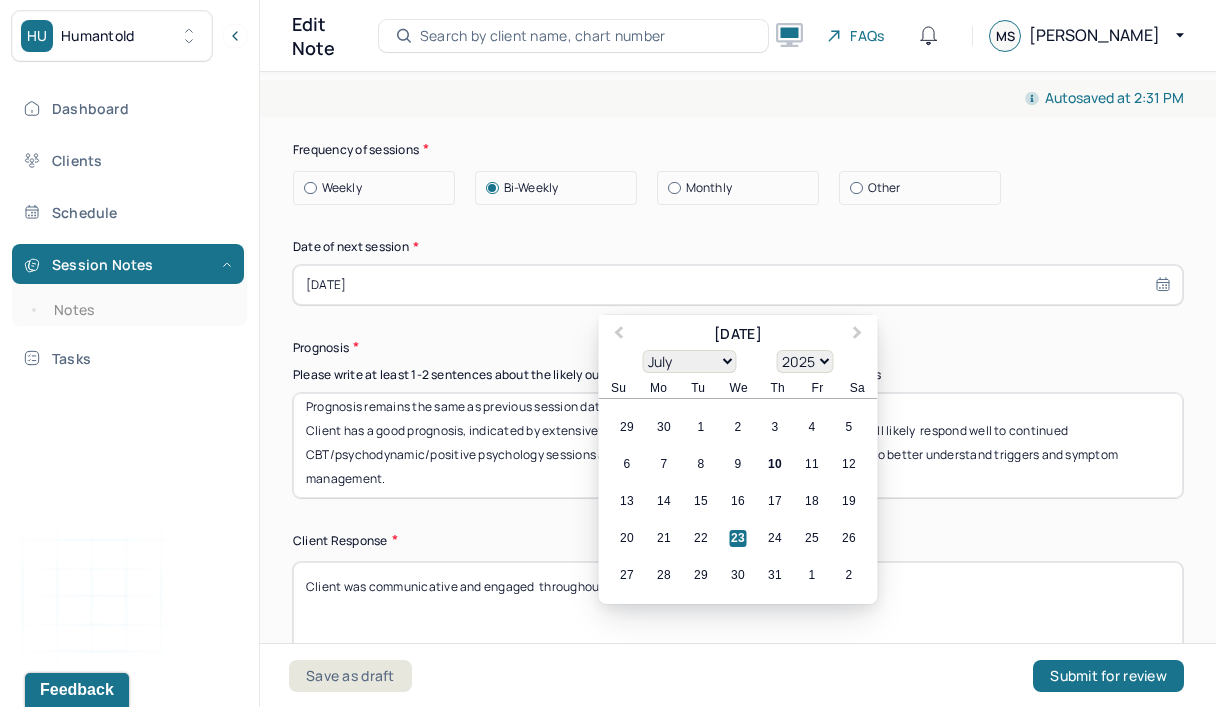click on "21" at bounding box center (664, 538) 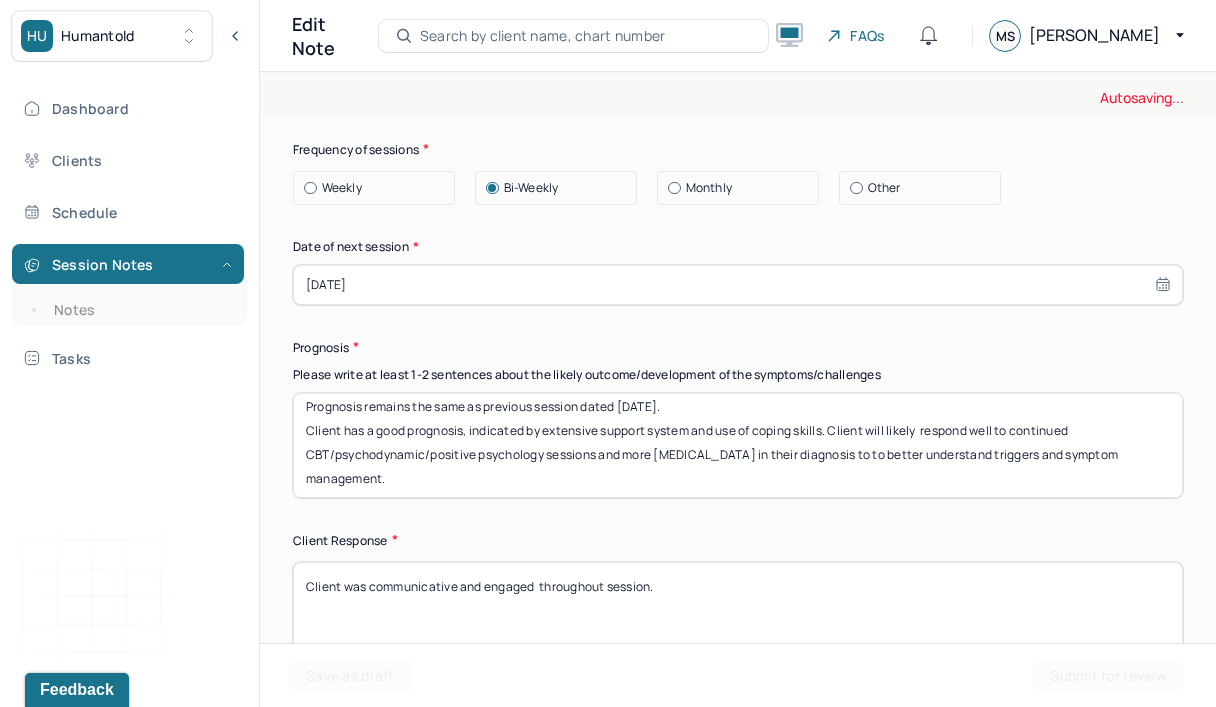 scroll, scrollTop: 2953, scrollLeft: 0, axis: vertical 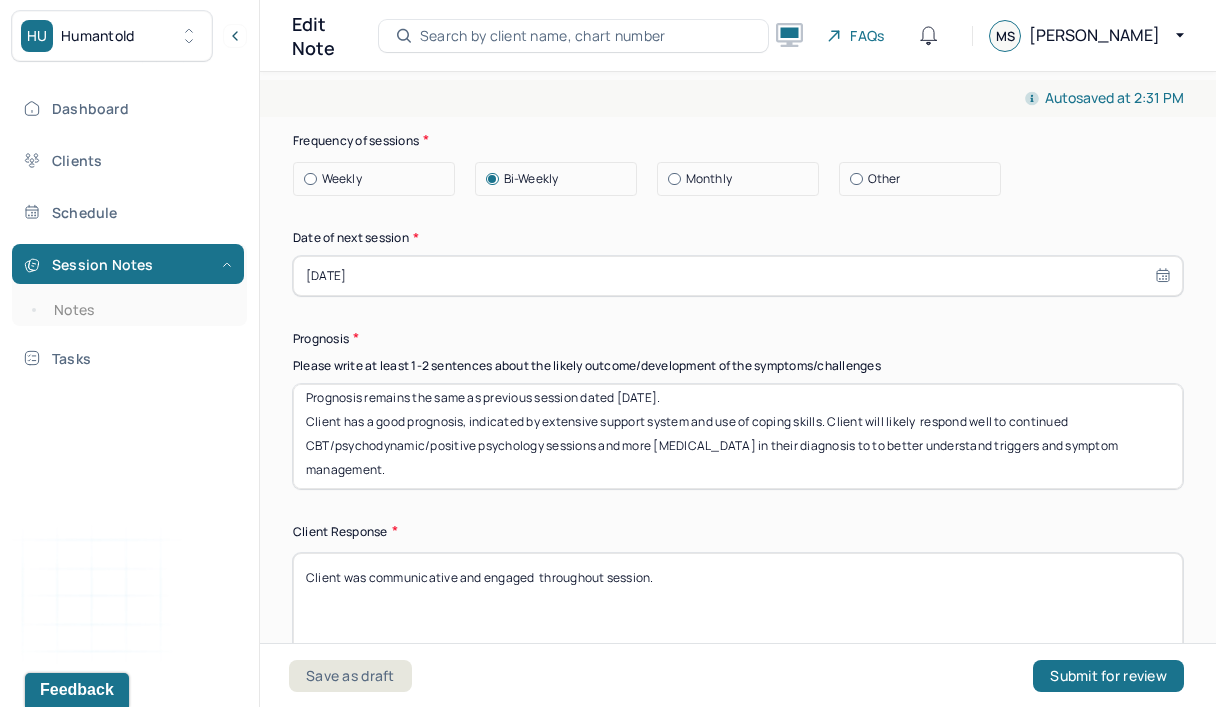 click on "Save as draft" at bounding box center [350, 676] 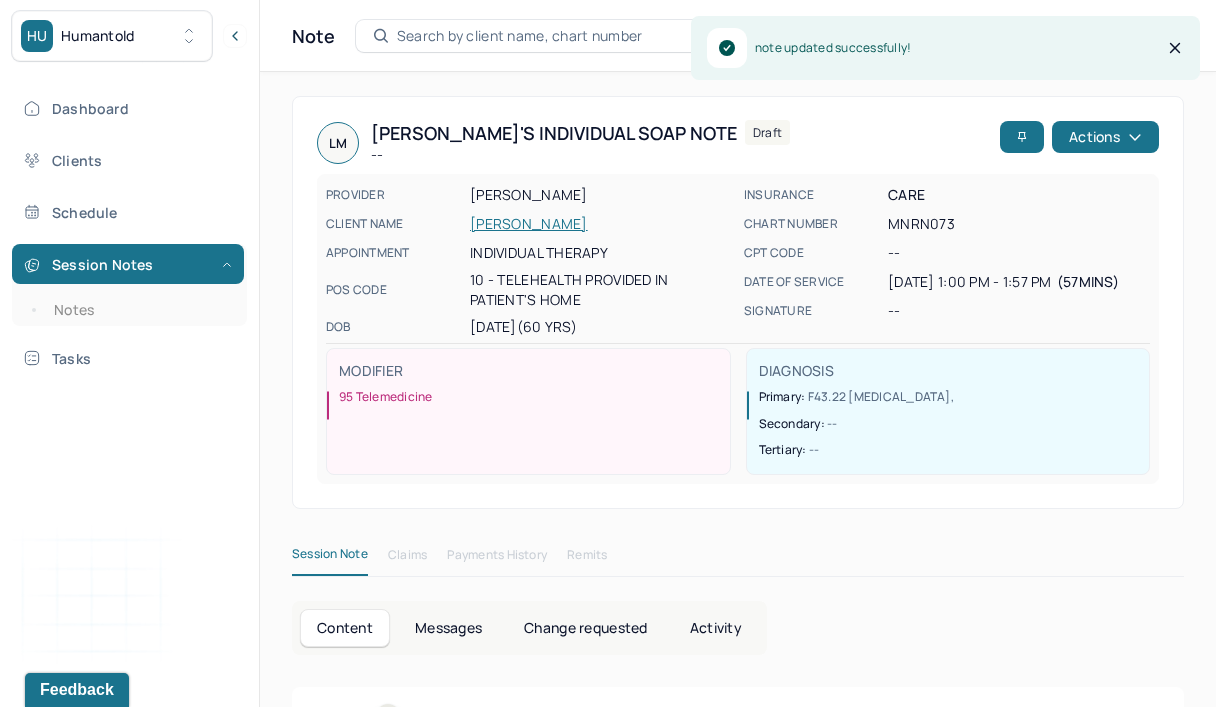 click on "[PERSON_NAME]" at bounding box center [601, 224] 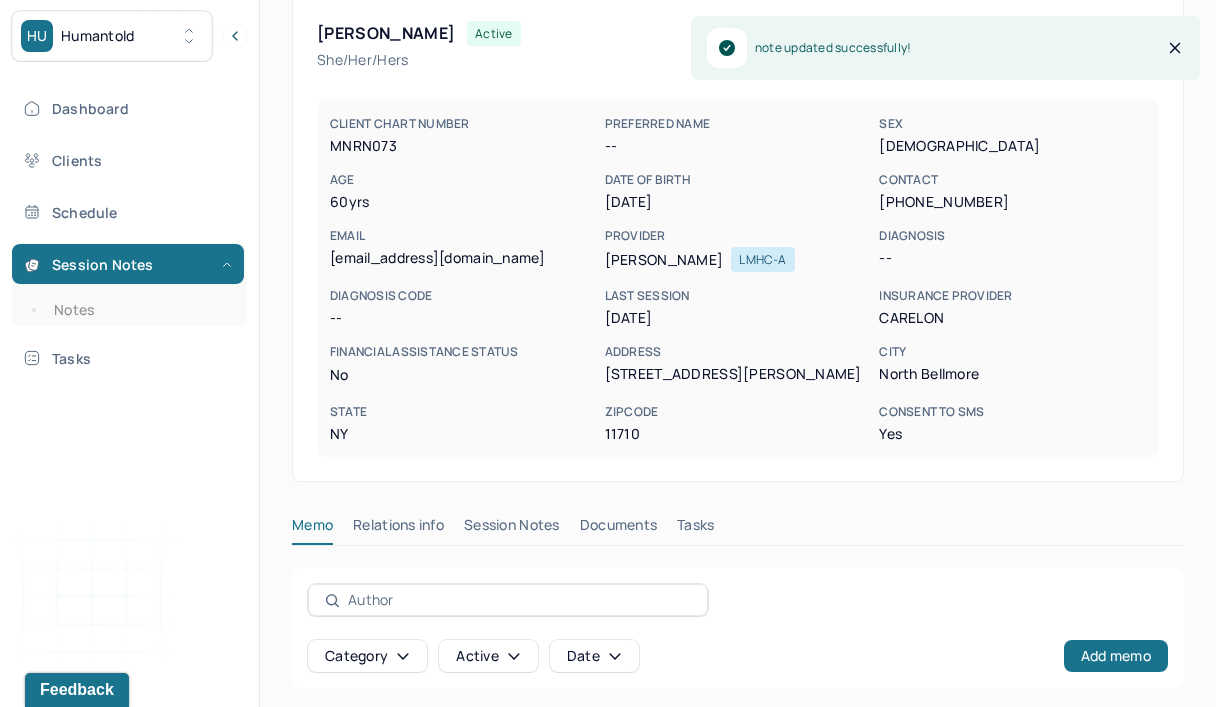 scroll, scrollTop: 159, scrollLeft: 0, axis: vertical 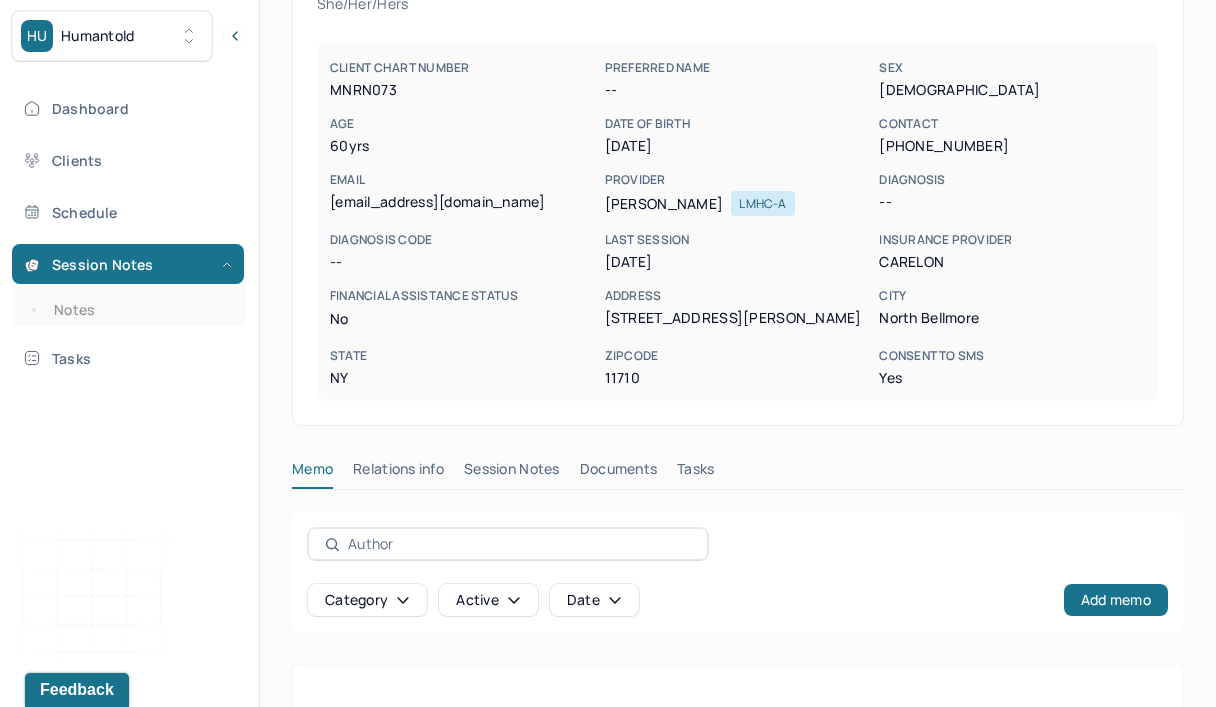 click on "Session Notes" at bounding box center [512, 473] 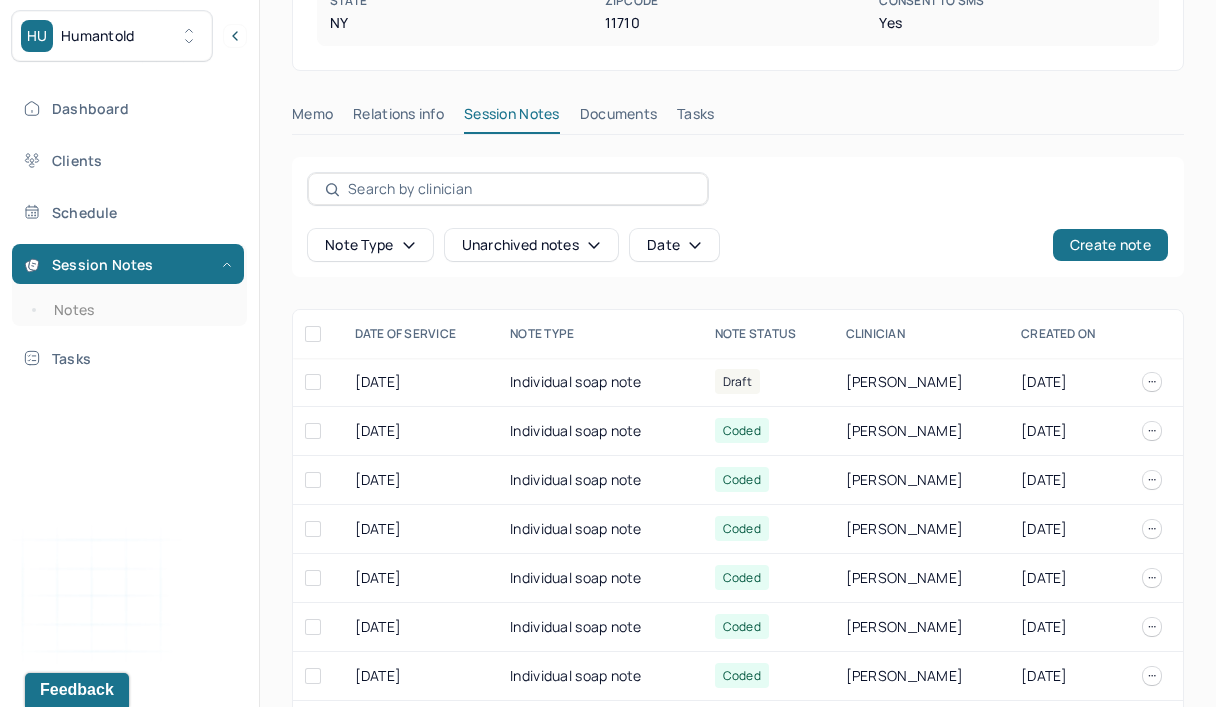 scroll, scrollTop: 545, scrollLeft: 0, axis: vertical 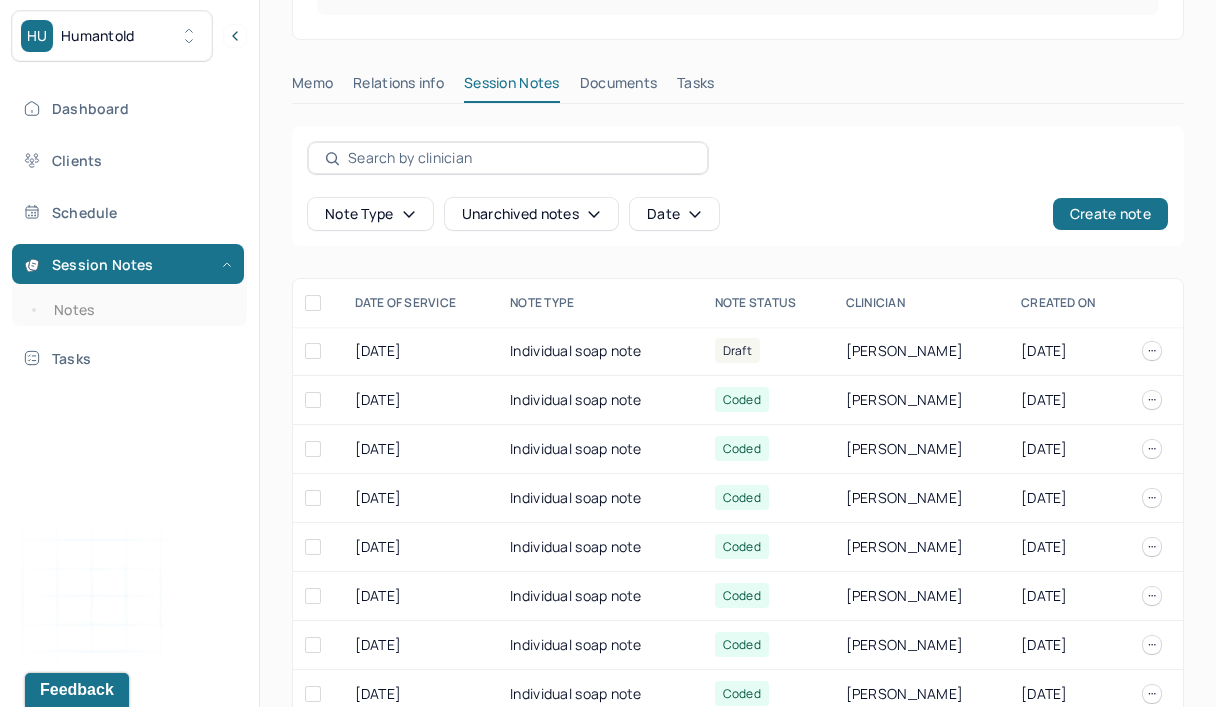 click on "Individual soap note" at bounding box center [600, 351] 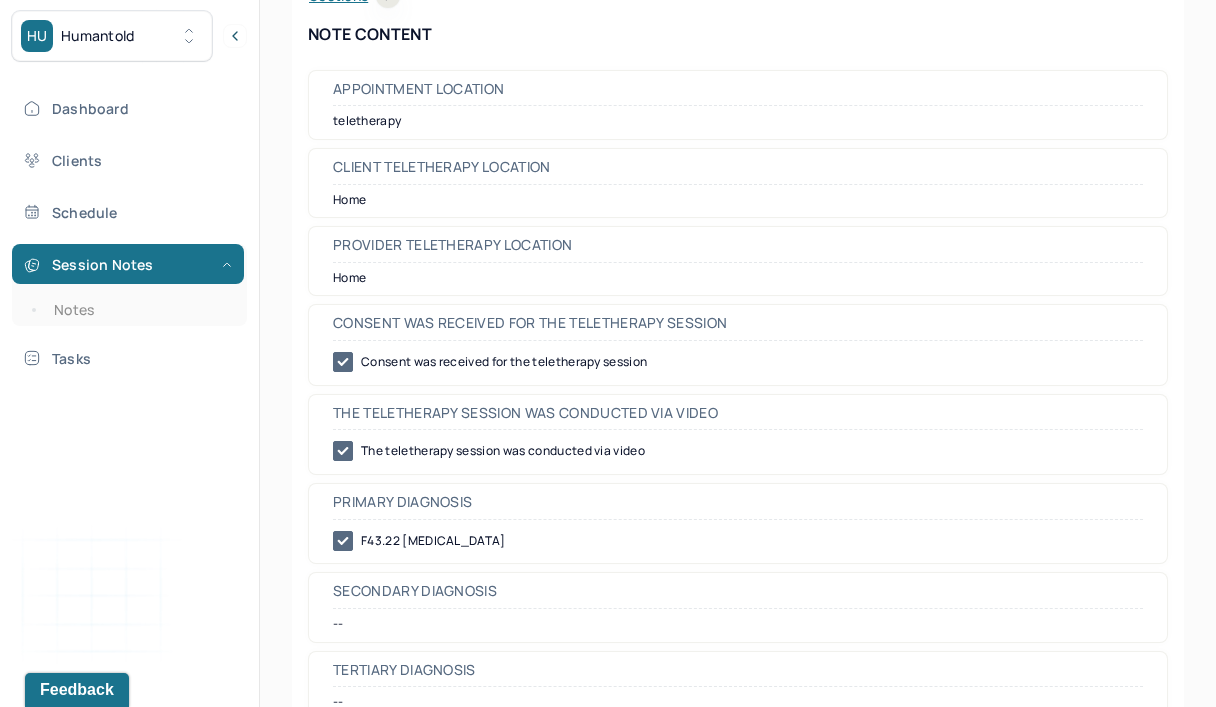 scroll, scrollTop: 0, scrollLeft: 0, axis: both 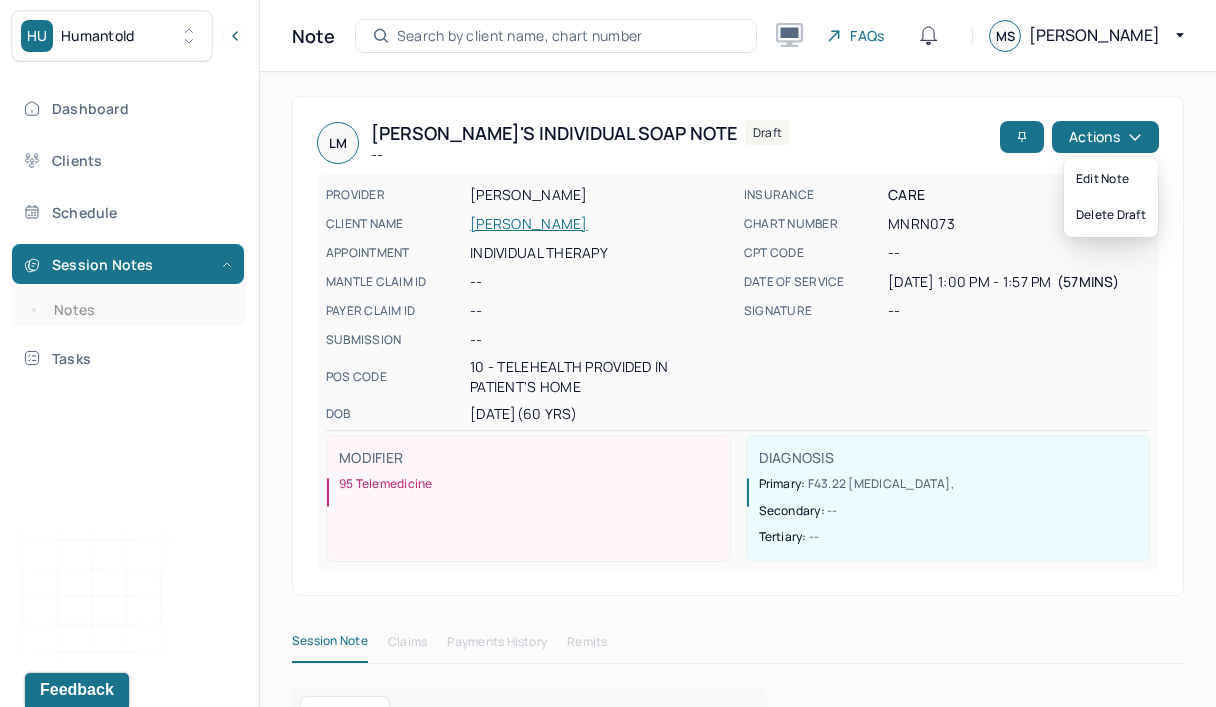 click on "Actions" at bounding box center (1105, 137) 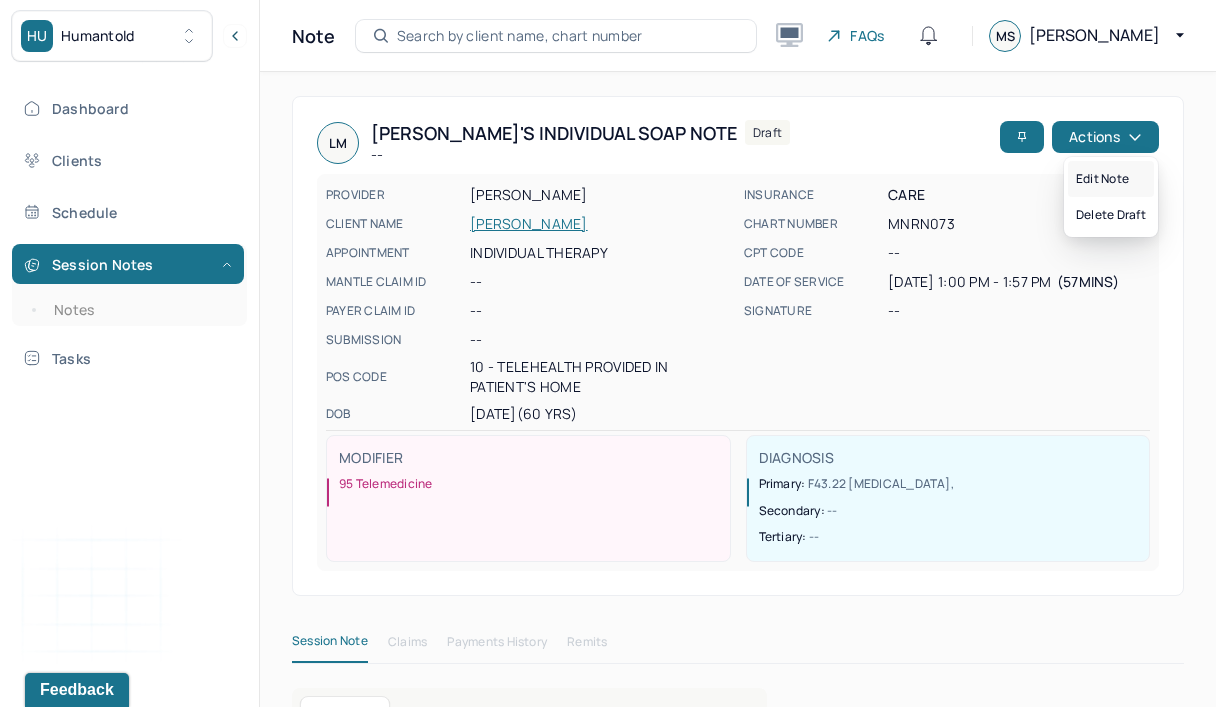 click on "Edit note" at bounding box center [1111, 179] 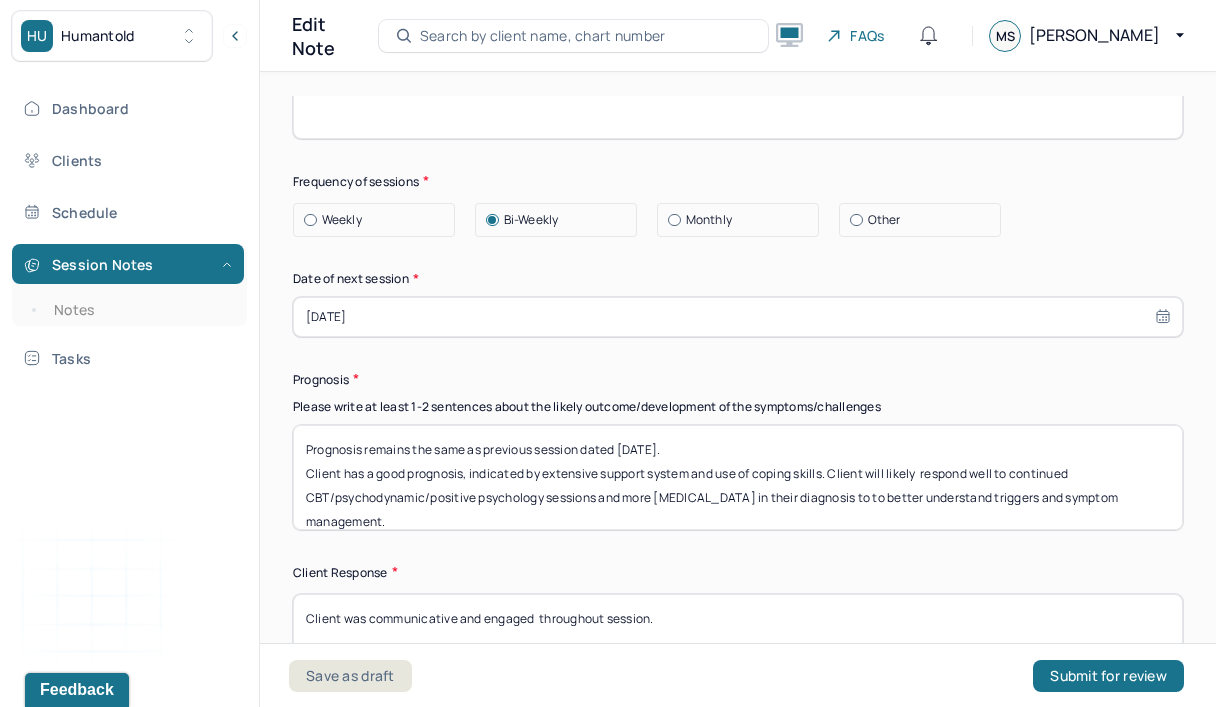 scroll, scrollTop: 2926, scrollLeft: 0, axis: vertical 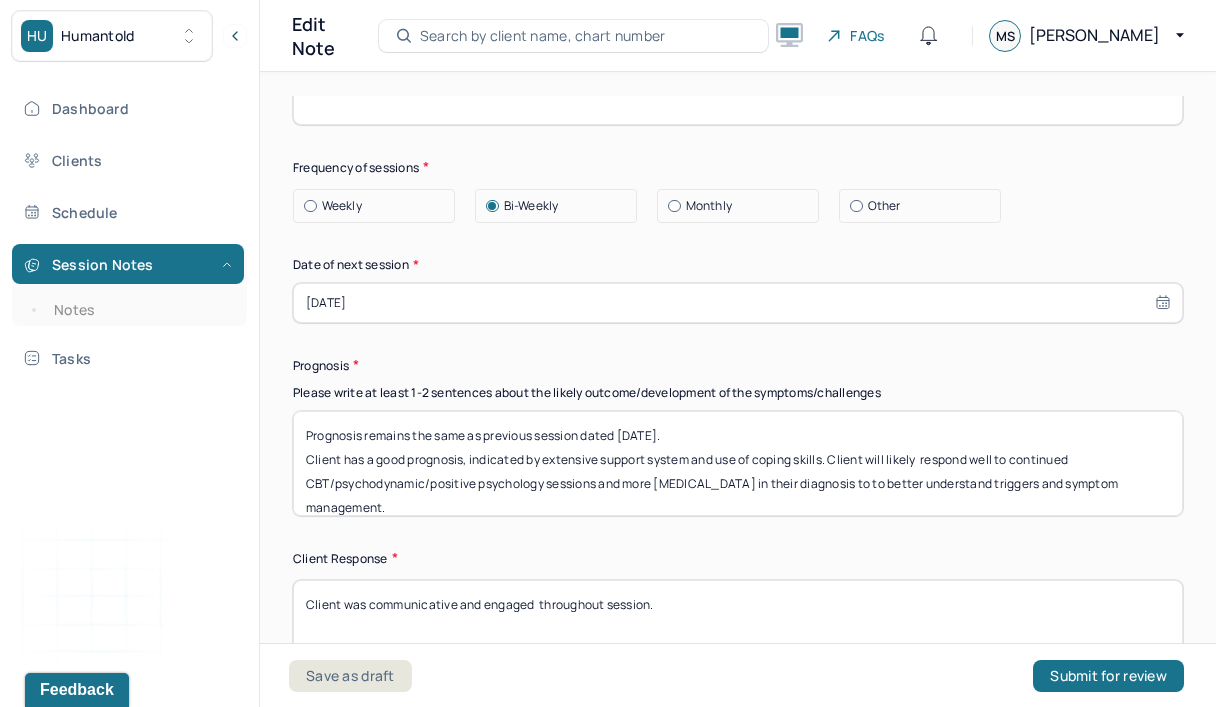click on "Prognosis remains the same as previous session dated [DATE].
Client has a good prognosis, indicated by extensive support system and use of coping skills. Client will likely  respond well to continued CBT/psychodynamic/positive psychology sessions and more [MEDICAL_DATA] in their diagnosis to to better understand triggers and symptom management." at bounding box center (738, 463) 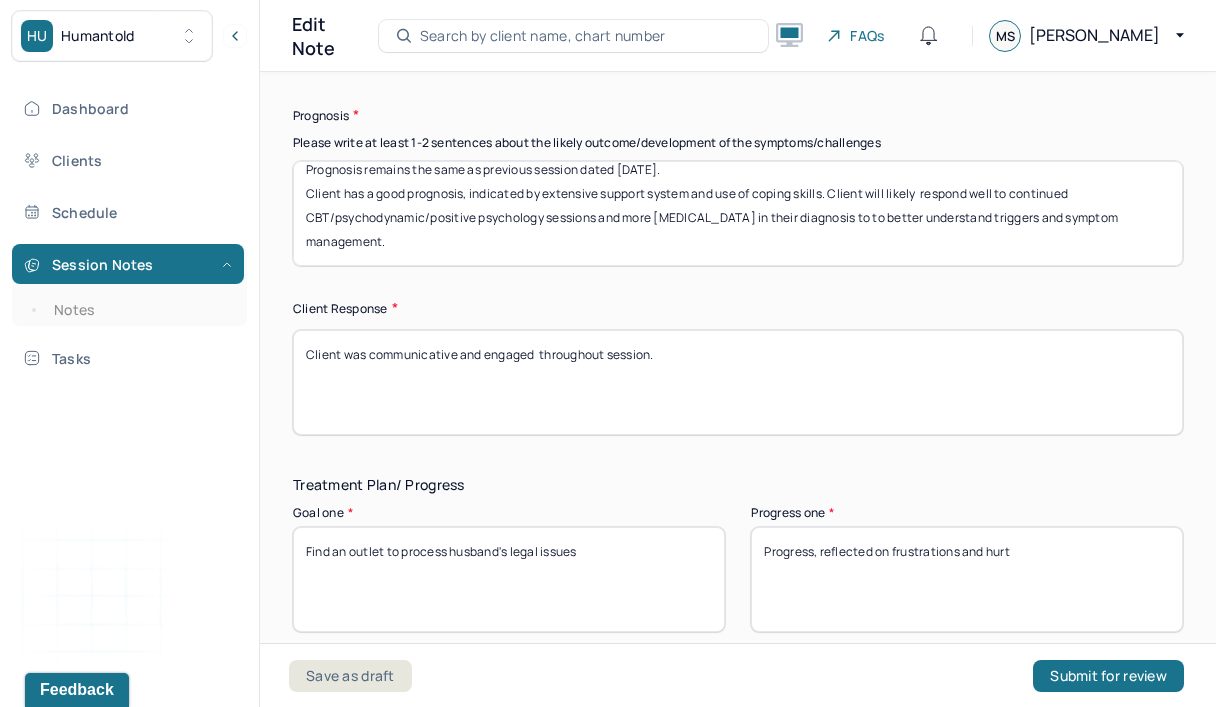 scroll, scrollTop: 3177, scrollLeft: 0, axis: vertical 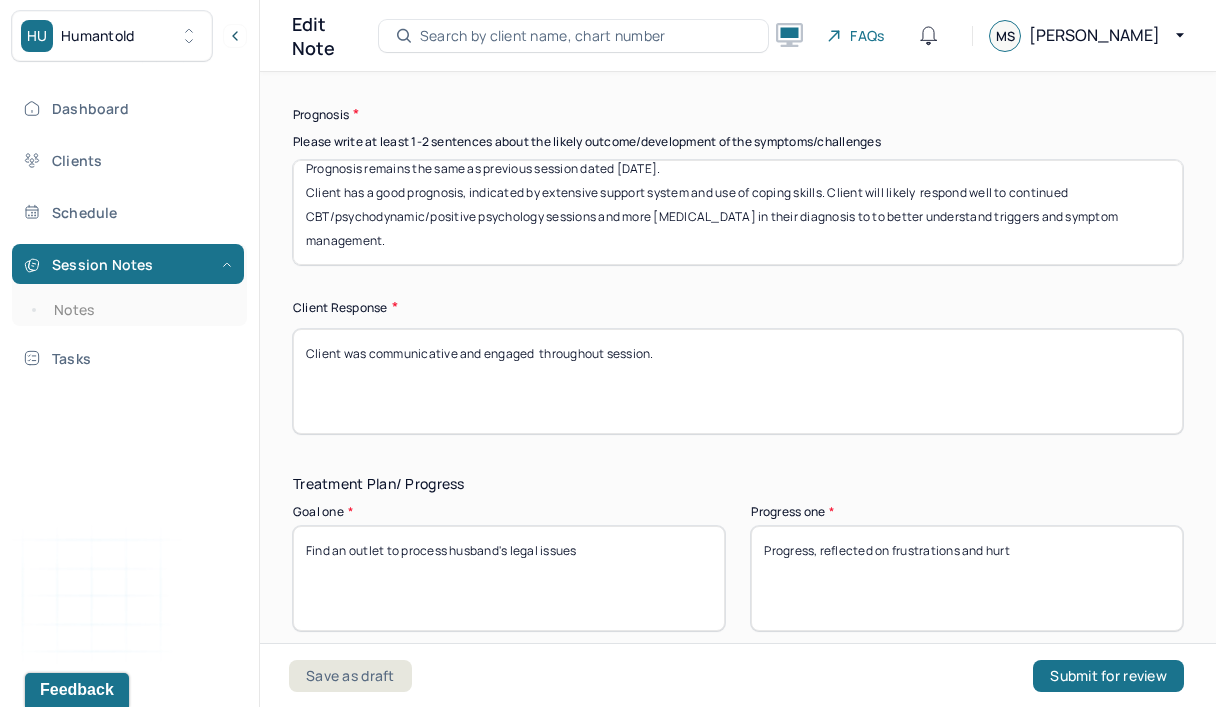 type on "Prognosis remains the same as previous session dated [DATE].
Client has a good prognosis, indicated by extensive support system and use of coping skills. Client will likely  respond well to continued CBT/psychodynamic/positive psychology sessions and more [MEDICAL_DATA] in their diagnosis to to better understand triggers and symptom management." 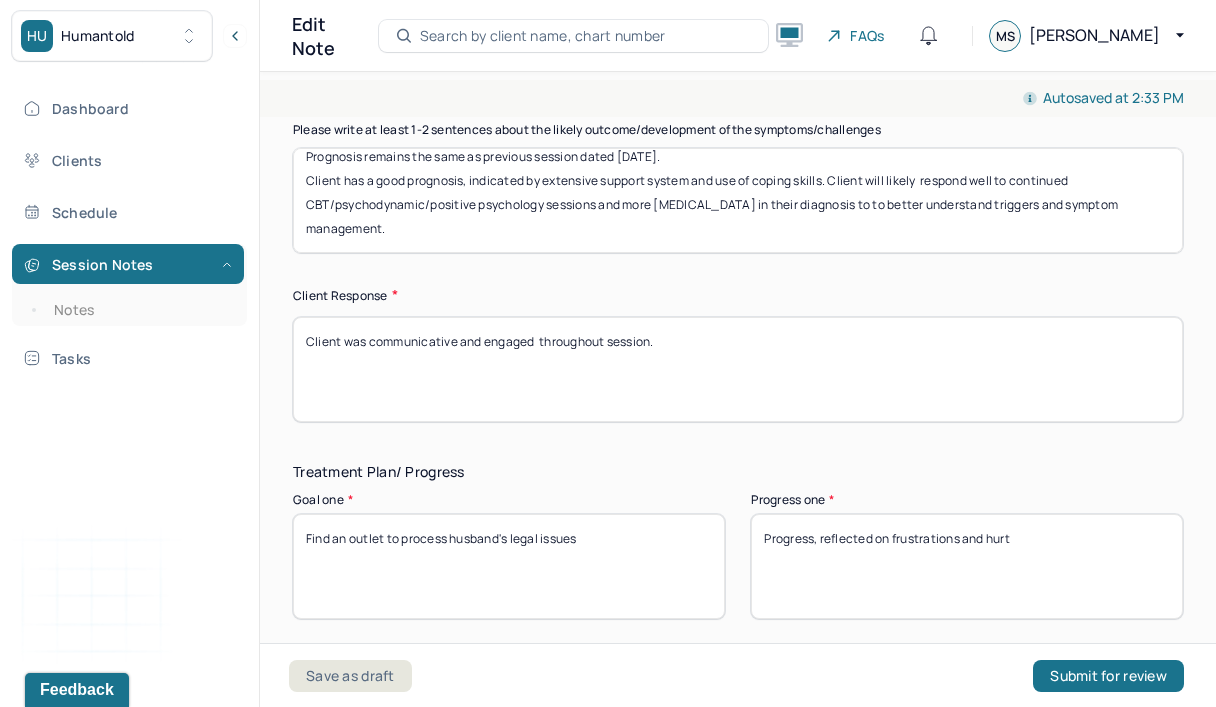 scroll, scrollTop: 3196, scrollLeft: 0, axis: vertical 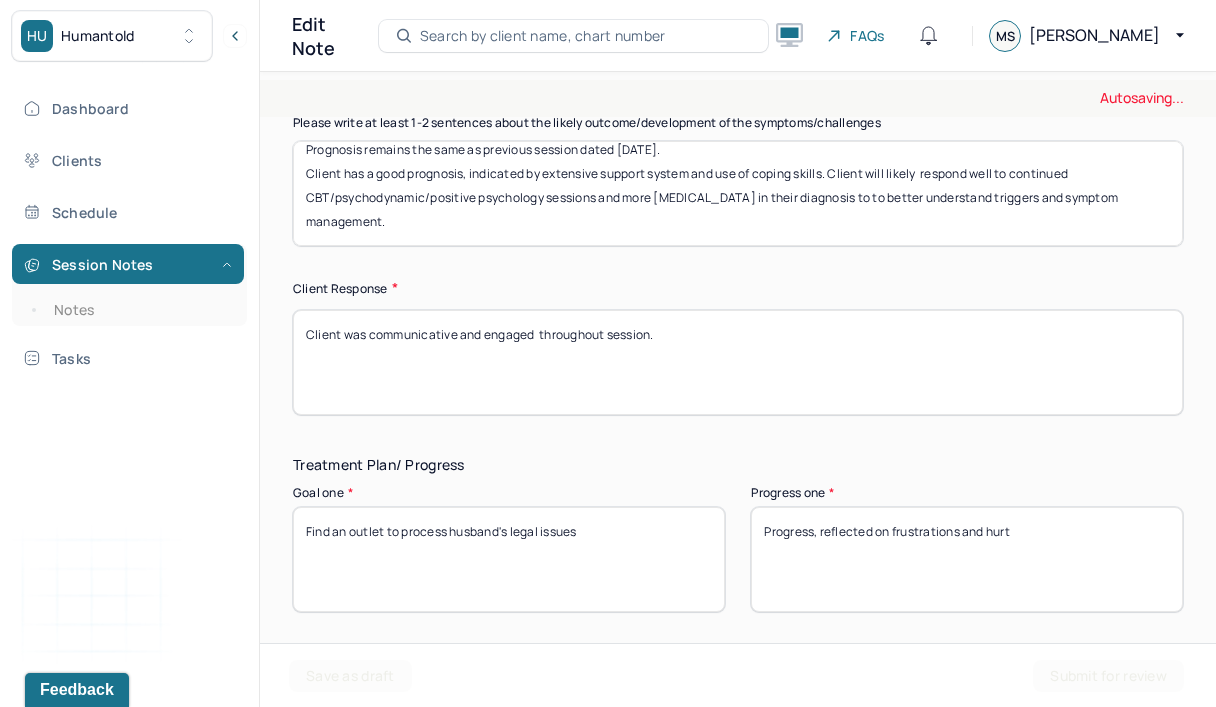 click on "Client was communicative and engaged  throughout session." at bounding box center (738, 362) 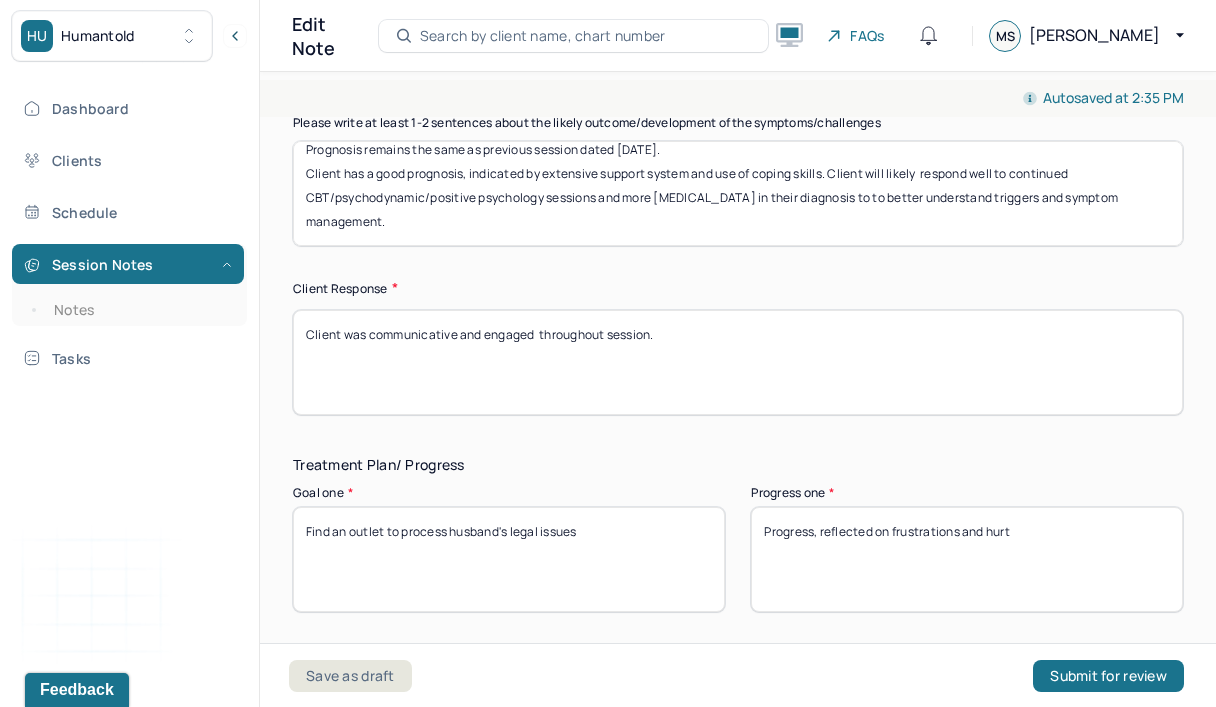 click on "Client was communicative and engaged  throughout session." at bounding box center (738, 362) 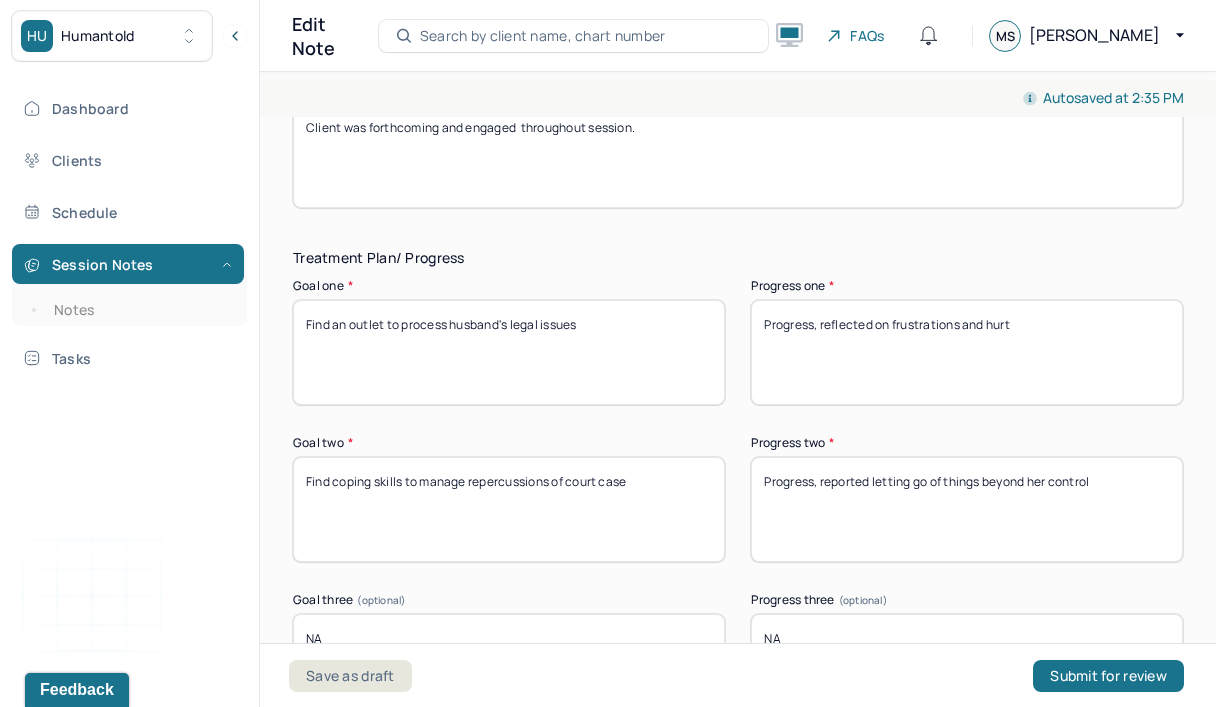 scroll, scrollTop: 3409, scrollLeft: 0, axis: vertical 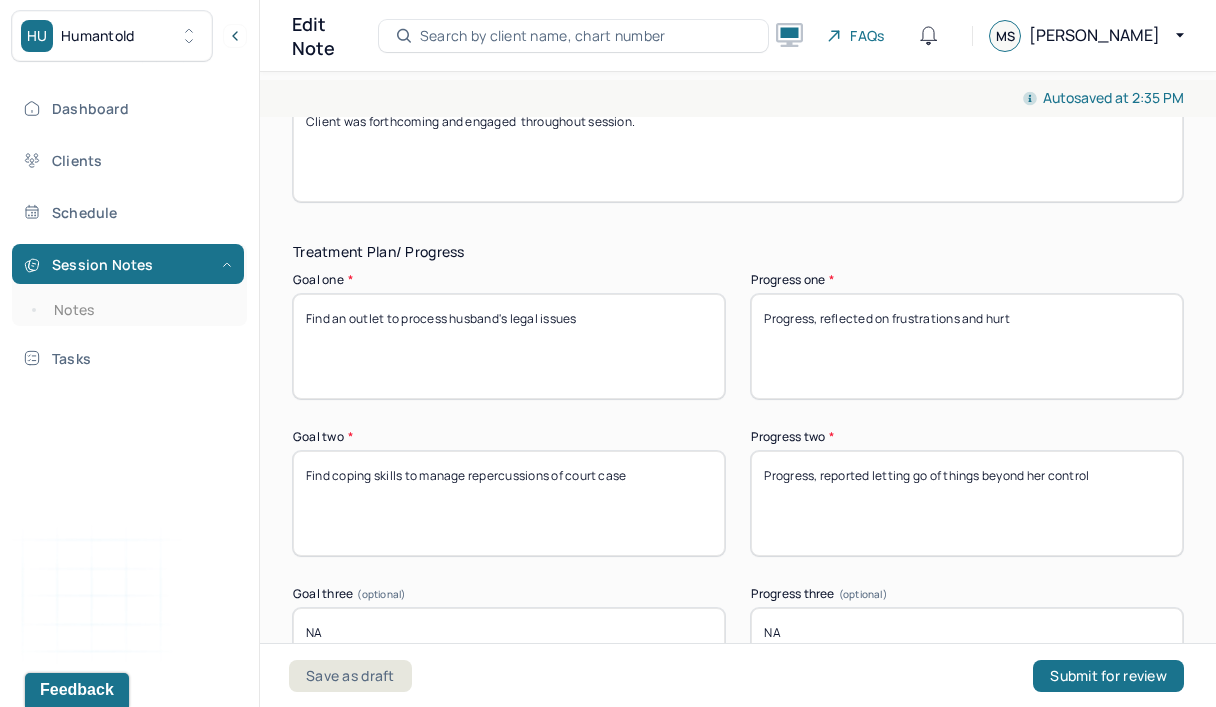 type on "Client was forthcoming and engaged  throughout session." 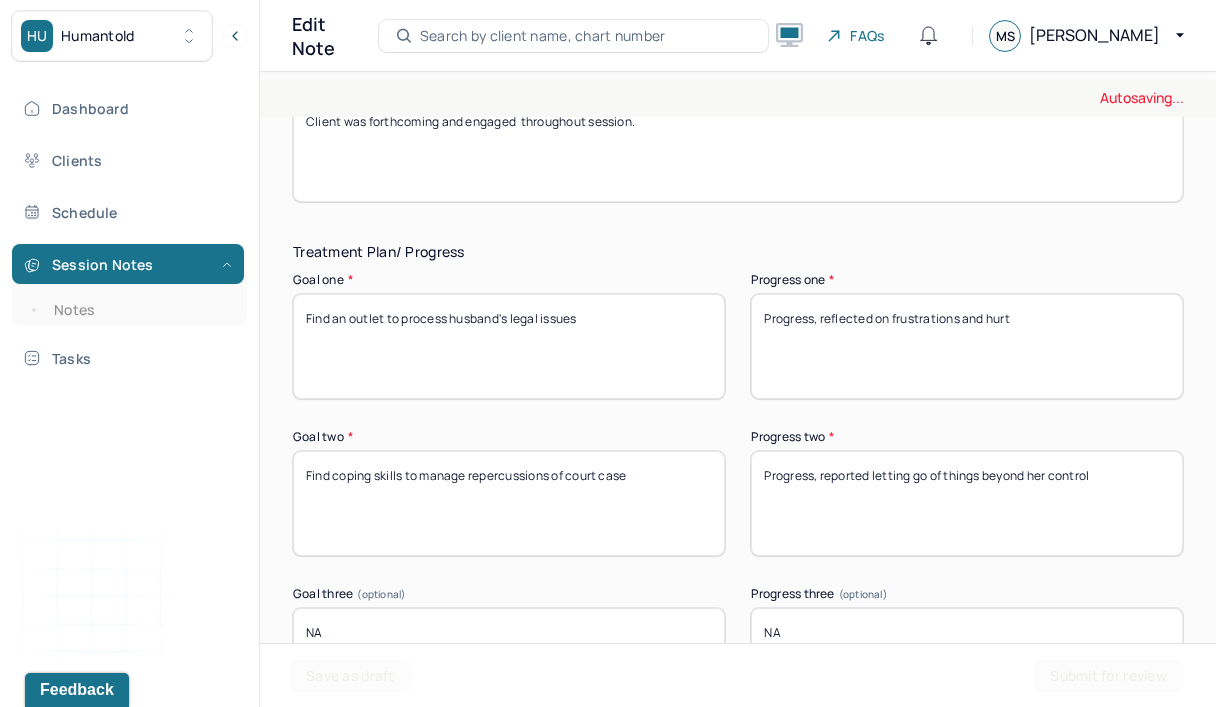 drag, startPoint x: 454, startPoint y: 346, endPoint x: 1016, endPoint y: 327, distance: 562.3211 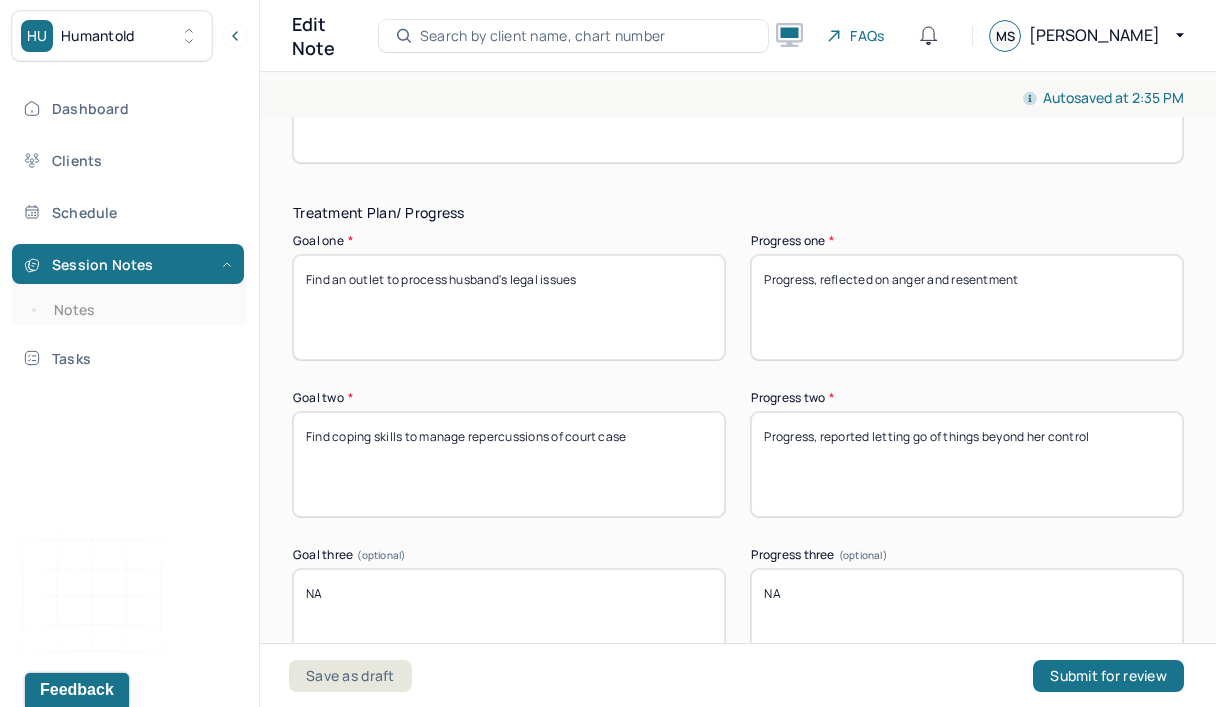 scroll, scrollTop: 3463, scrollLeft: 0, axis: vertical 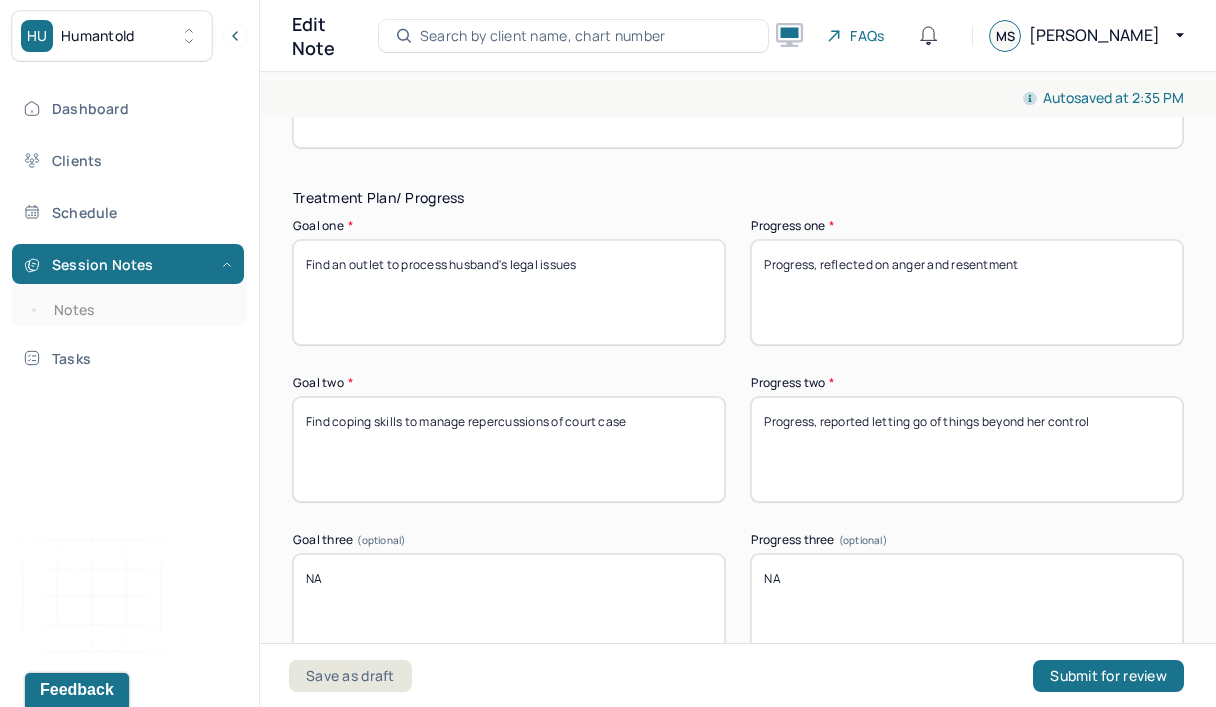 type on "Progress, reflected on anger and resentment" 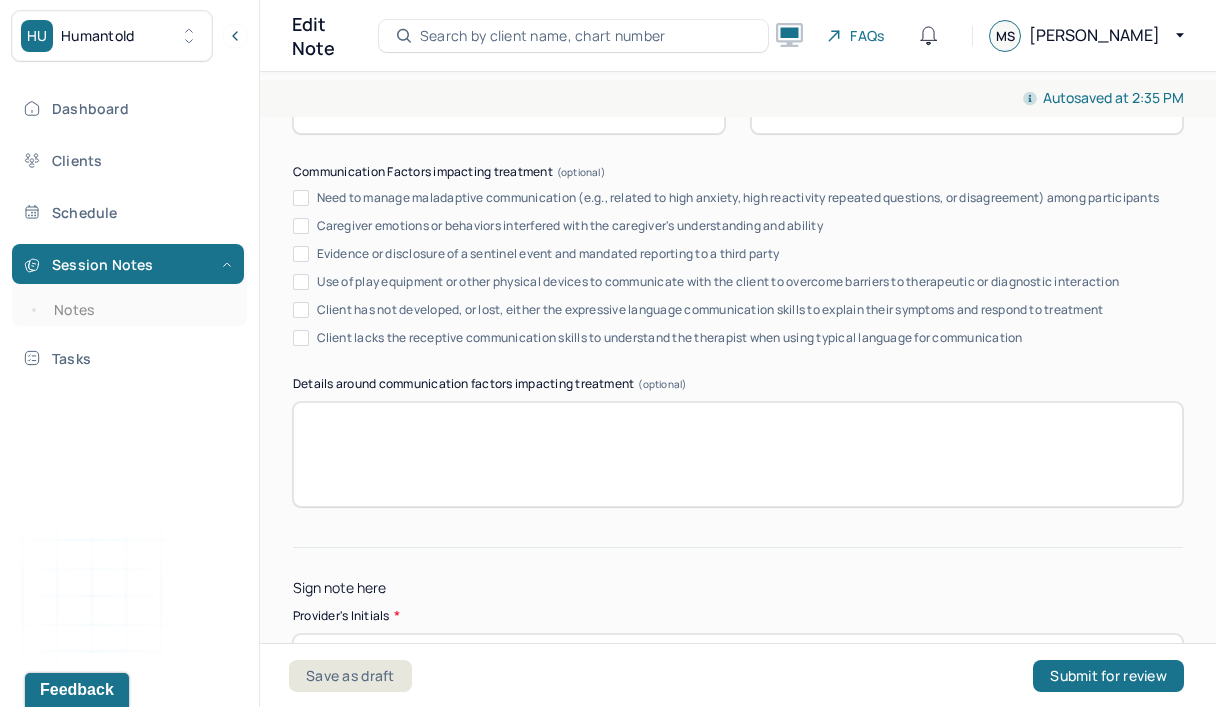 scroll, scrollTop: 4144, scrollLeft: 0, axis: vertical 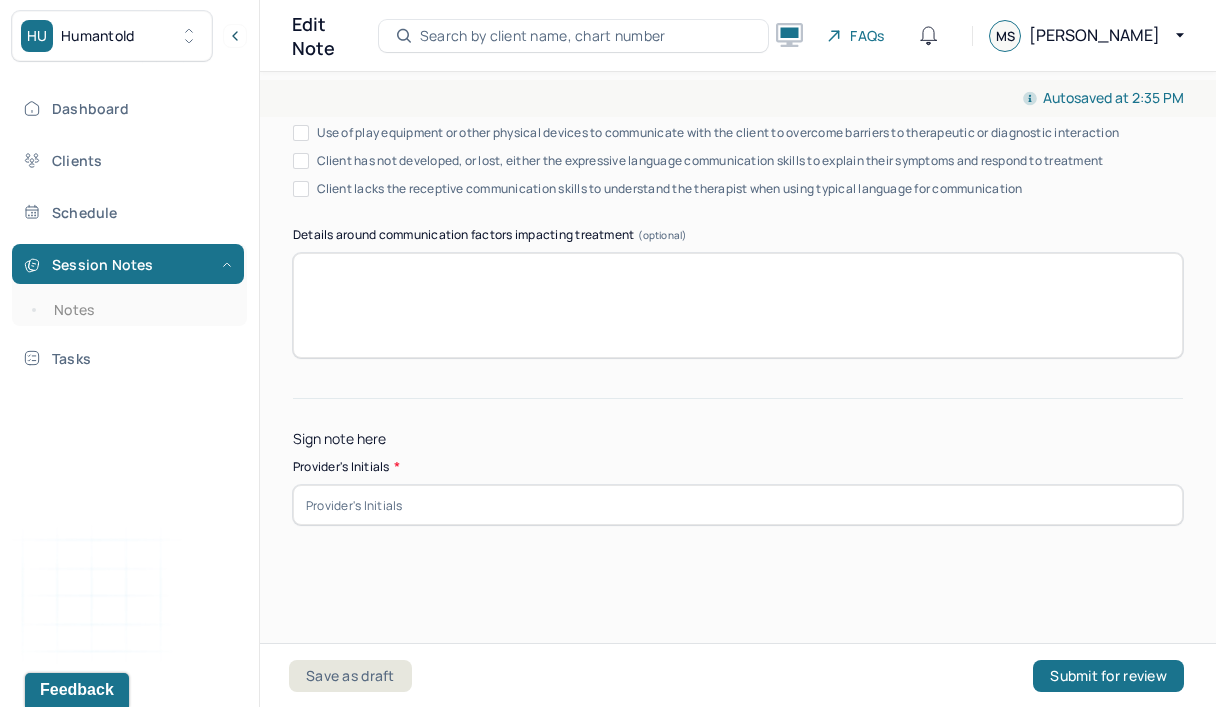 type on "Progress, reported learning to prioritize self-care" 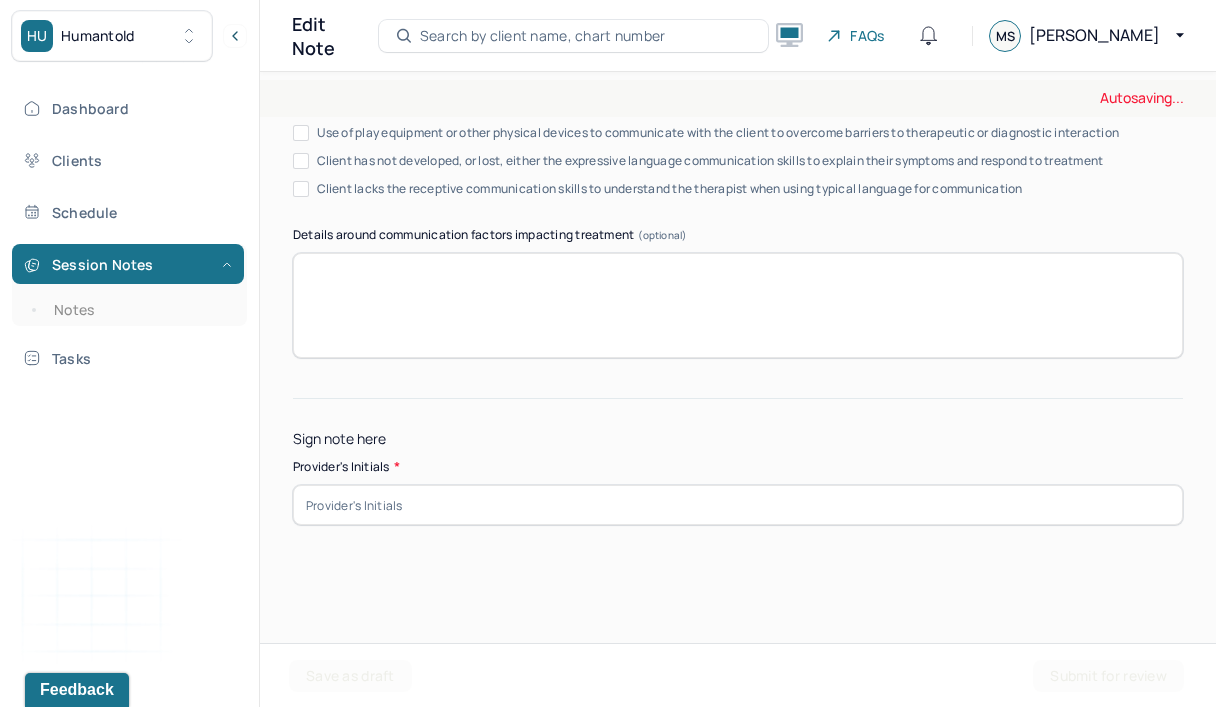 click at bounding box center [738, 505] 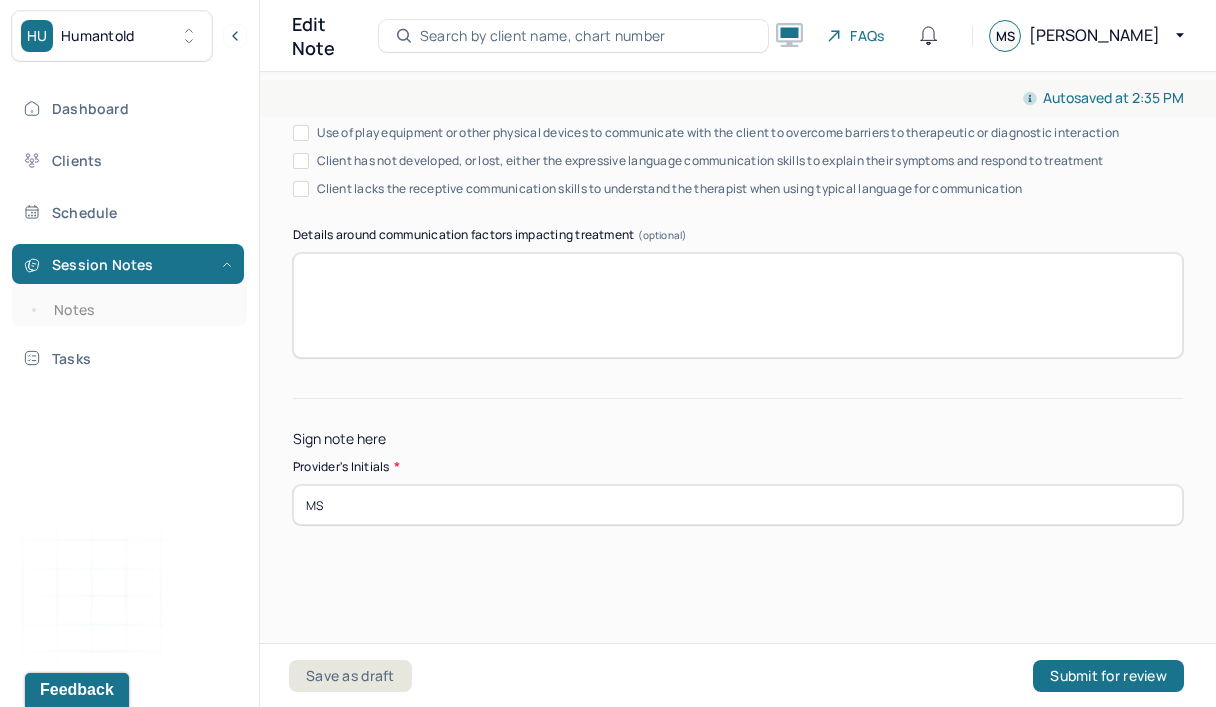 type on "MS" 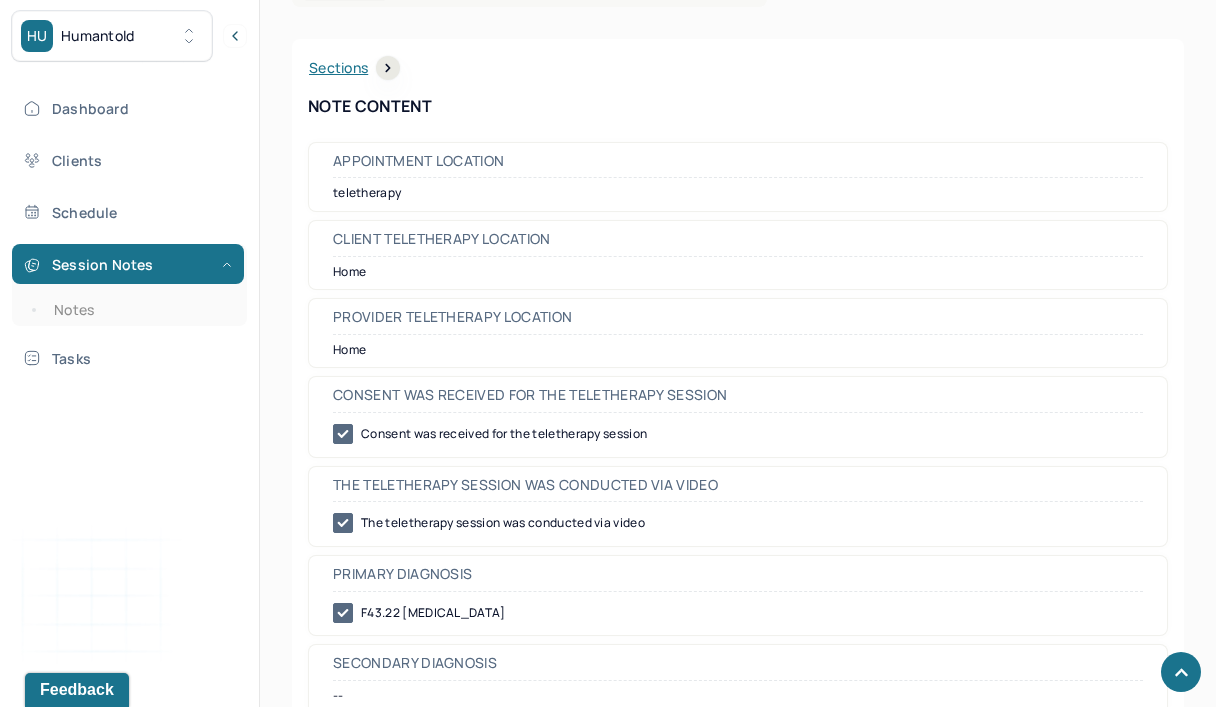 scroll, scrollTop: 0, scrollLeft: 0, axis: both 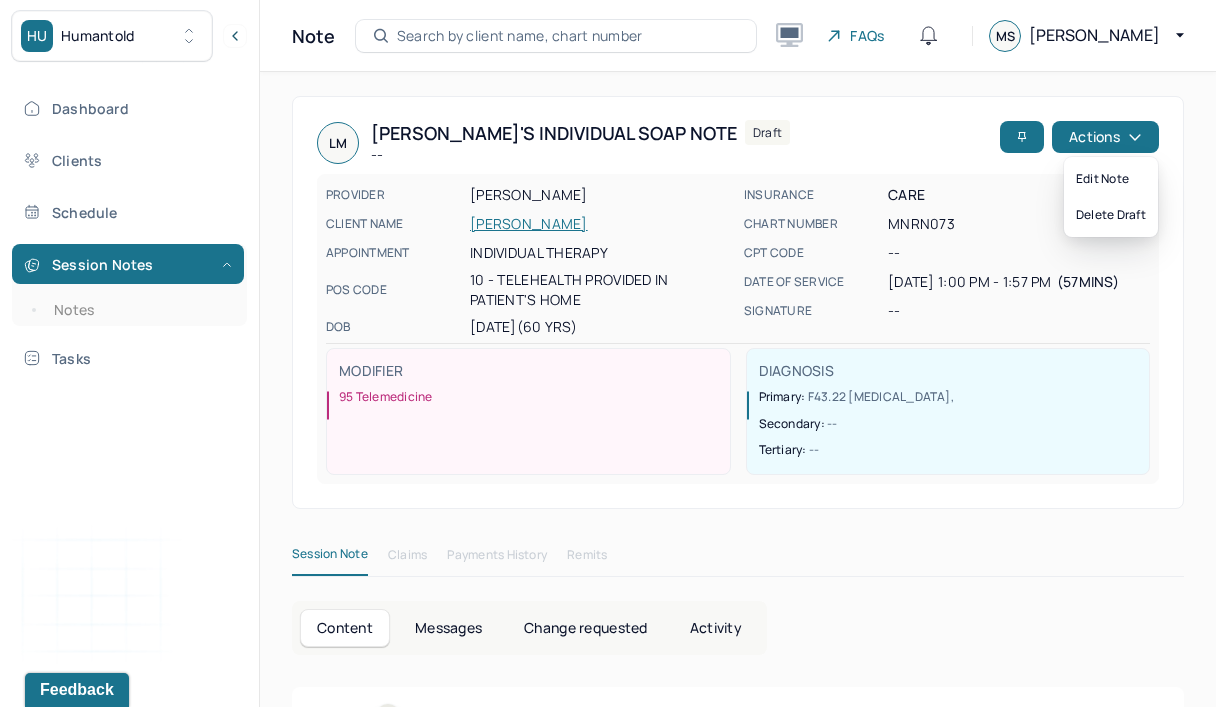 click on "Actions" at bounding box center [1105, 137] 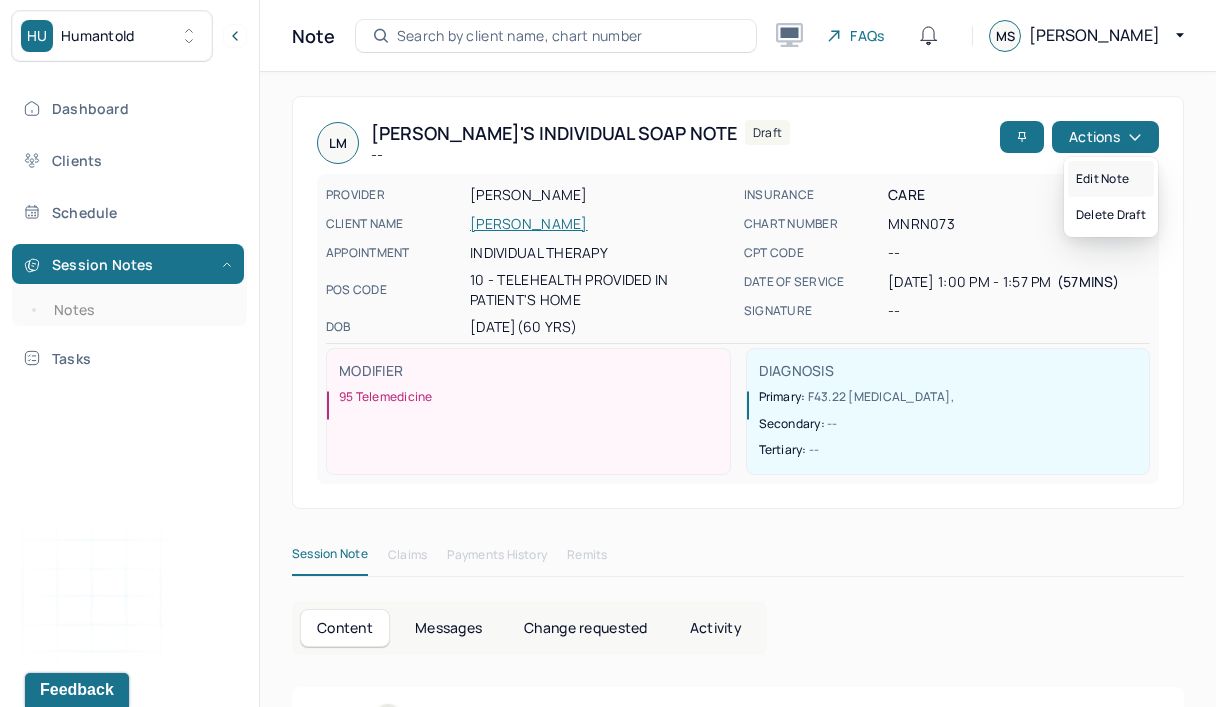 click on "Edit note" at bounding box center (1111, 179) 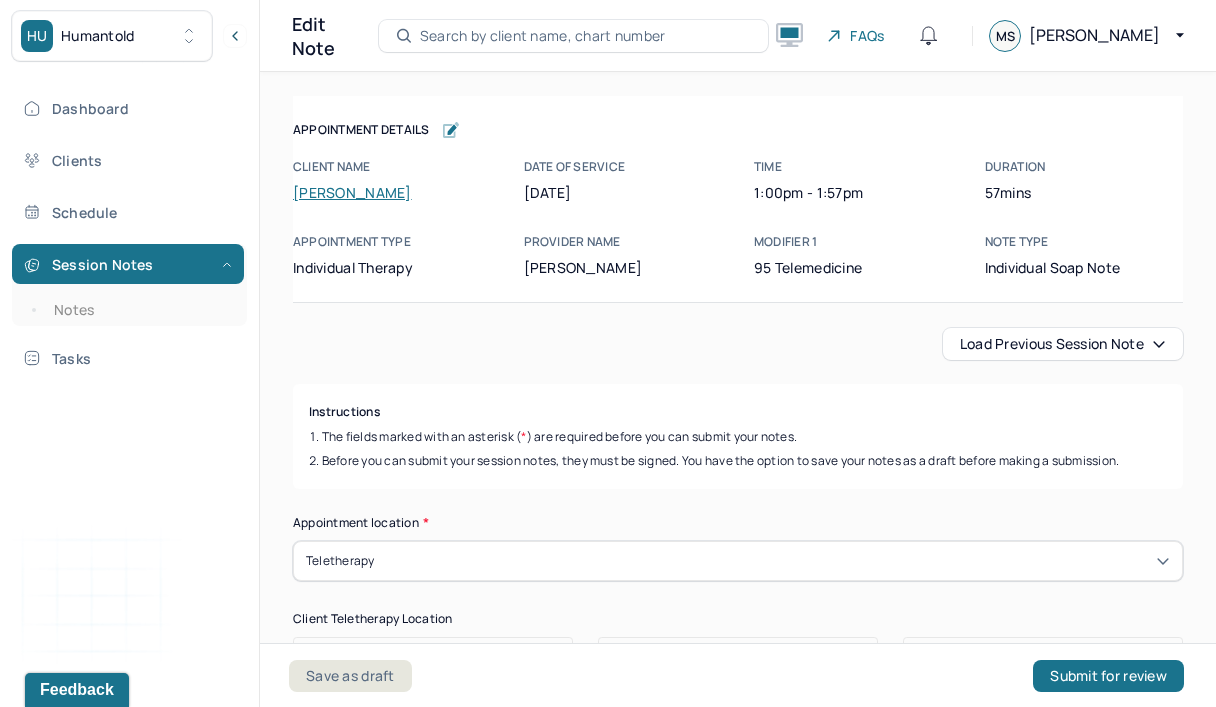 click on "Submit for review" at bounding box center [1108, 676] 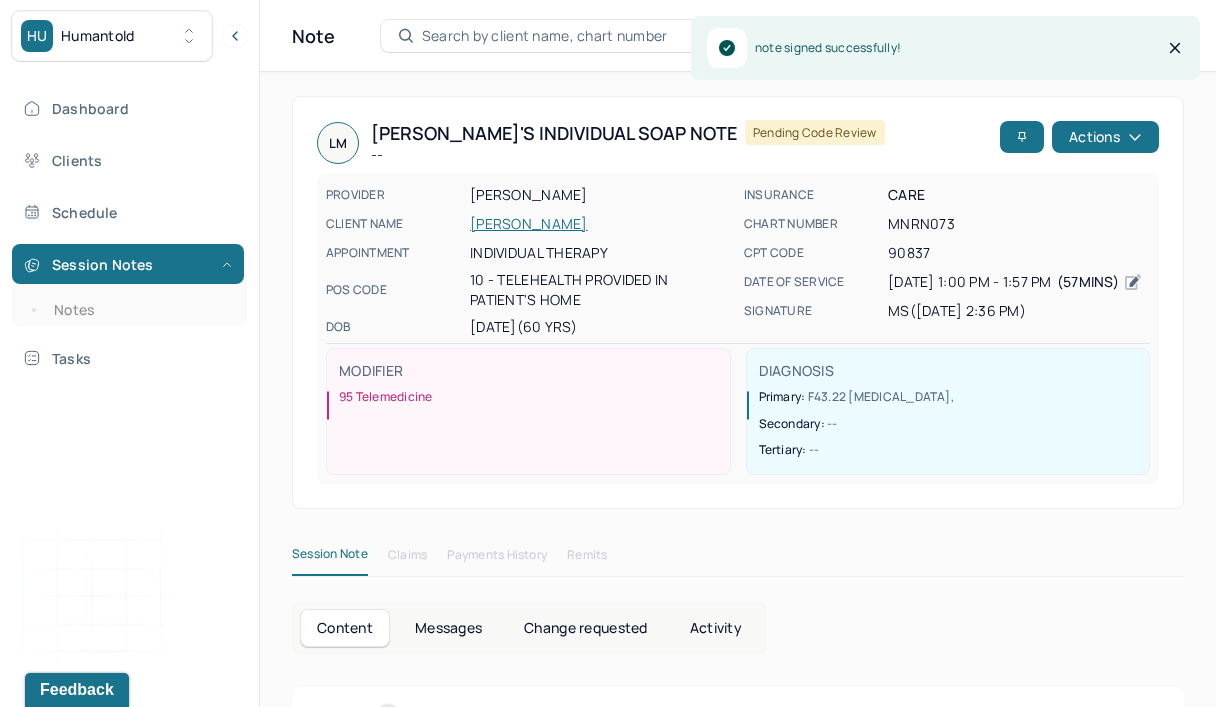 click on "Notes" at bounding box center (139, 310) 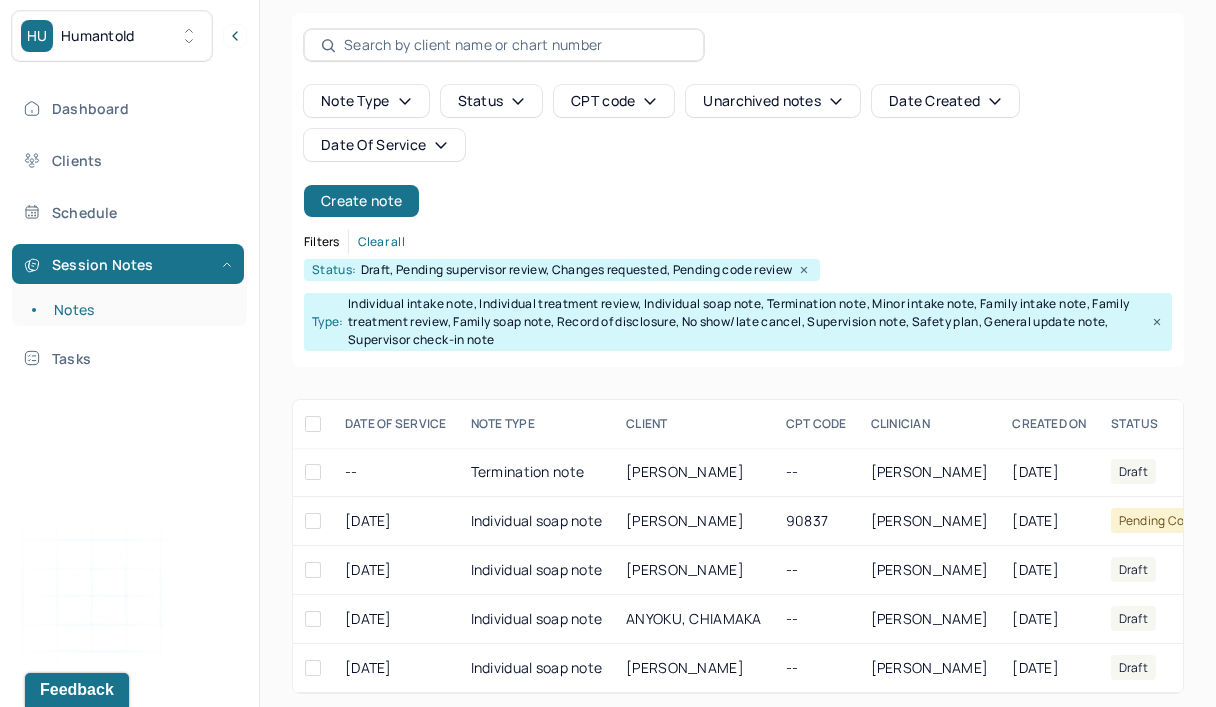 scroll, scrollTop: 95, scrollLeft: 0, axis: vertical 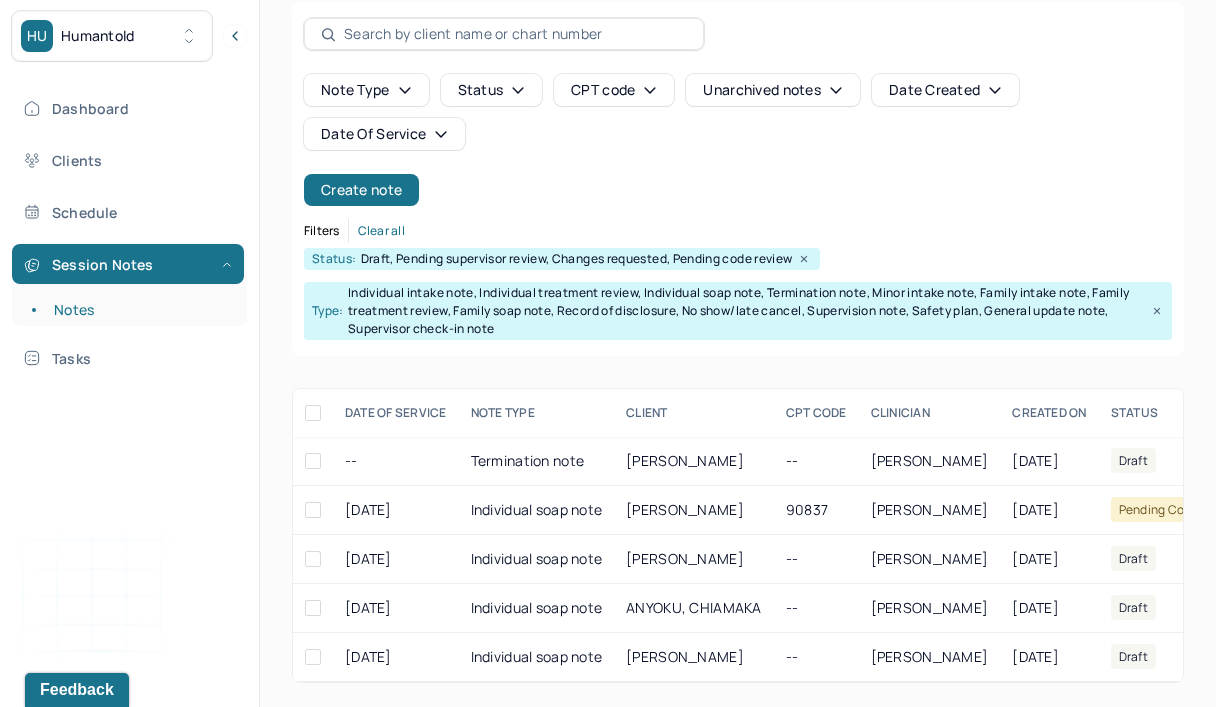 click on "[PERSON_NAME]" at bounding box center (693, 559) 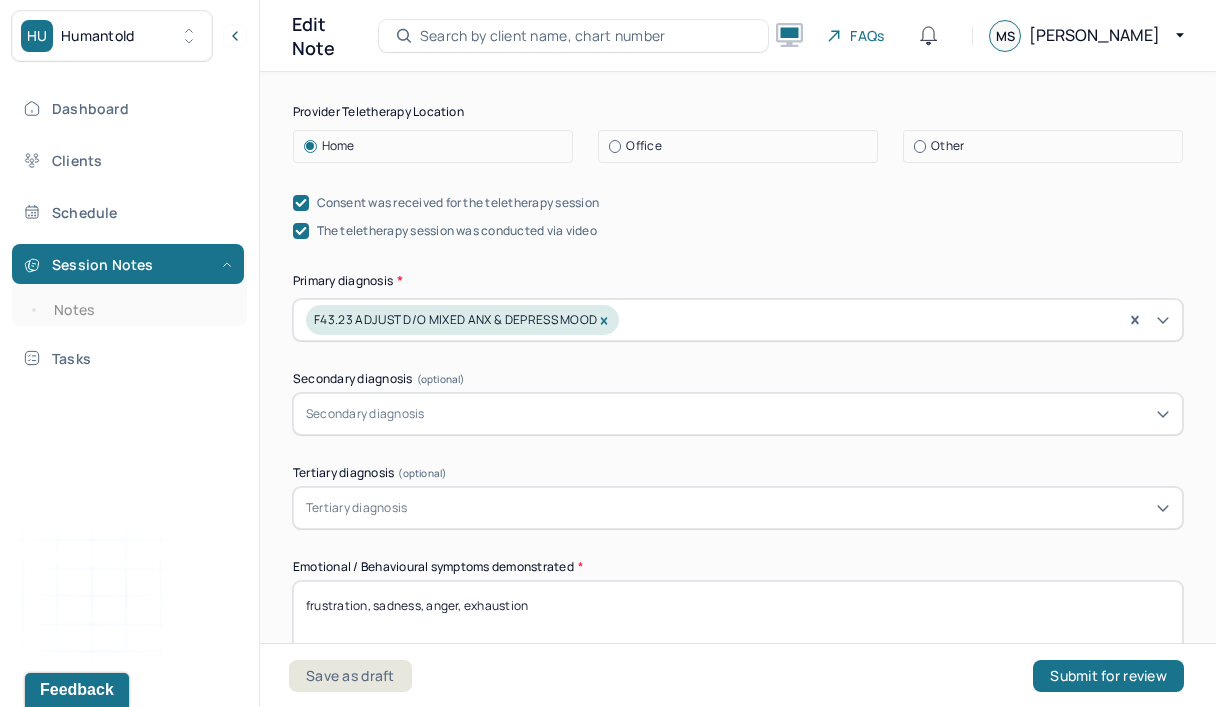 scroll, scrollTop: 746, scrollLeft: 0, axis: vertical 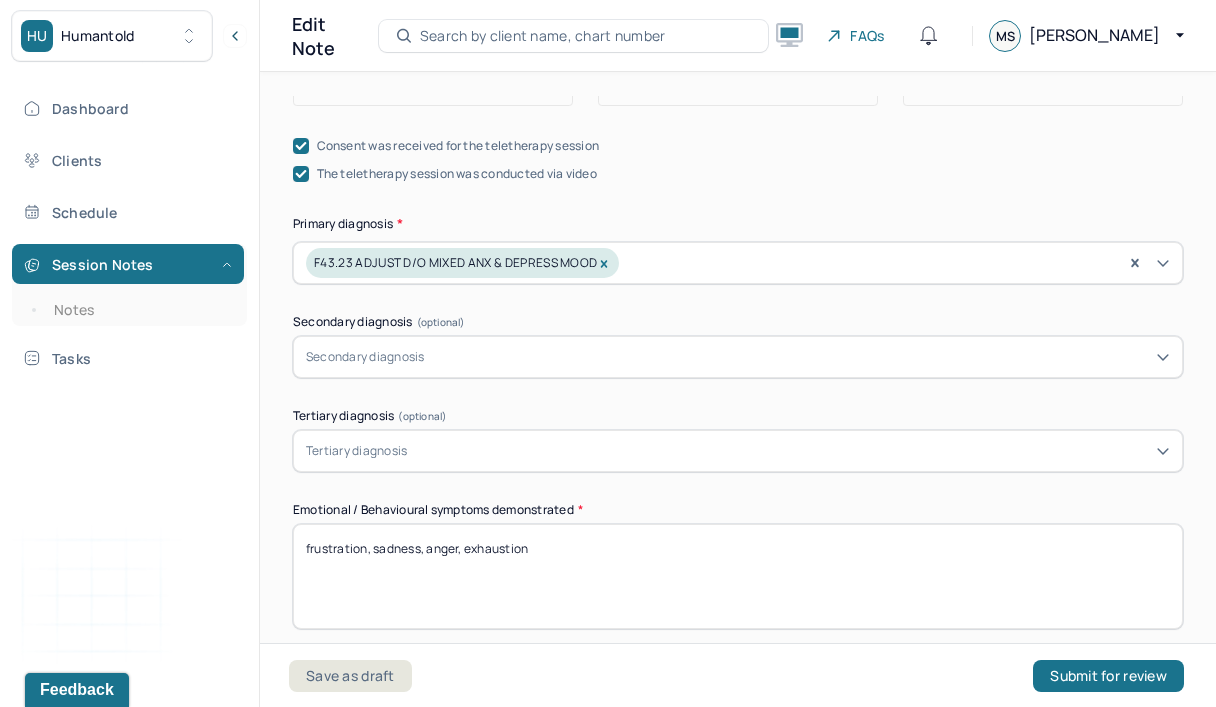 drag, startPoint x: 1155, startPoint y: 451, endPoint x: 715, endPoint y: 551, distance: 451.22058 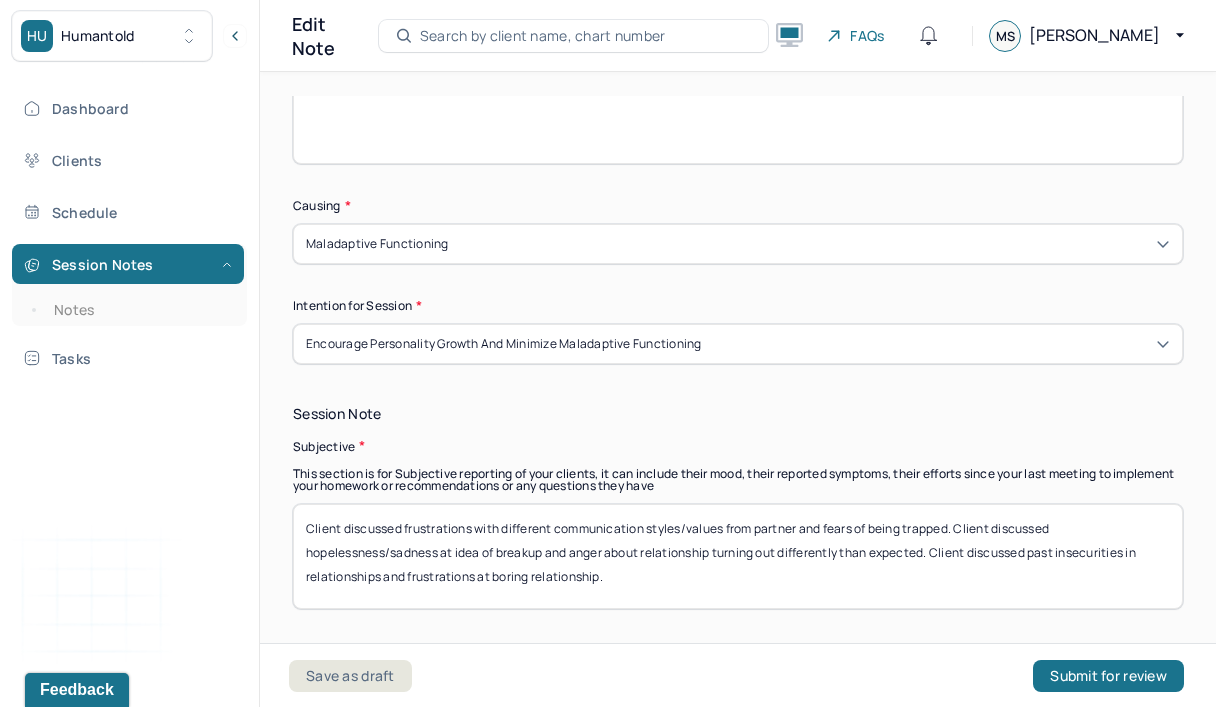 scroll, scrollTop: 1240, scrollLeft: 0, axis: vertical 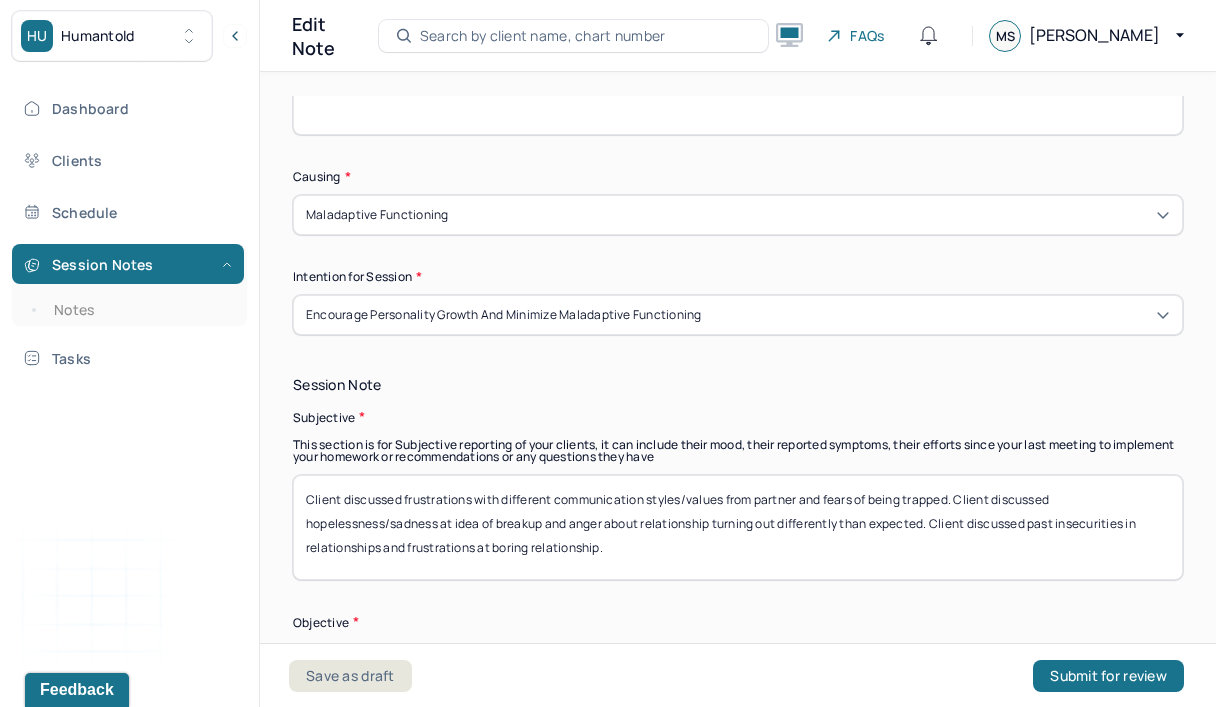 type on "frustration, confusion, rejection, embarrassment" 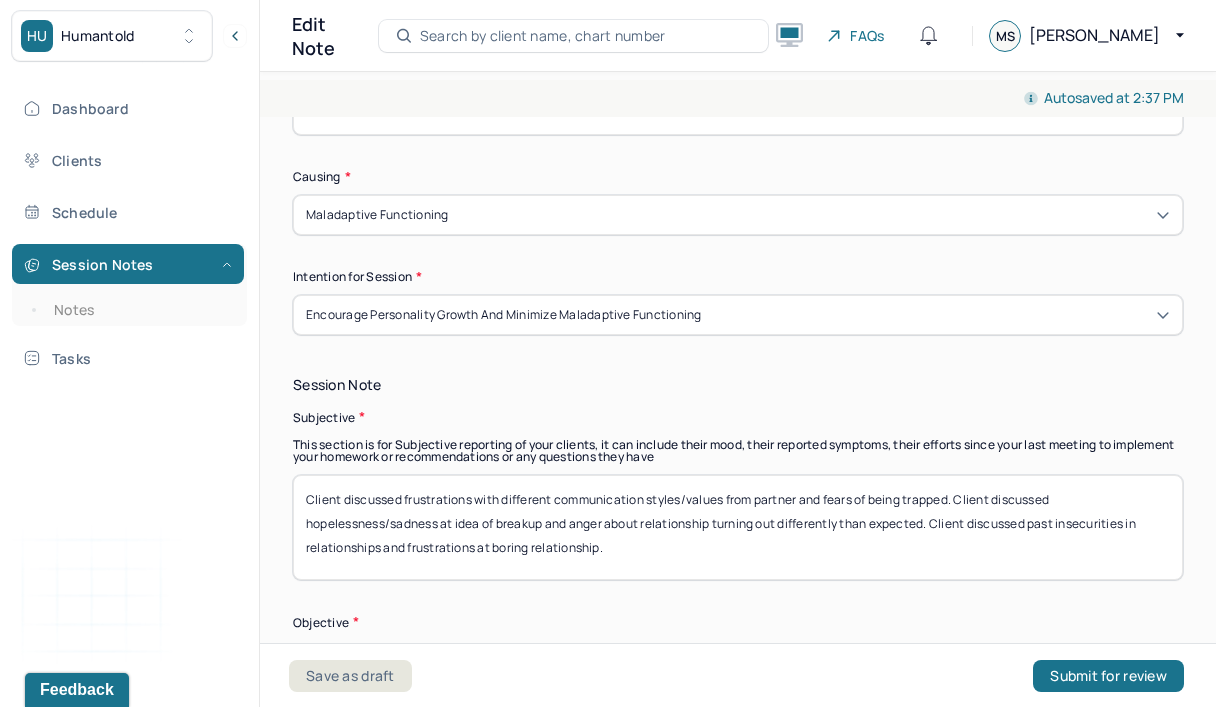 drag, startPoint x: 404, startPoint y: 499, endPoint x: 731, endPoint y: 551, distance: 331.10873 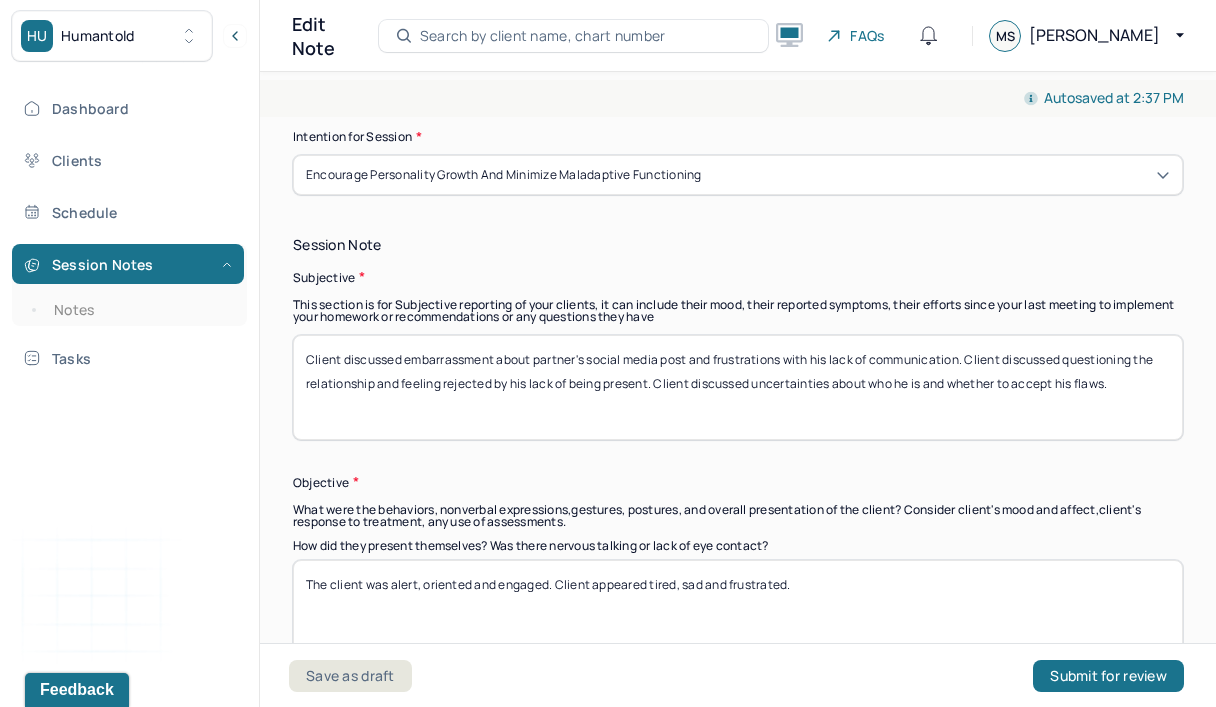 scroll, scrollTop: 1401, scrollLeft: 0, axis: vertical 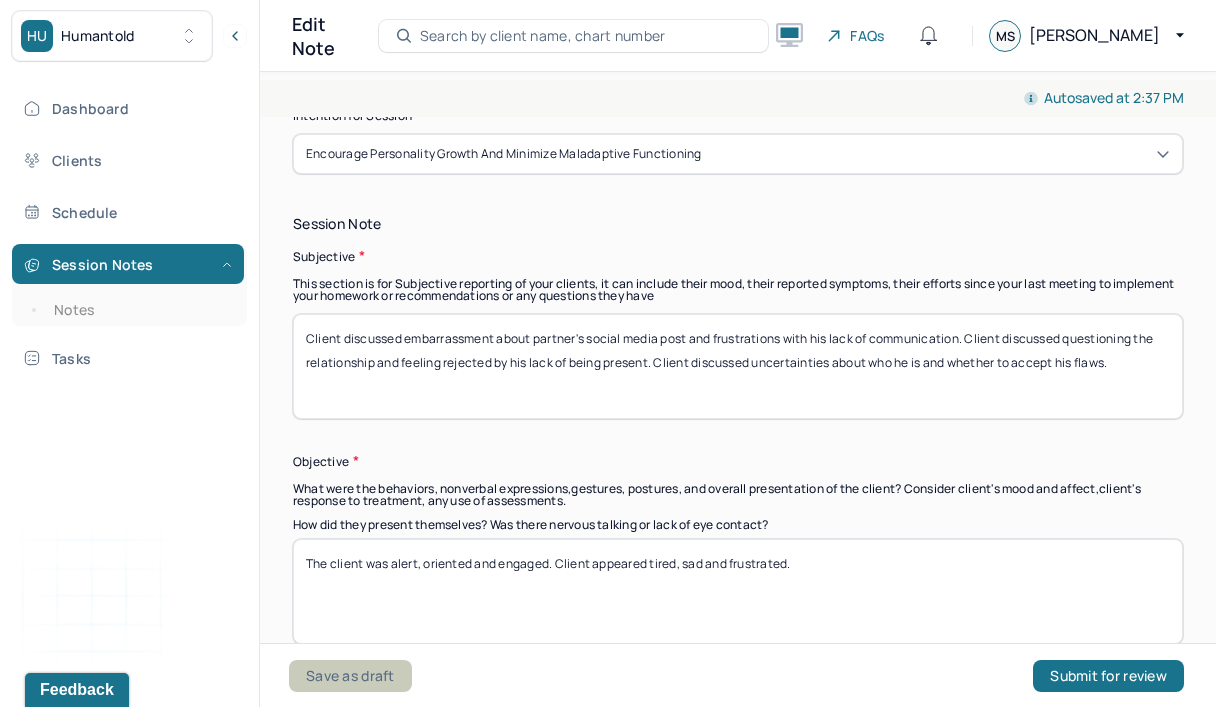 type on "Client discussed embarrassment about partner's social media post and frustrations with his lack of communication. Client discussed questioning the relationship and feeling rejected by his lack of being present. Client discussed uncertainties about who he is and whether to accept his flaws." 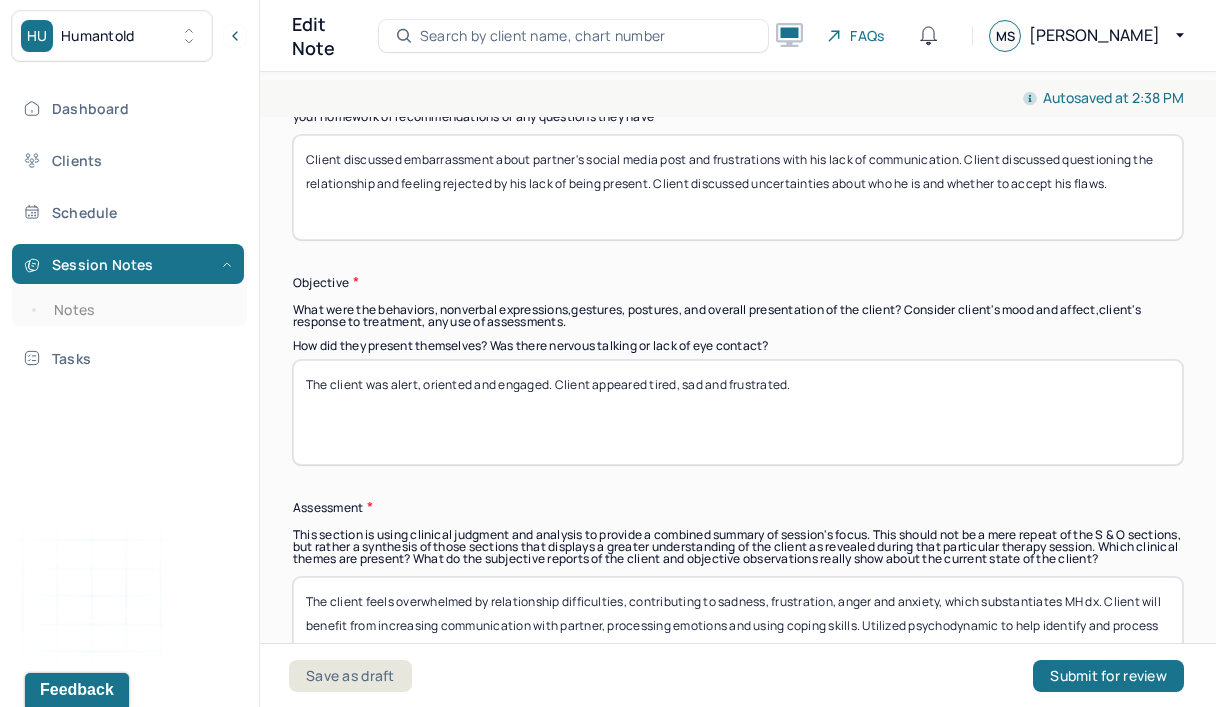 scroll, scrollTop: 1582, scrollLeft: 0, axis: vertical 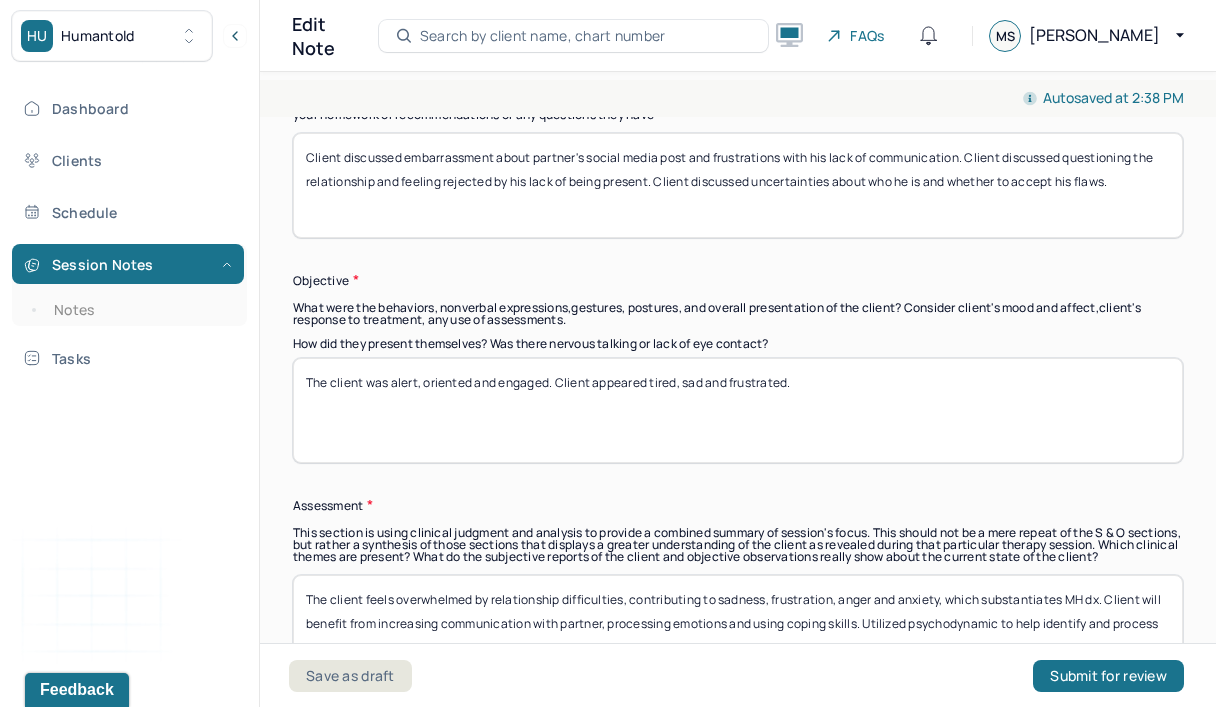 drag, startPoint x: 560, startPoint y: 377, endPoint x: 856, endPoint y: 376, distance: 296.00168 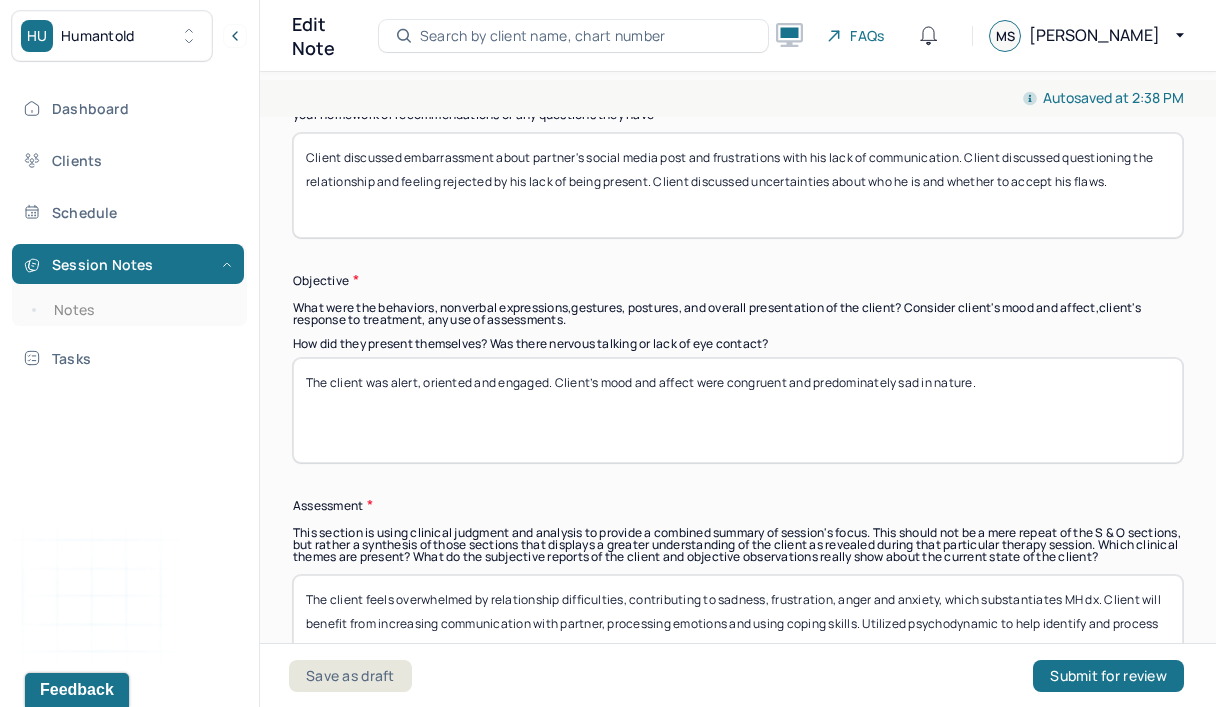 click on "The client was alert, oriented and engaged. Client appeared tired, sad and frustrated." at bounding box center [738, 410] 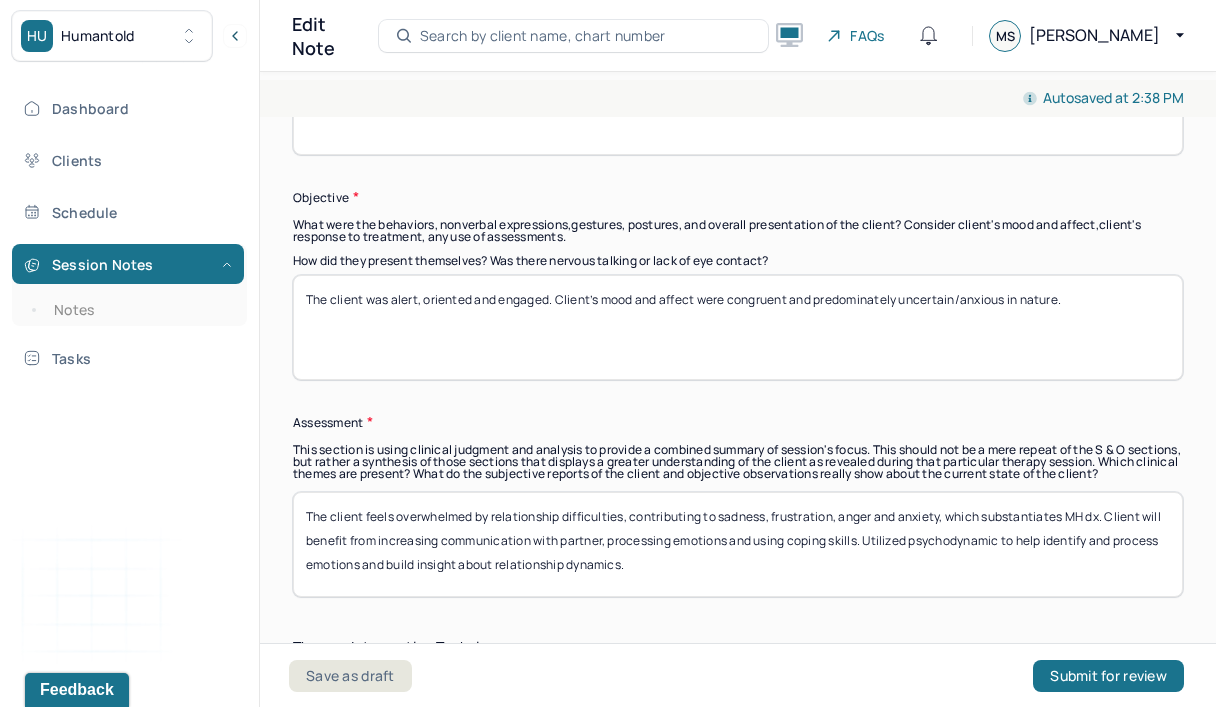 scroll, scrollTop: 1713, scrollLeft: 0, axis: vertical 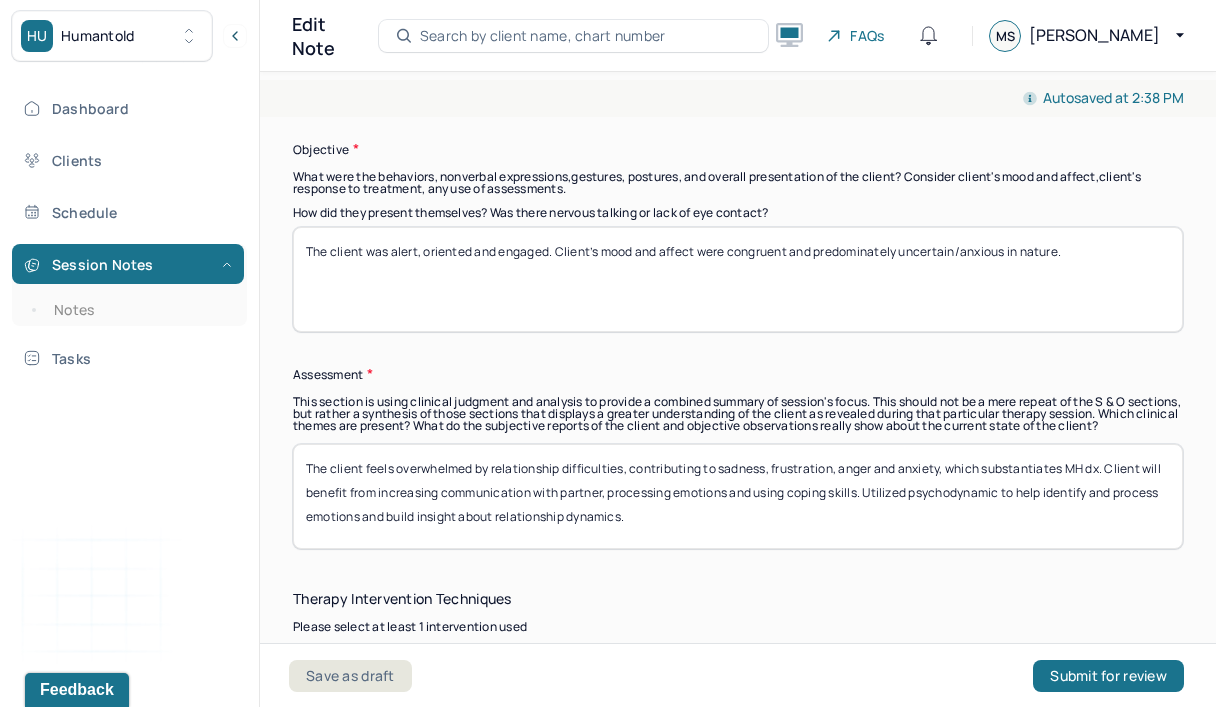 drag, startPoint x: 856, startPoint y: 376, endPoint x: 1004, endPoint y: 249, distance: 195.02051 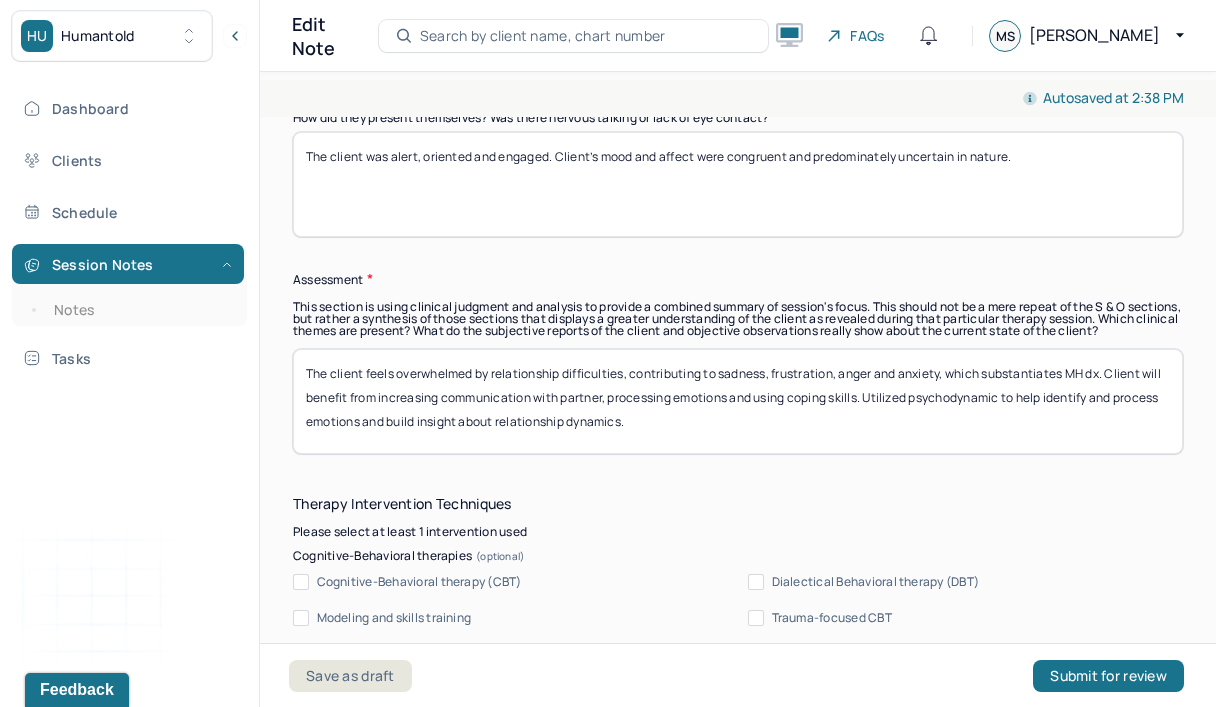 scroll, scrollTop: 1814, scrollLeft: 0, axis: vertical 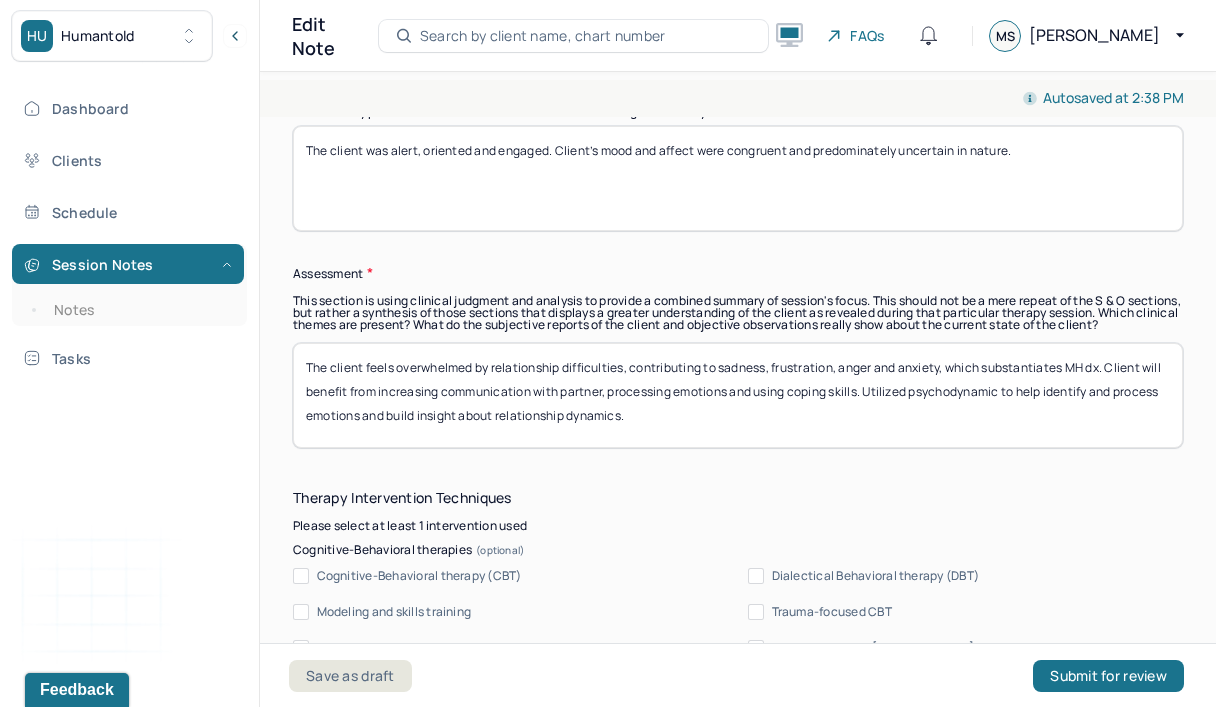 type on "The client was alert, oriented and engaged. Client’s mood and affect were congruent and predominately uncertain in nature." 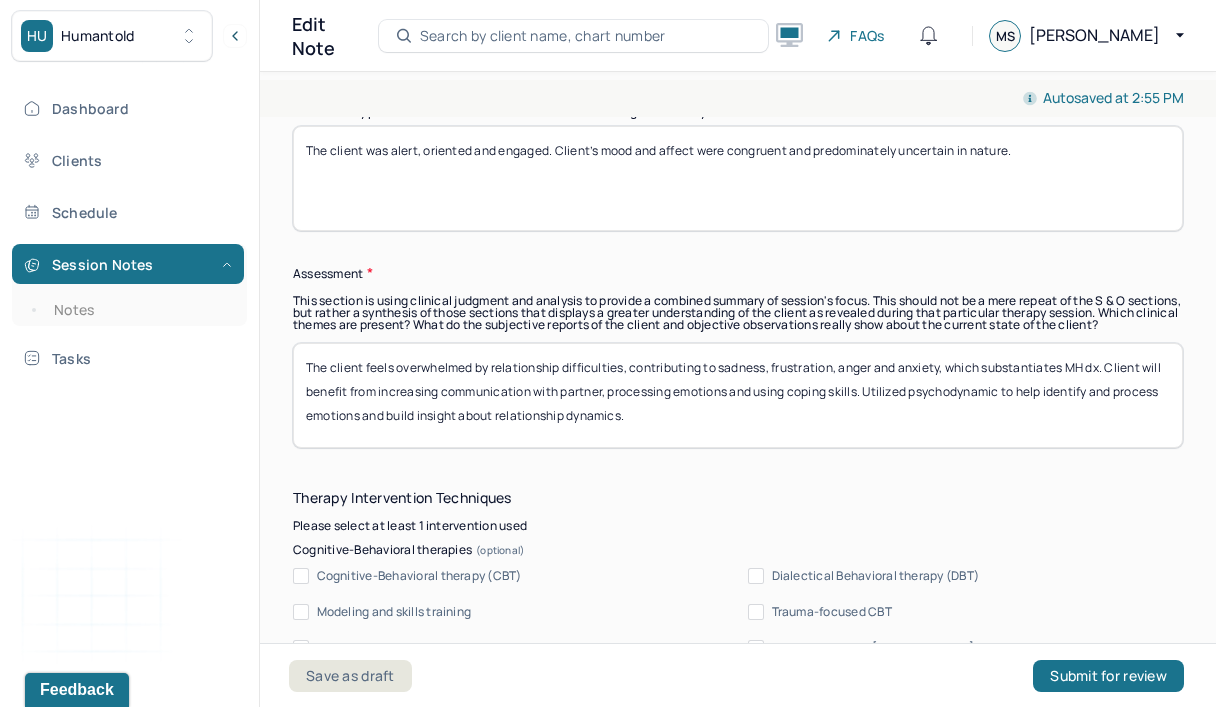 drag, startPoint x: 1004, startPoint y: 249, endPoint x: 632, endPoint y: 422, distance: 410.25967 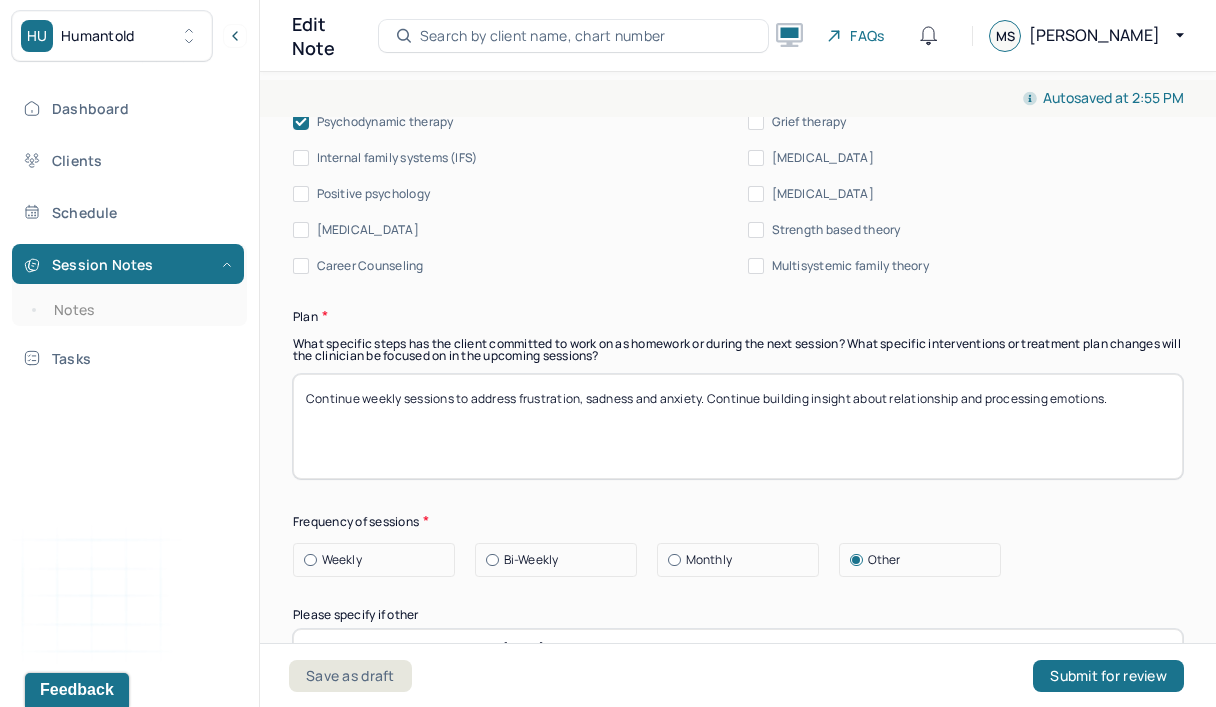 scroll, scrollTop: 2667, scrollLeft: 0, axis: vertical 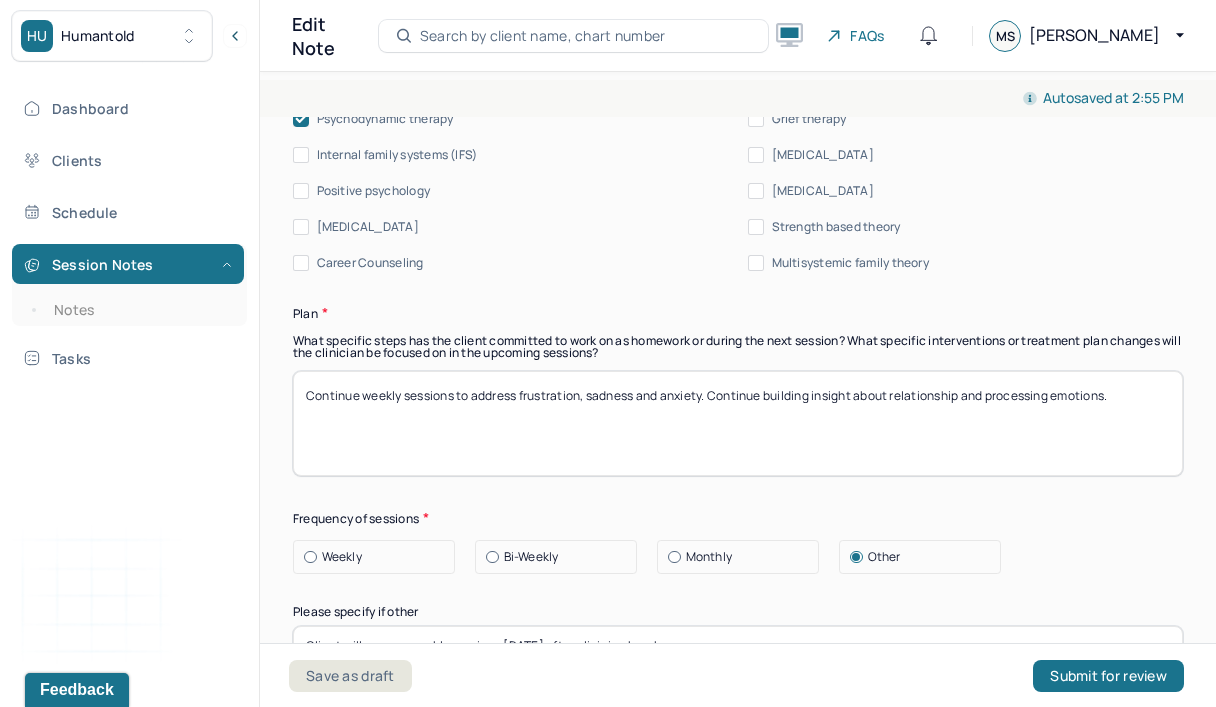type on "The client is unsure of whether to continue with relationship, contributing to anxiety, uncertainty, and confusion, which substantiates MH dx. Client will benefit from processing emotions and improving communication with partner. Utilized psychodynamic to help process emotions and build insight about relationship dynamics." 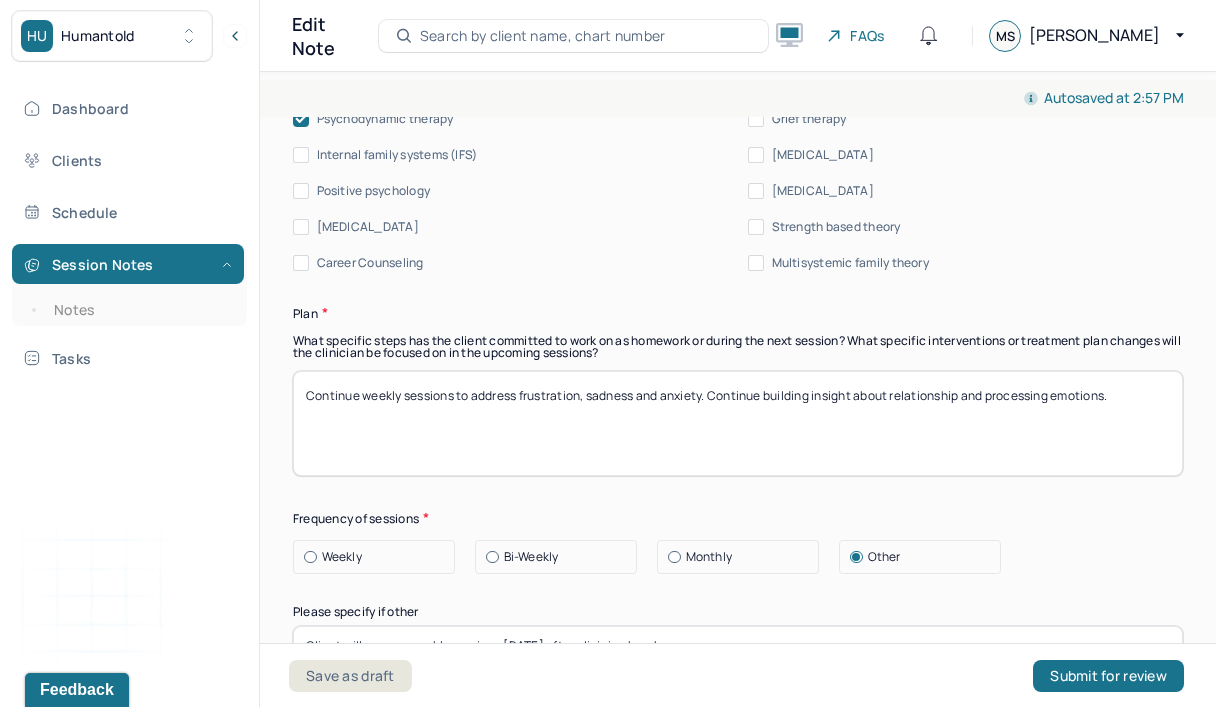 drag, startPoint x: 632, startPoint y: 422, endPoint x: 639, endPoint y: 409, distance: 14.764823 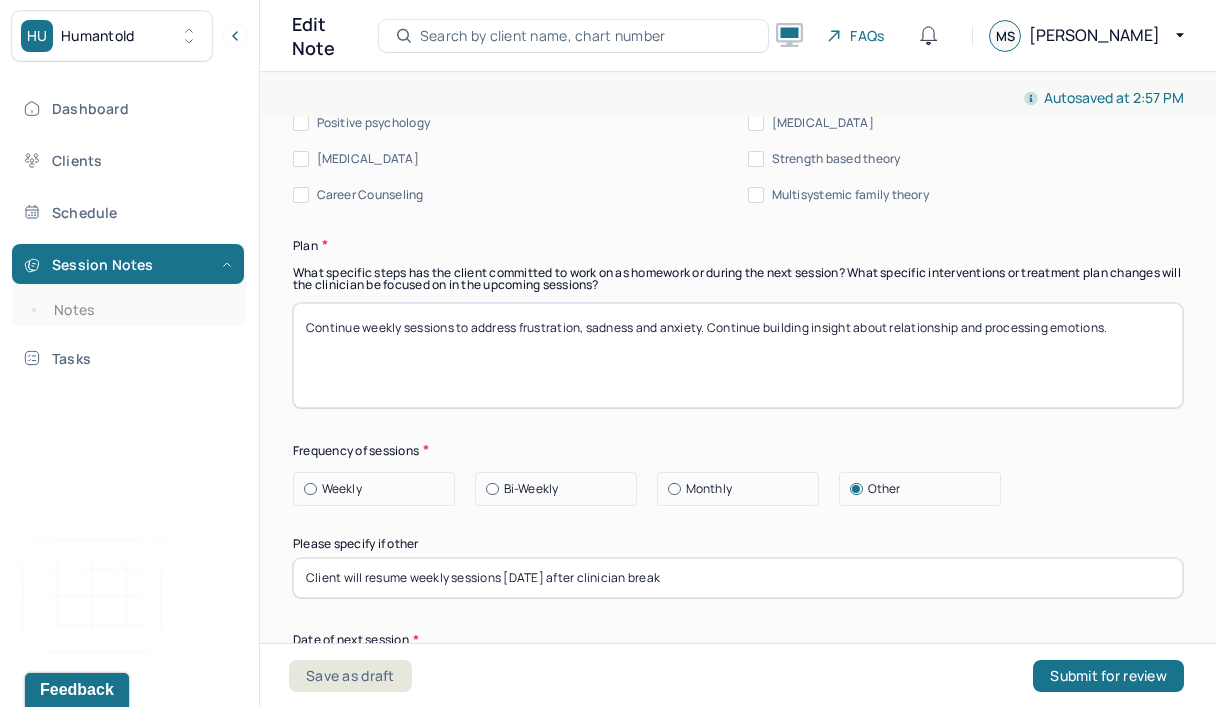 scroll, scrollTop: 2734, scrollLeft: 0, axis: vertical 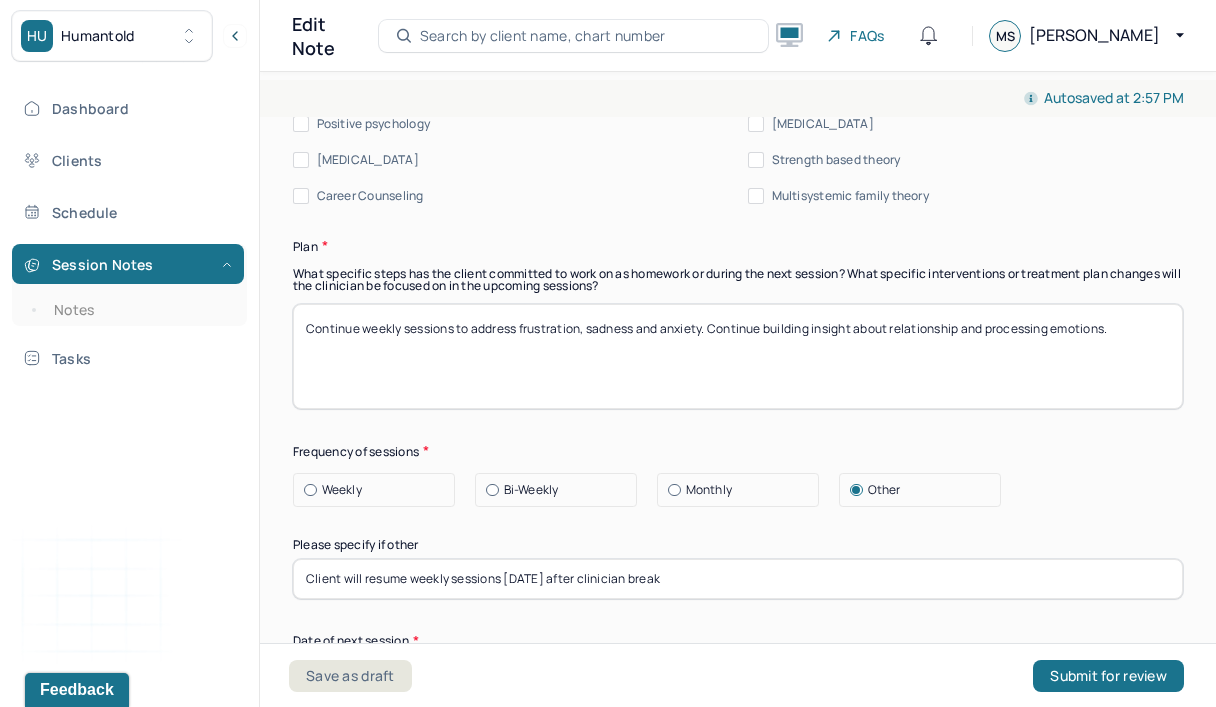 click on "Continue weekly sessions to address frustration, sadness and anxiety. Continue building insight about relationship and processing emotions." at bounding box center [738, 356] 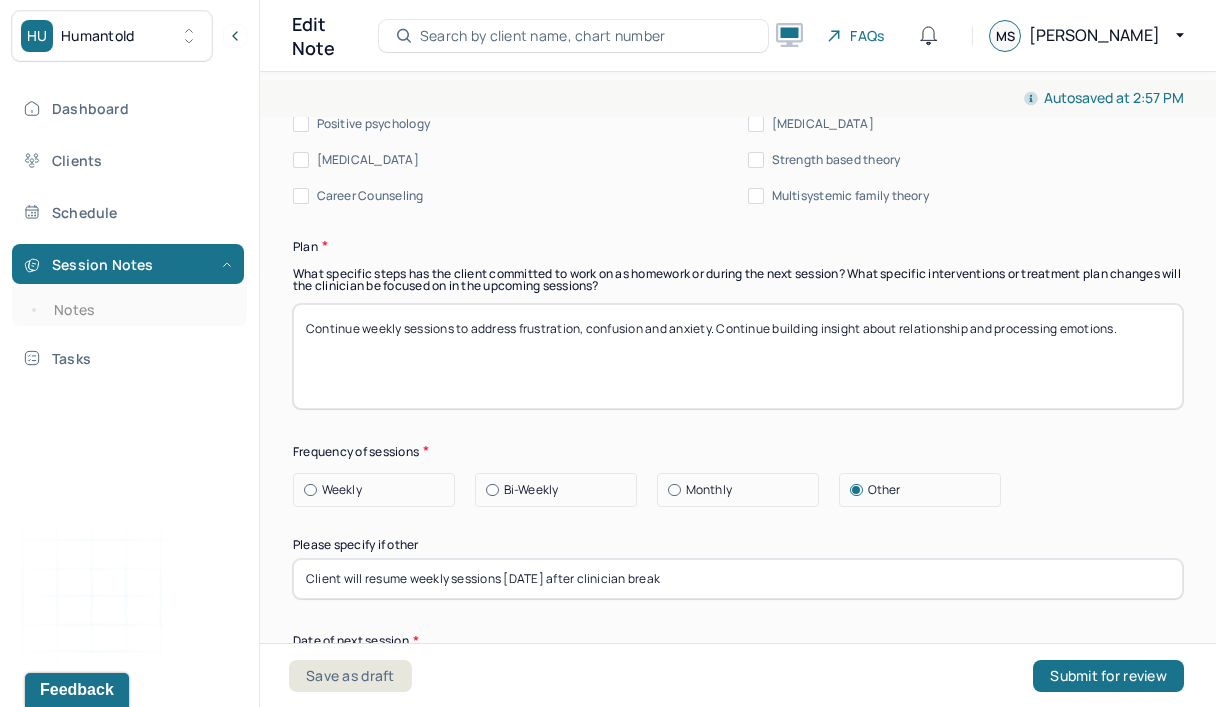 click on "Continue weekly sessions to address frustration, sadness and anxiety. Continue building insight about relationship and processing emotions." at bounding box center [738, 356] 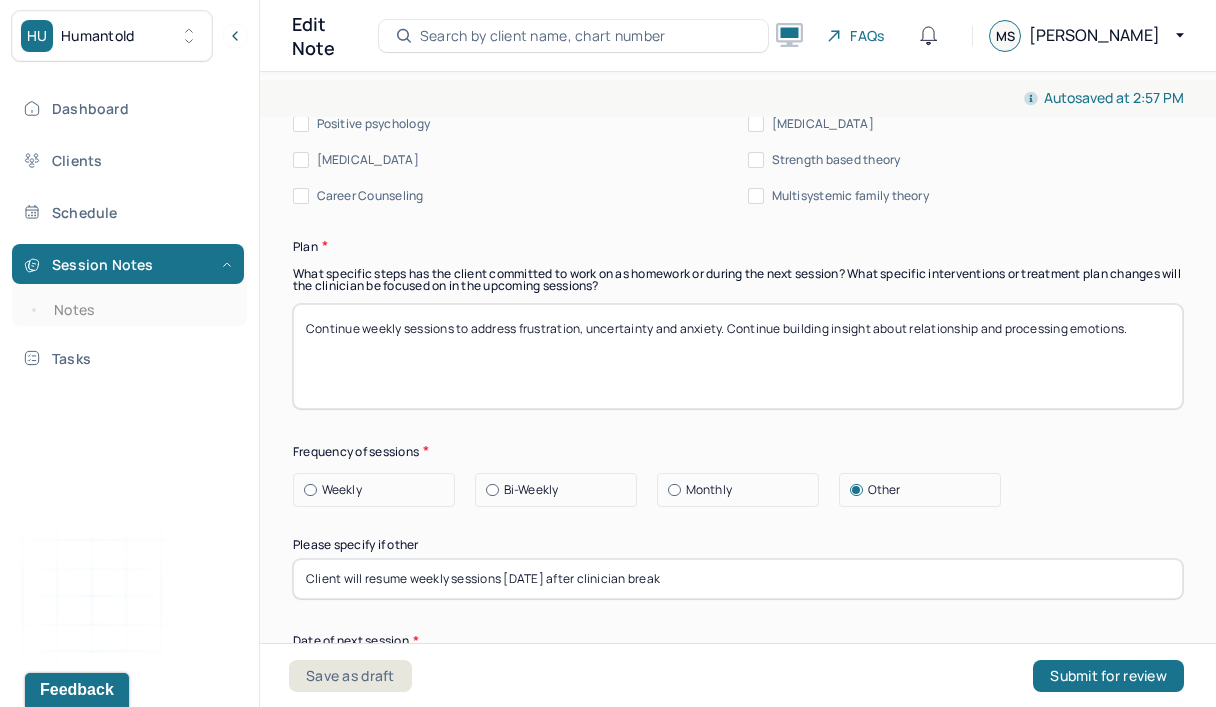 drag, startPoint x: 639, startPoint y: 409, endPoint x: 1078, endPoint y: 352, distance: 442.685 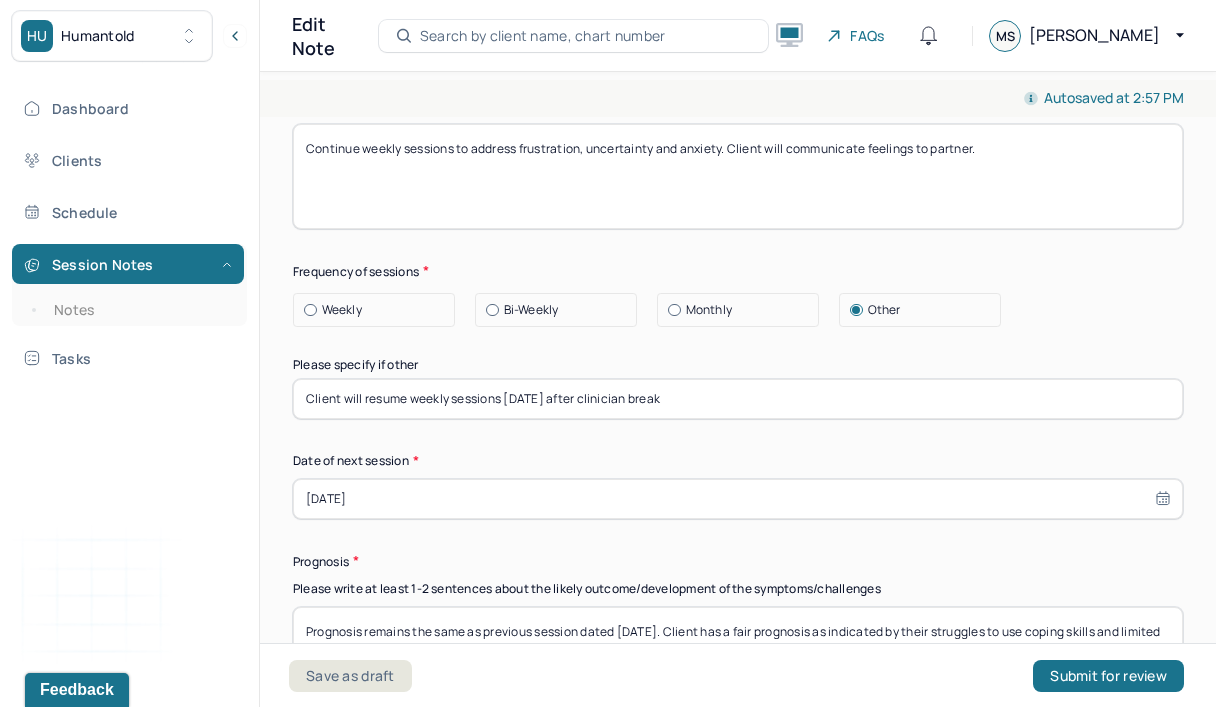 scroll, scrollTop: 2939, scrollLeft: 0, axis: vertical 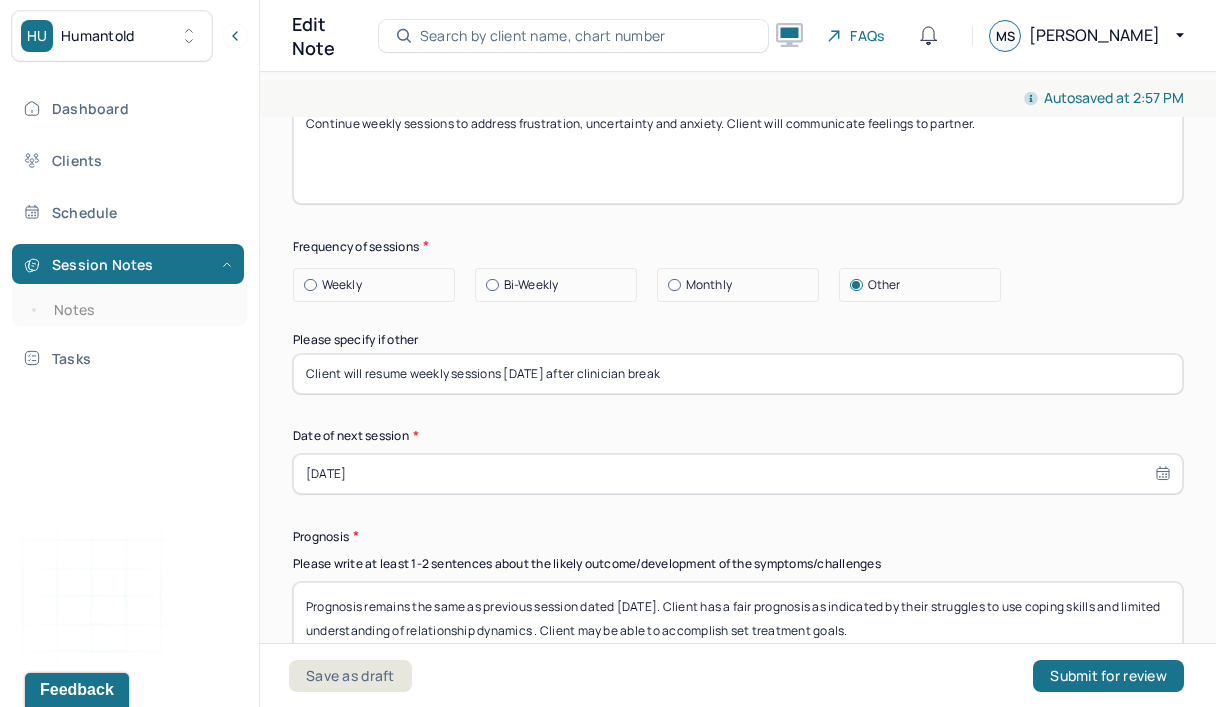 type on "Continue weekly sessions to address frustration, uncertainty and anxiety. Client will communicate feelings to partner." 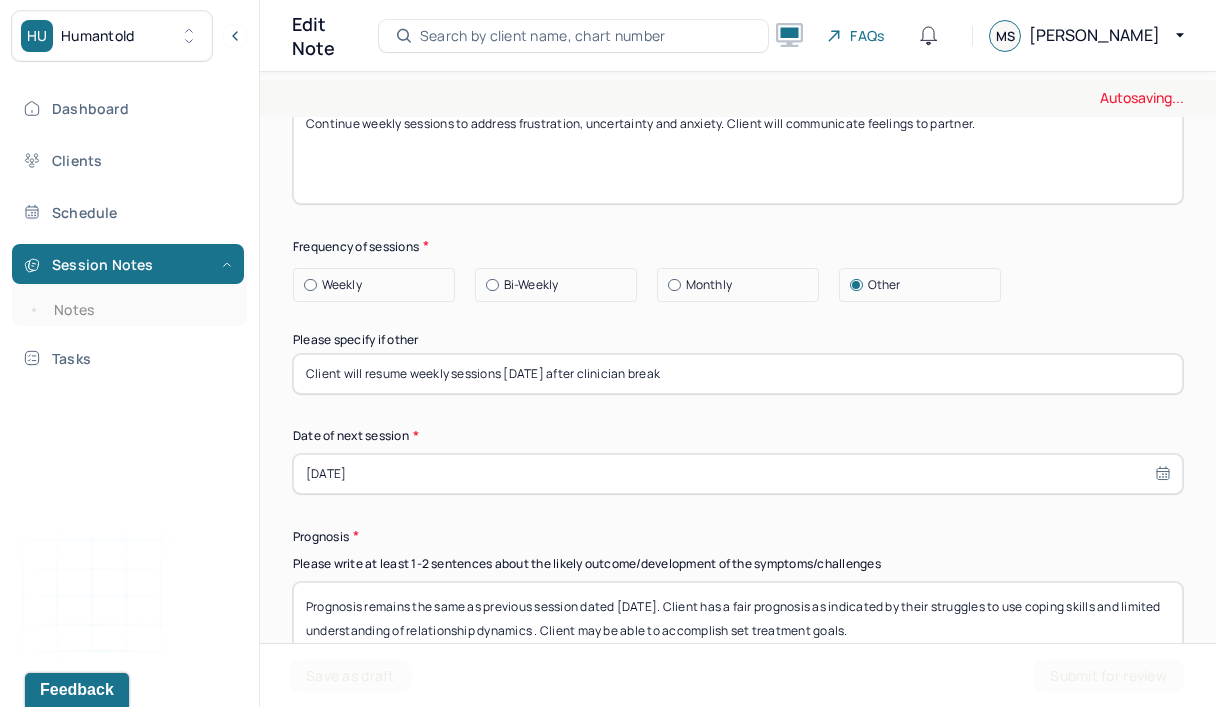 drag, startPoint x: 1078, startPoint y: 352, endPoint x: 309, endPoint y: 295, distance: 771.1096 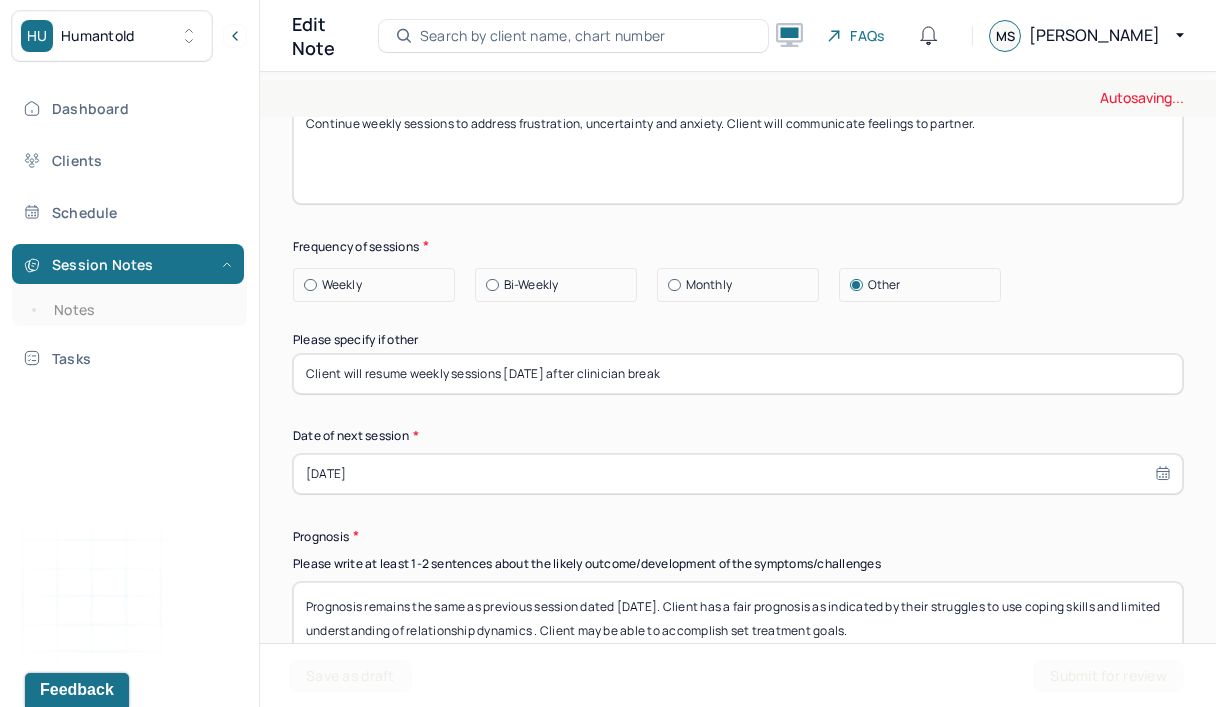 click at bounding box center [310, 285] 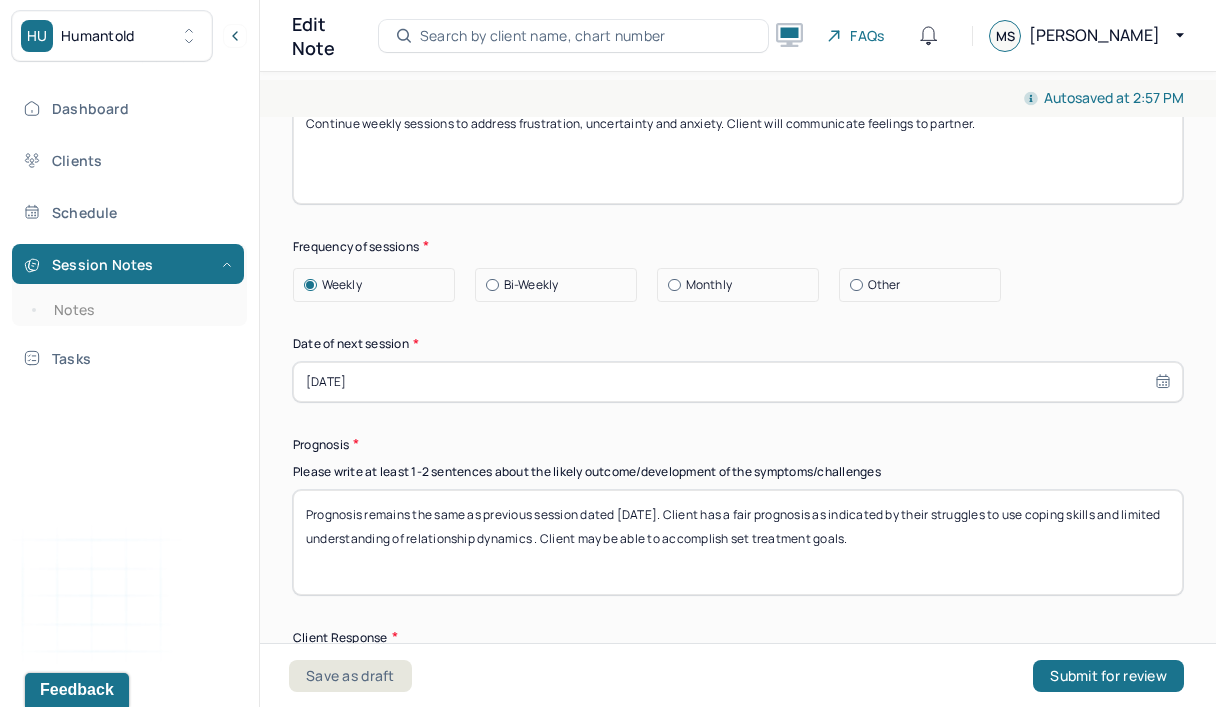 select on "6" 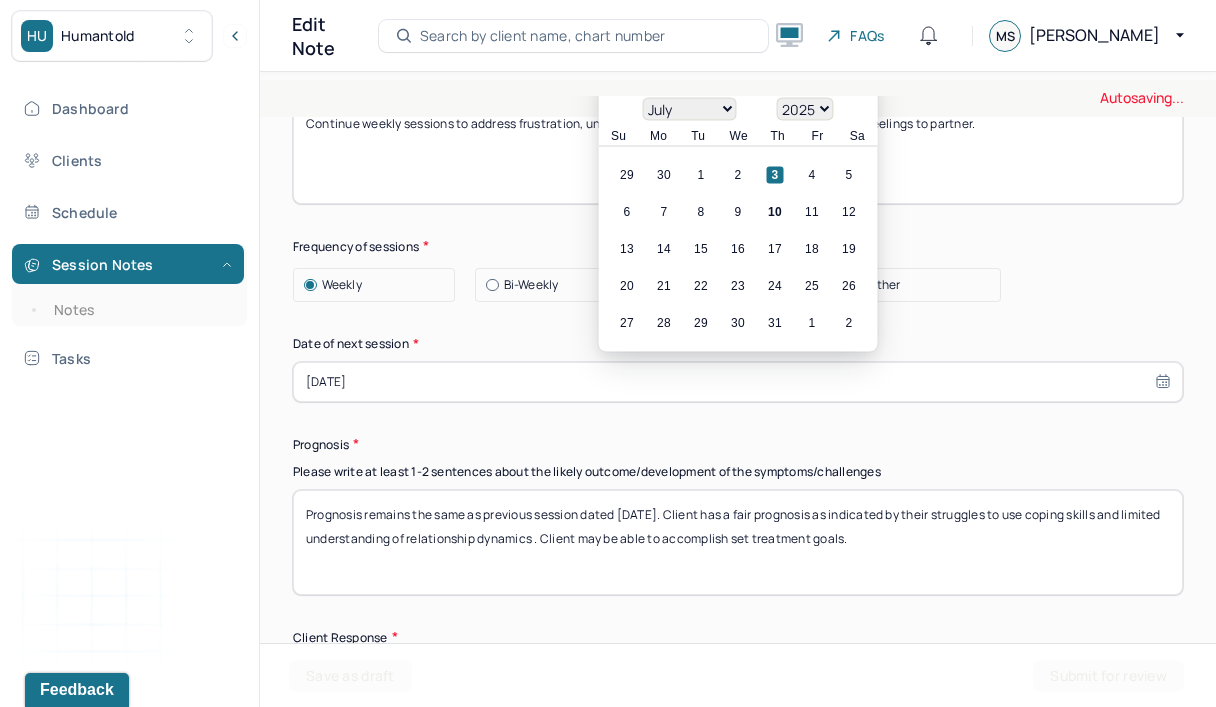 click on "[DATE]" at bounding box center (738, 382) 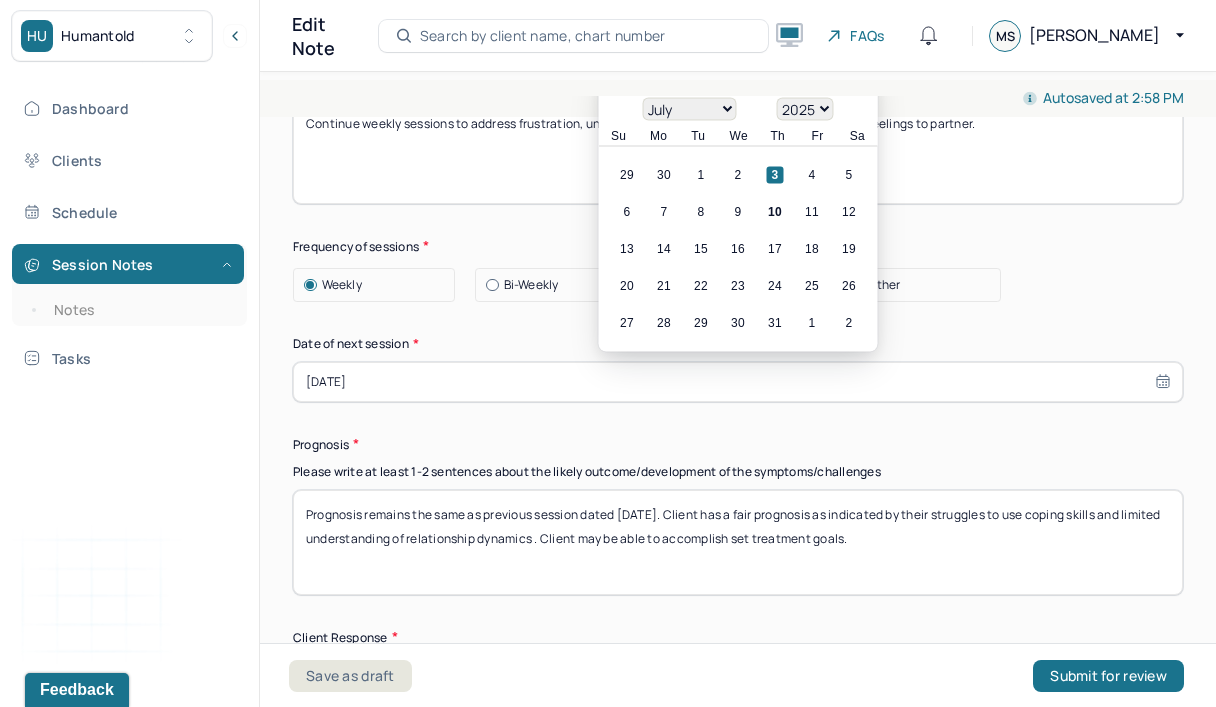 click on "10" at bounding box center (775, 211) 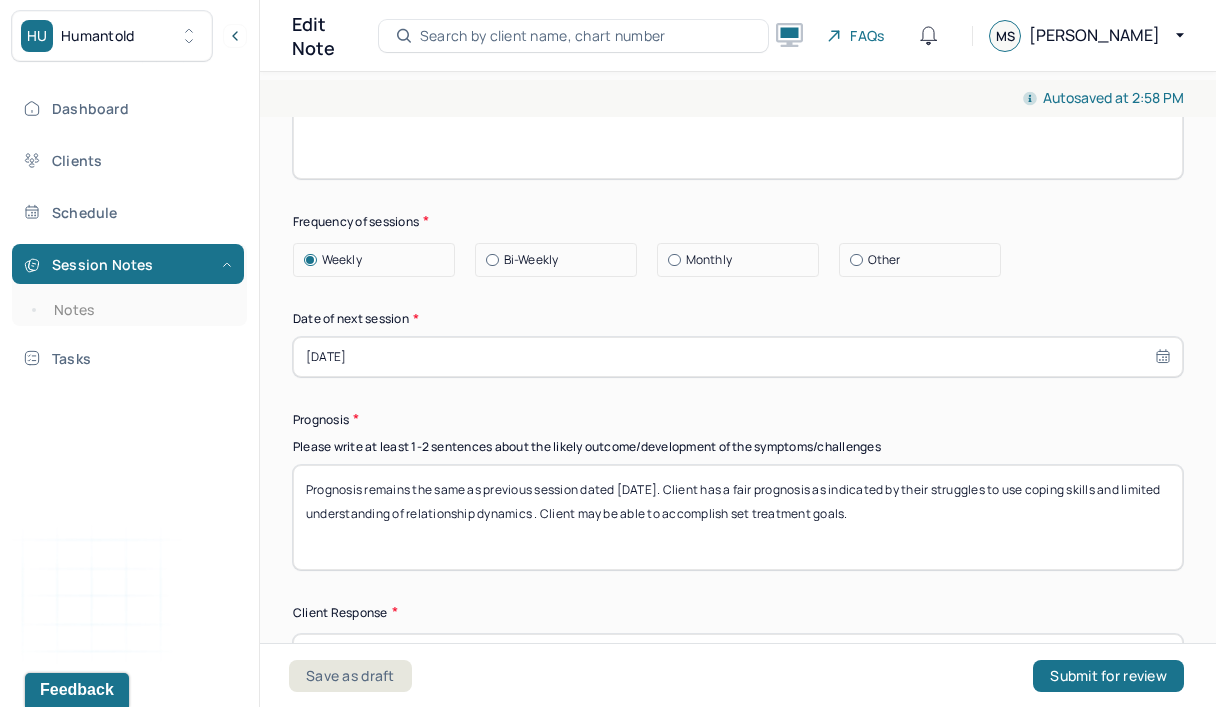 scroll, scrollTop: 2967, scrollLeft: 0, axis: vertical 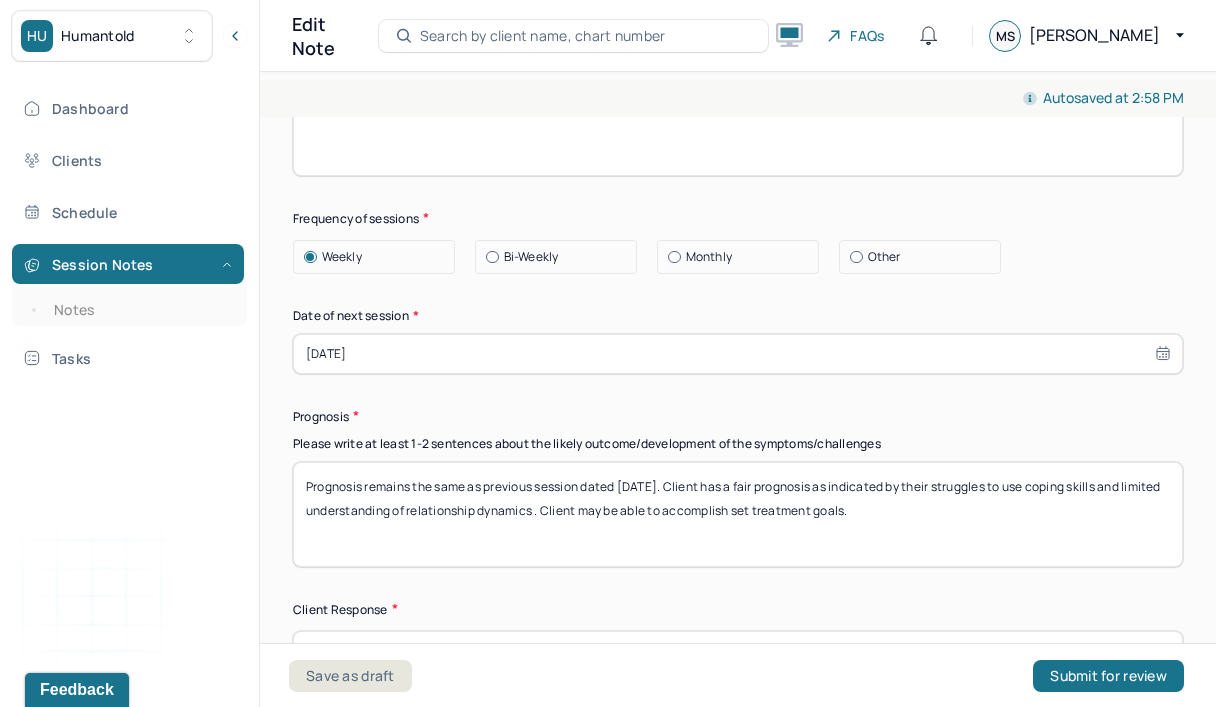 click on "[DATE]" at bounding box center [738, 354] 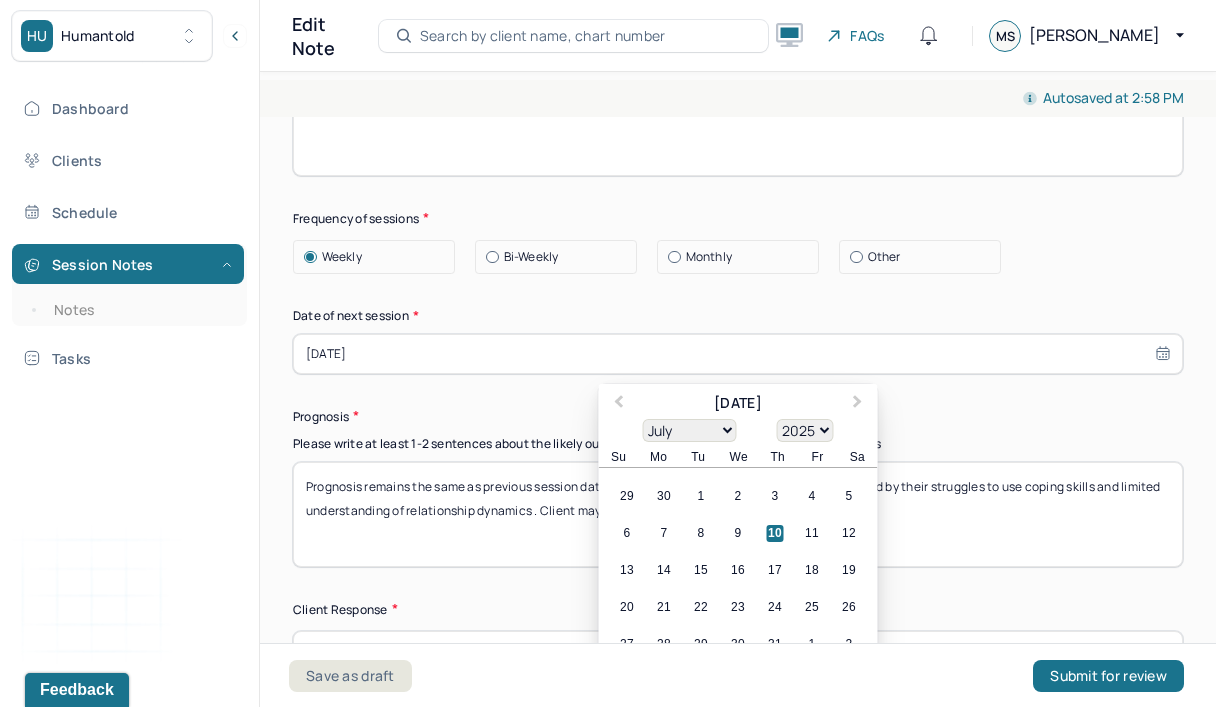 click on "17" at bounding box center [775, 570] 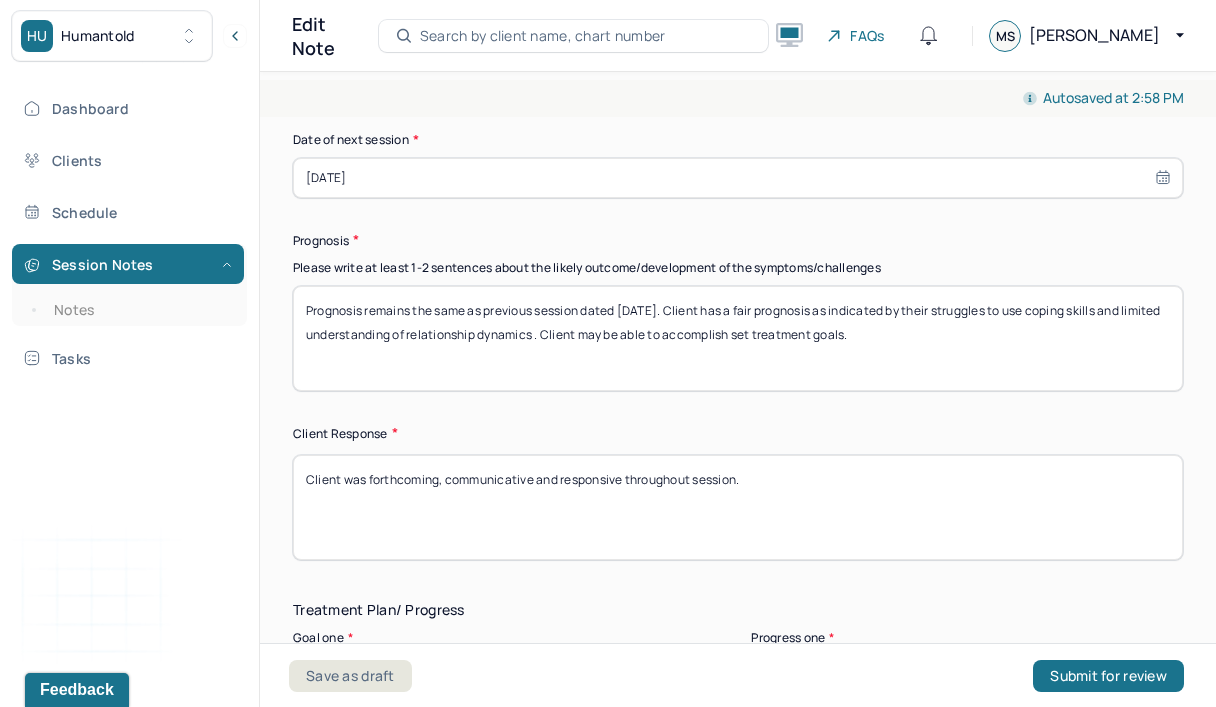 scroll, scrollTop: 3146, scrollLeft: 0, axis: vertical 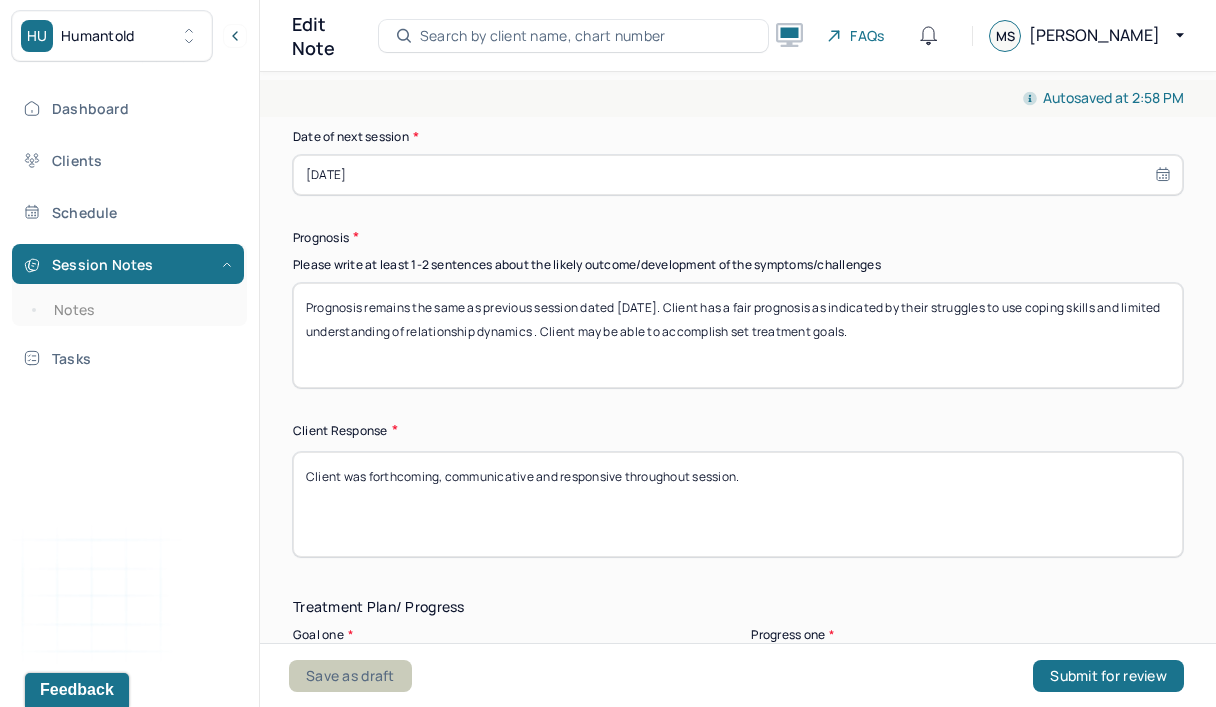 click on "Save as draft" at bounding box center [350, 676] 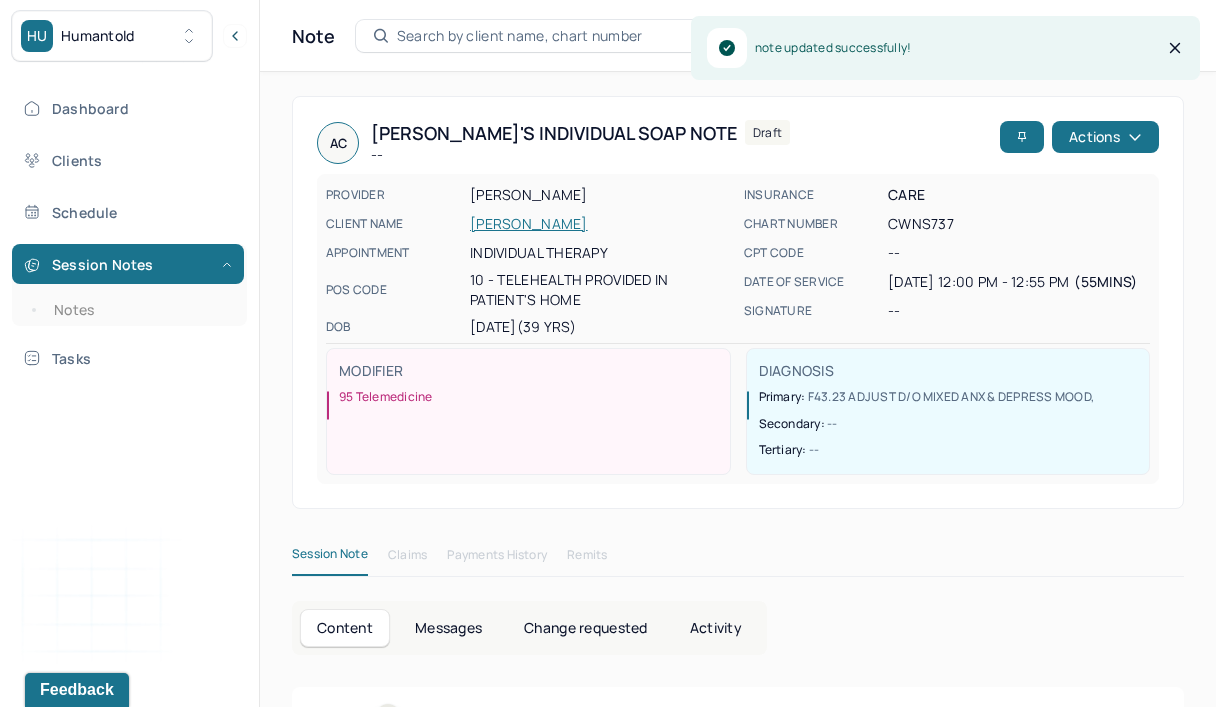 click on "[PERSON_NAME]" at bounding box center [601, 224] 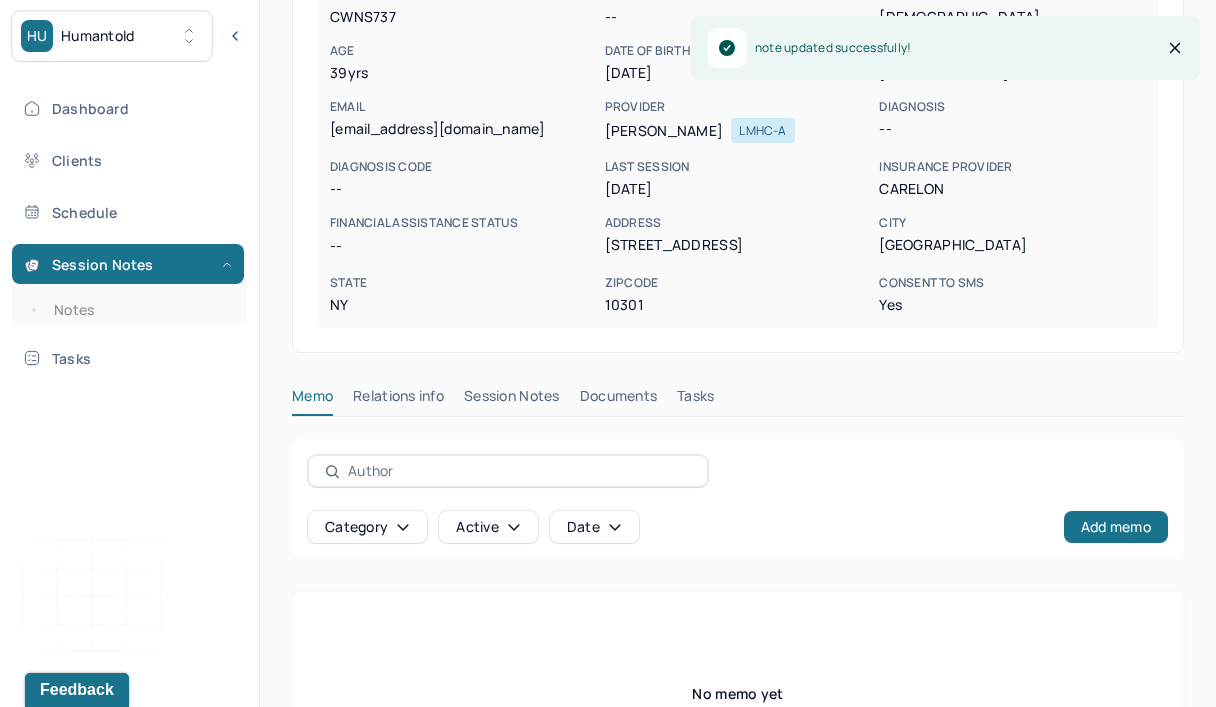 scroll, scrollTop: 267, scrollLeft: 0, axis: vertical 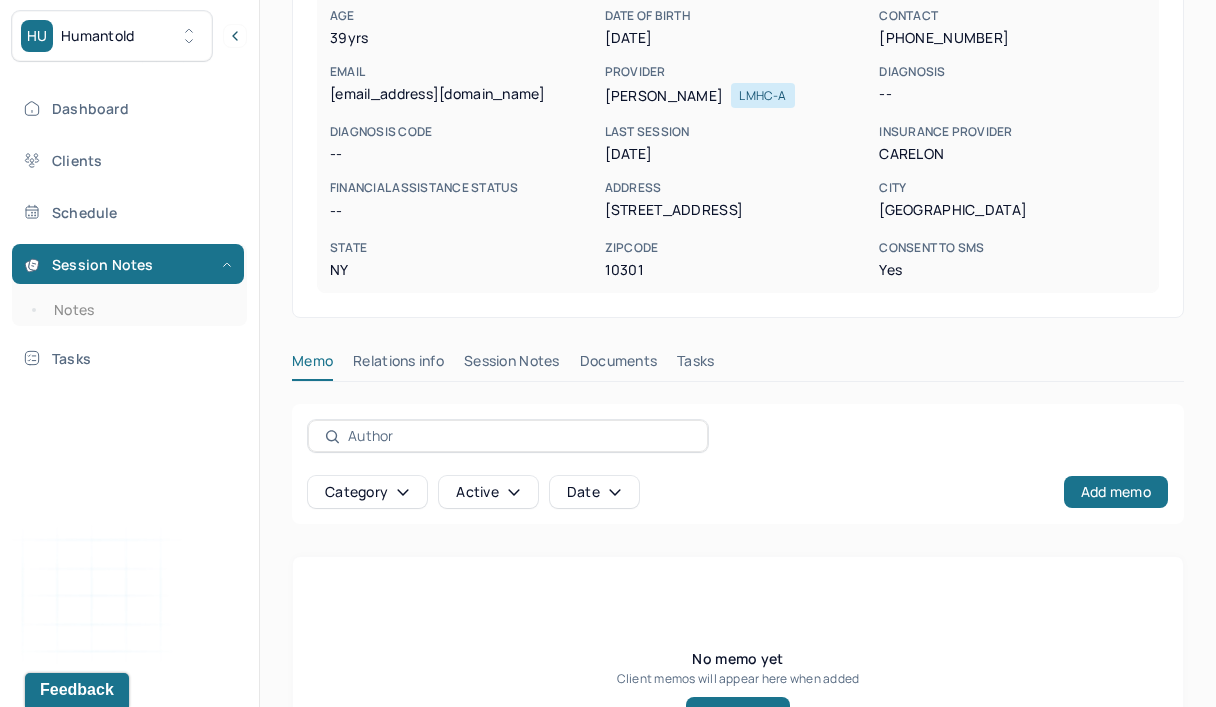 click on "Session Notes" at bounding box center (512, 365) 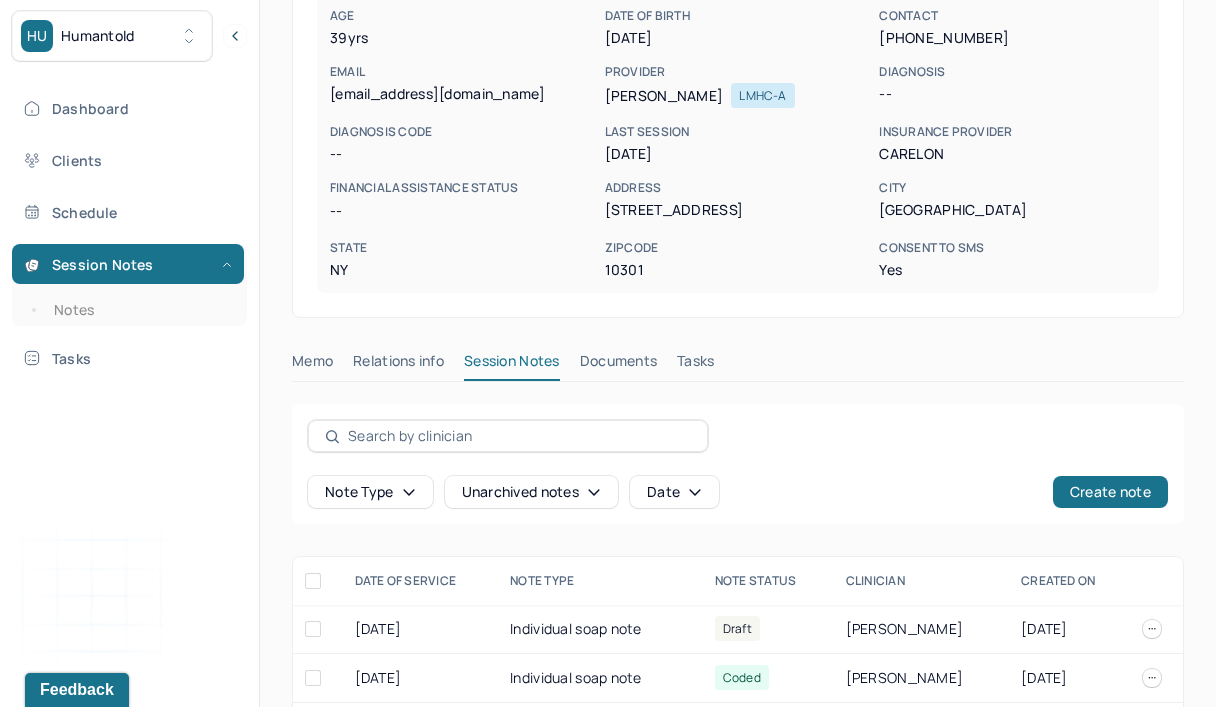 scroll, scrollTop: 386, scrollLeft: 0, axis: vertical 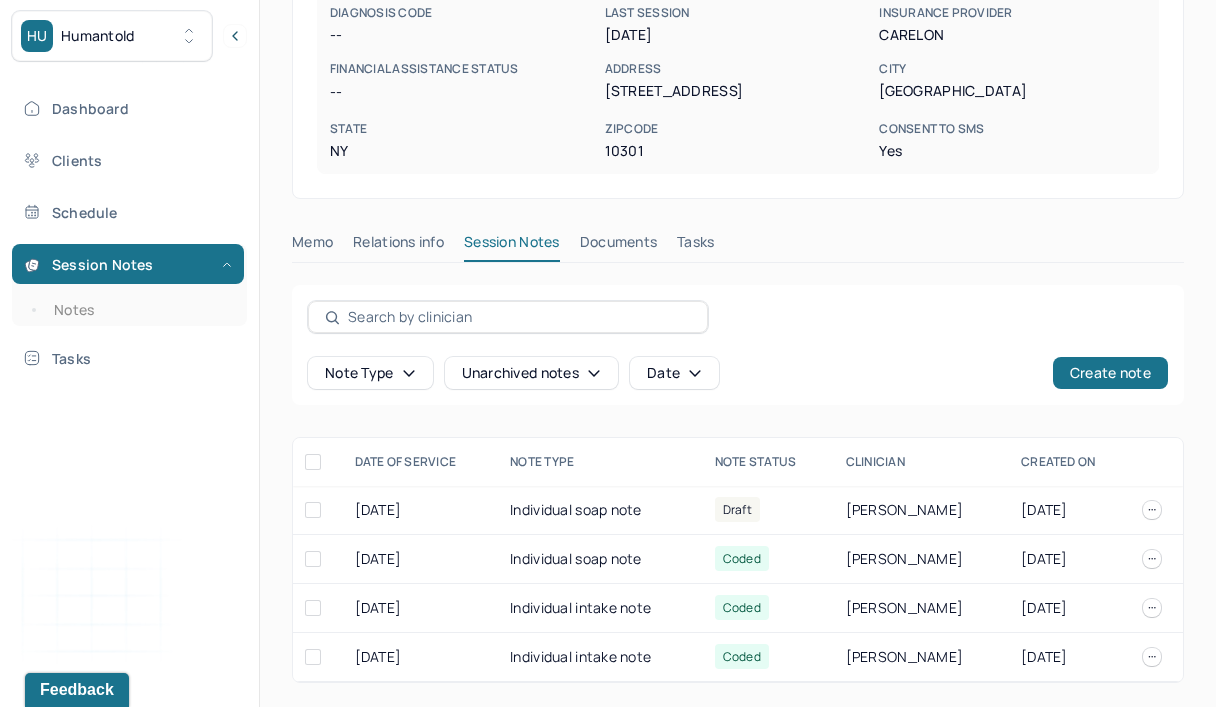 click on "Individual soap note" at bounding box center [600, 510] 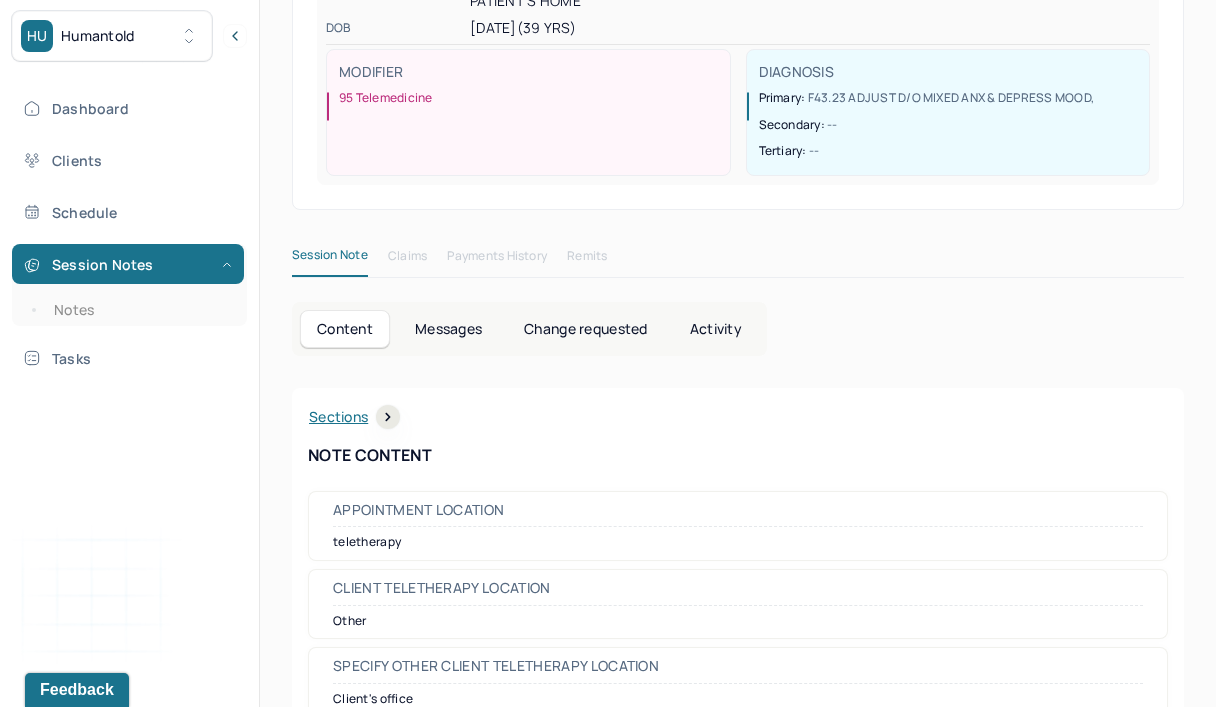 scroll, scrollTop: 0, scrollLeft: 0, axis: both 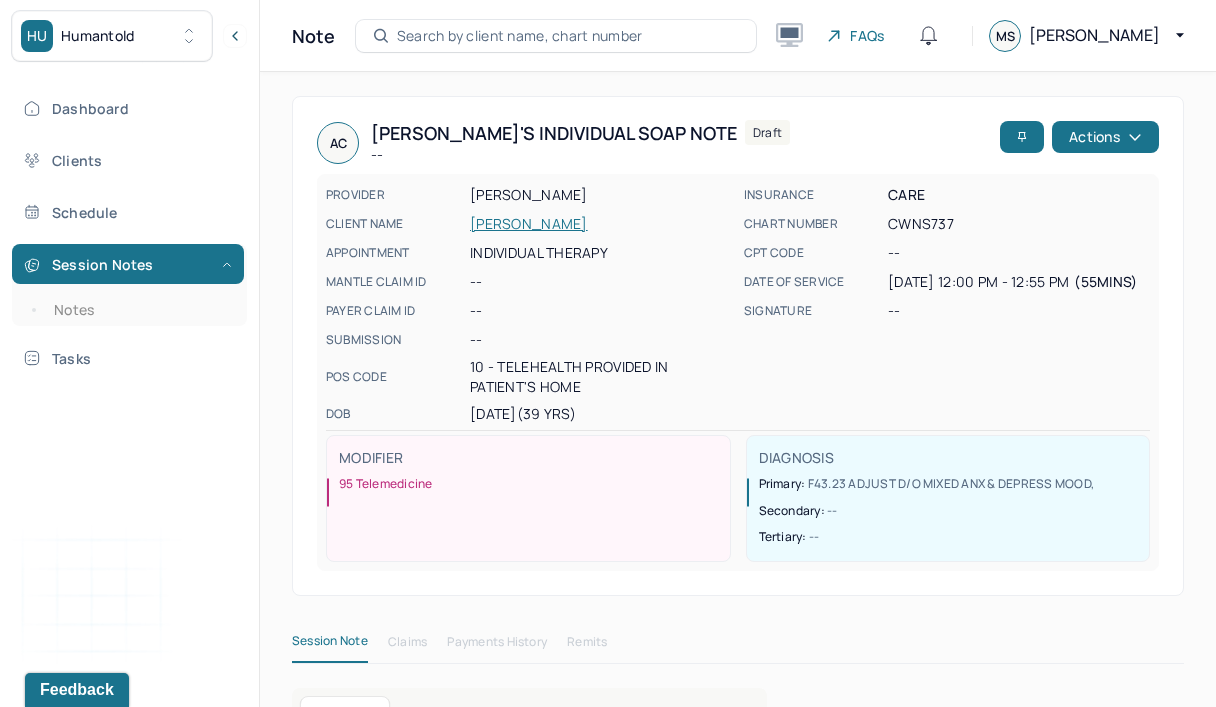 click on "Actions" at bounding box center [1105, 137] 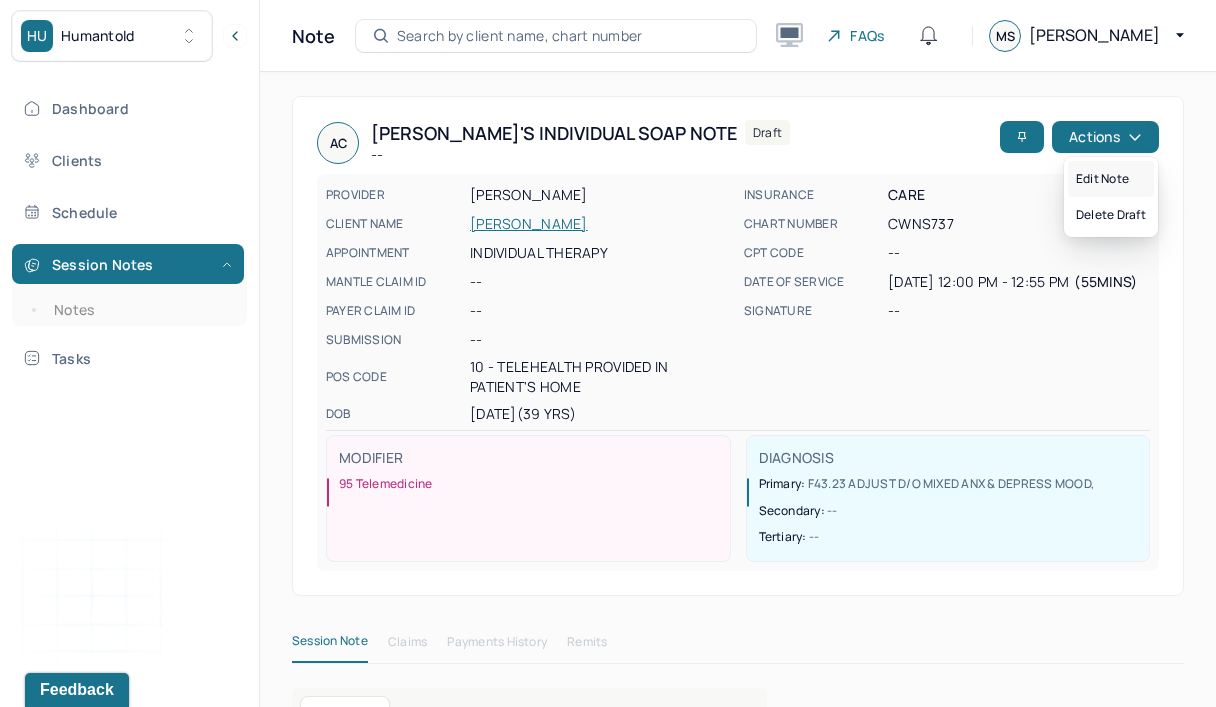 click on "Edit note" at bounding box center [1111, 179] 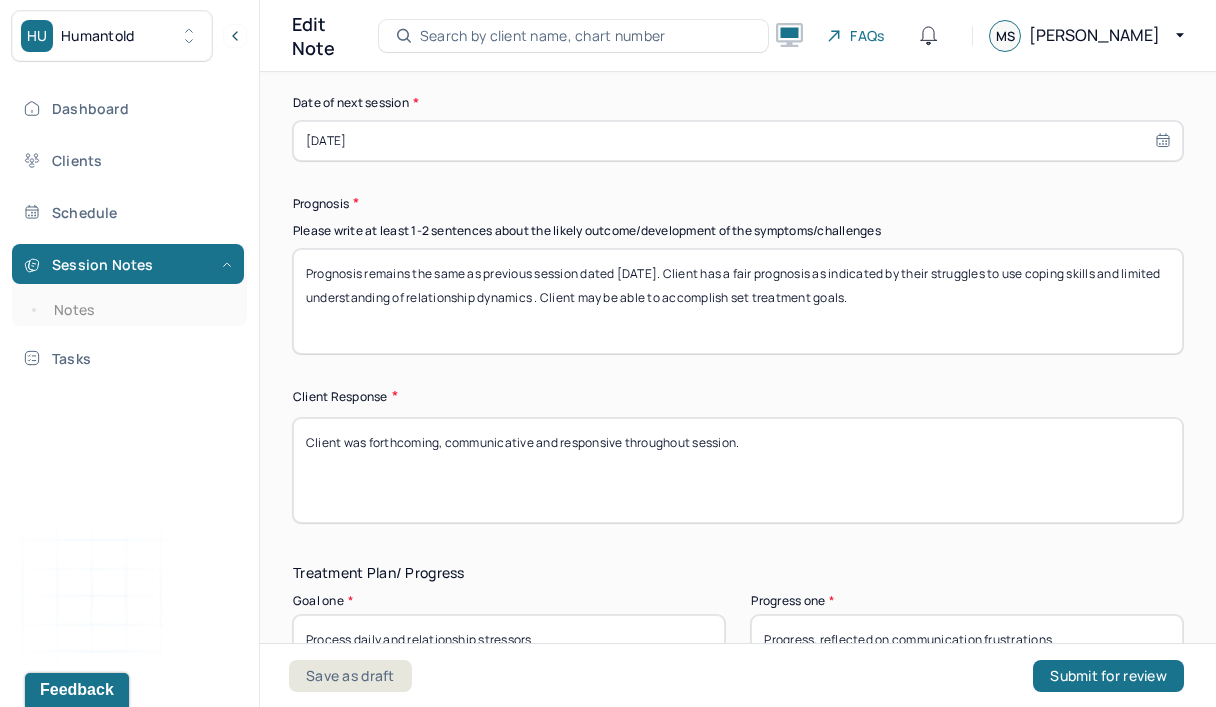 scroll, scrollTop: 3207, scrollLeft: 0, axis: vertical 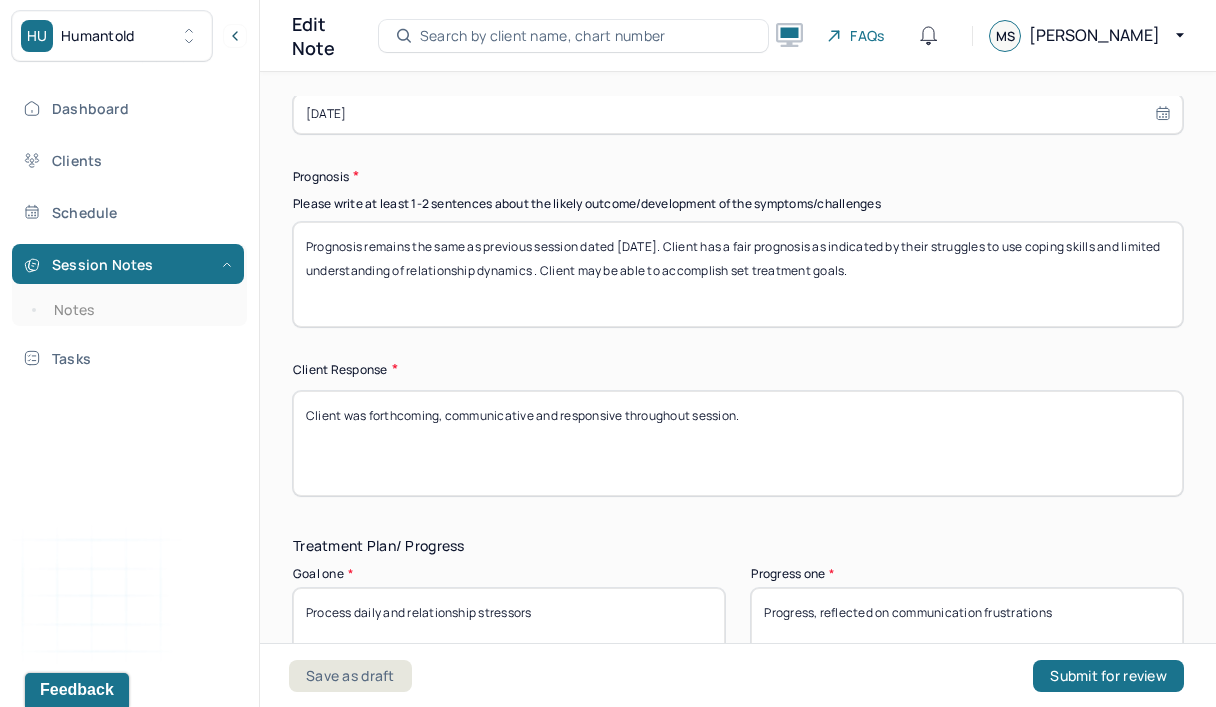 click on "Prognosis remains the same as previous session dated [DATE]. Client has a fair prognosis as indicated by their struggles to use coping skills and limited understanding of relationship dynamics . Client may be able to accomplish set treatment goals." at bounding box center (738, 274) 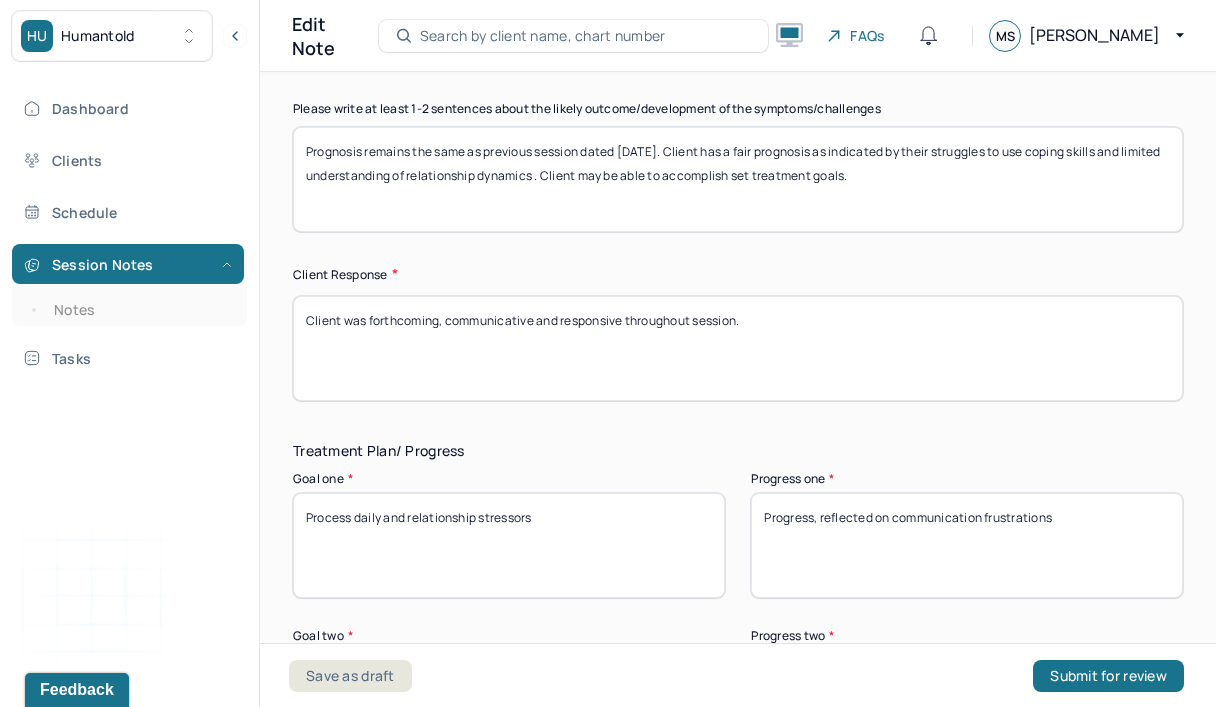 scroll, scrollTop: 3295, scrollLeft: 0, axis: vertical 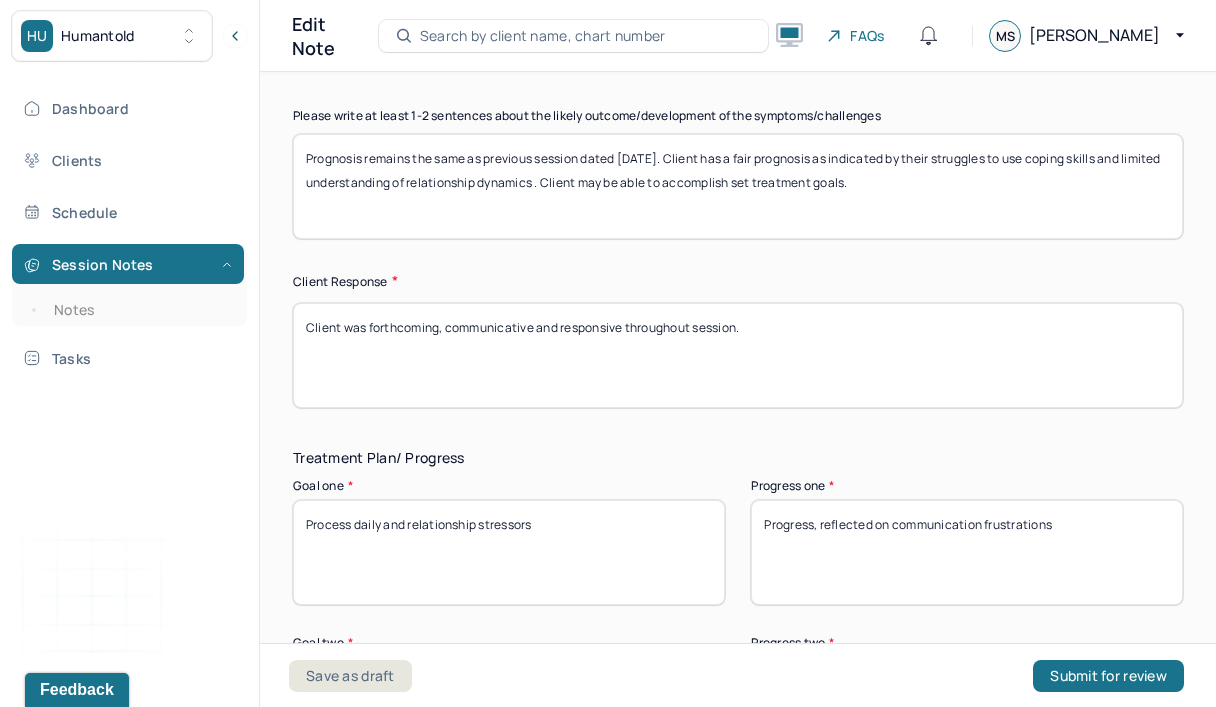 type on "Prognosis remains the same as previous session dated [DATE]. Client has a fair prognosis as indicated by their struggles to use coping skills and limited understanding of relationship dynamics . Client may be able to accomplish set treatment goals." 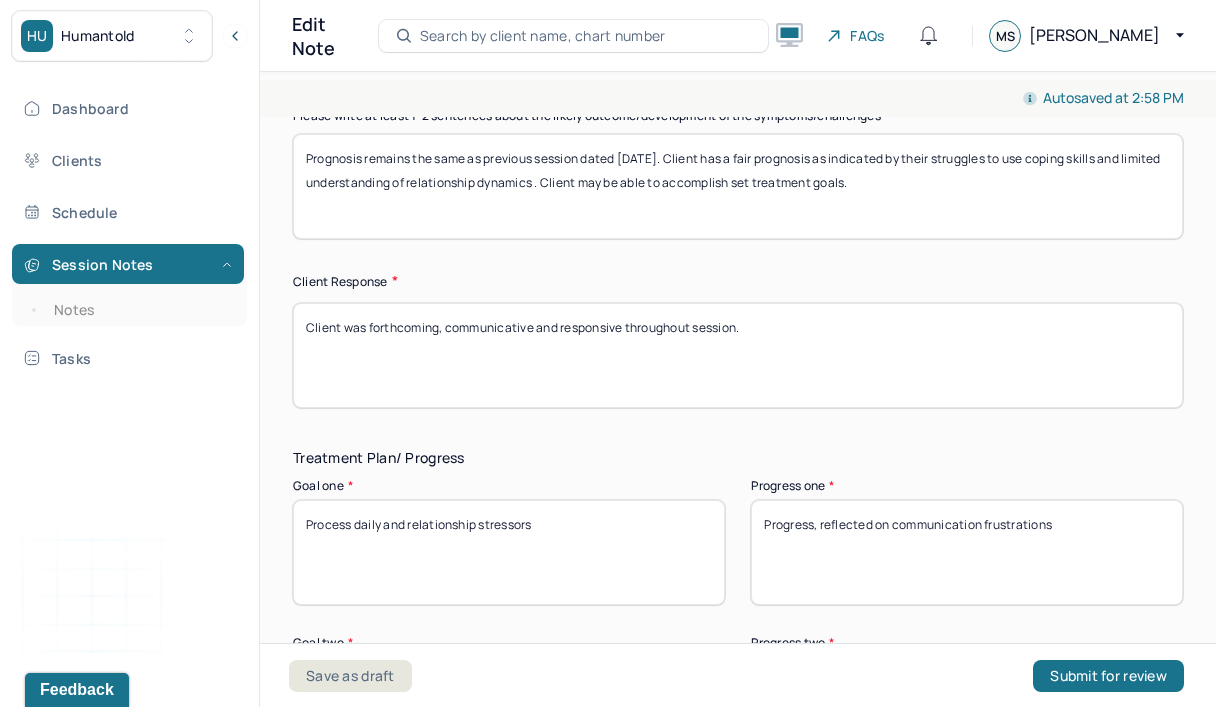 drag, startPoint x: 360, startPoint y: 676, endPoint x: 622, endPoint y: 338, distance: 427.65405 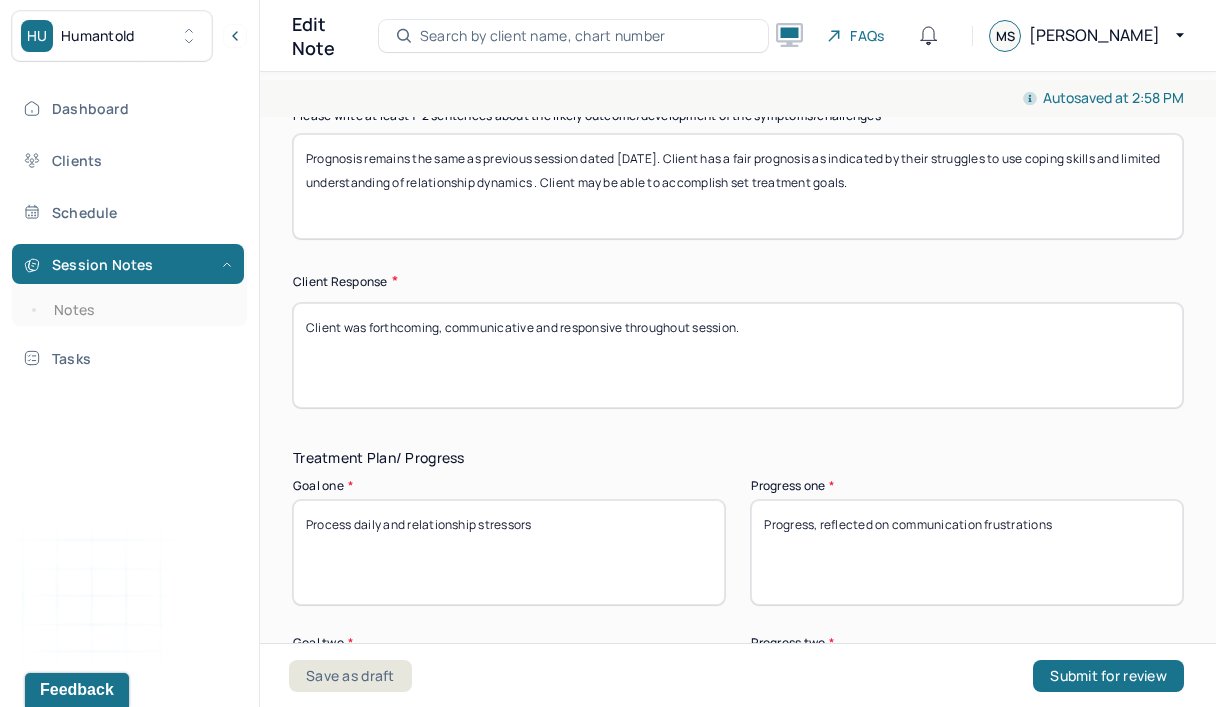 click on "Client was forthcoming, communicative and responsive throughout session." at bounding box center [738, 355] 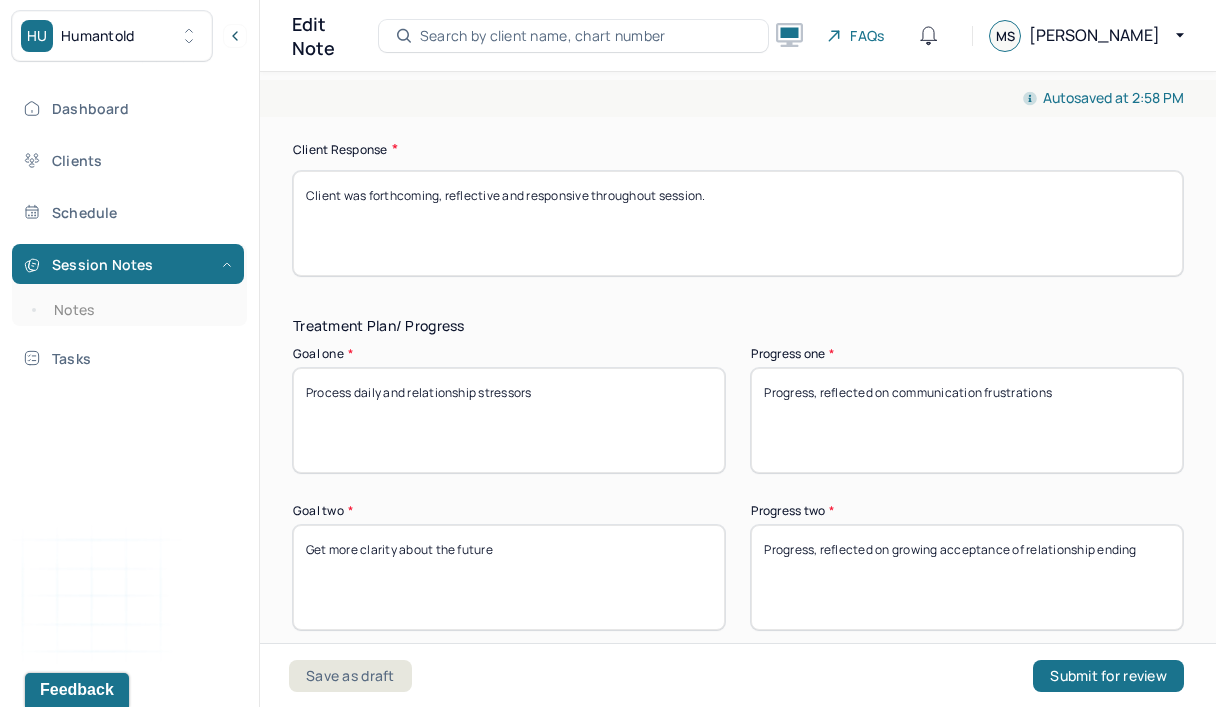 scroll, scrollTop: 3435, scrollLeft: 0, axis: vertical 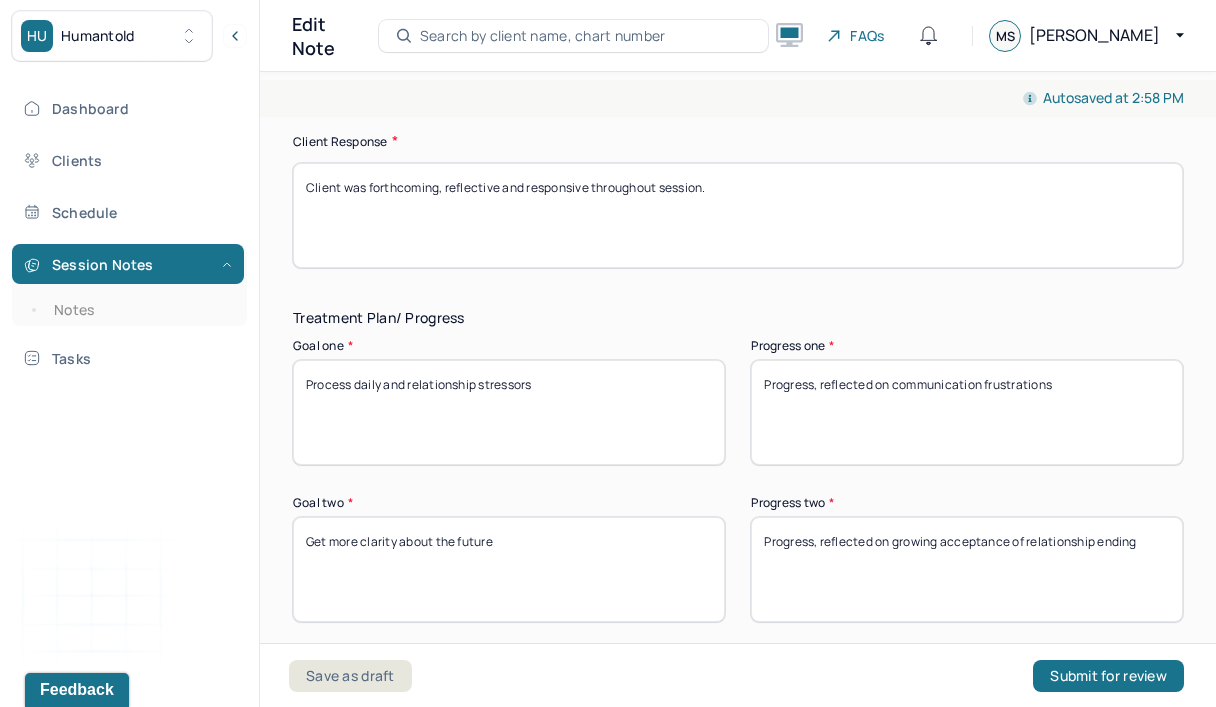 type on "Client was forthcoming, reflective and responsive throughout session." 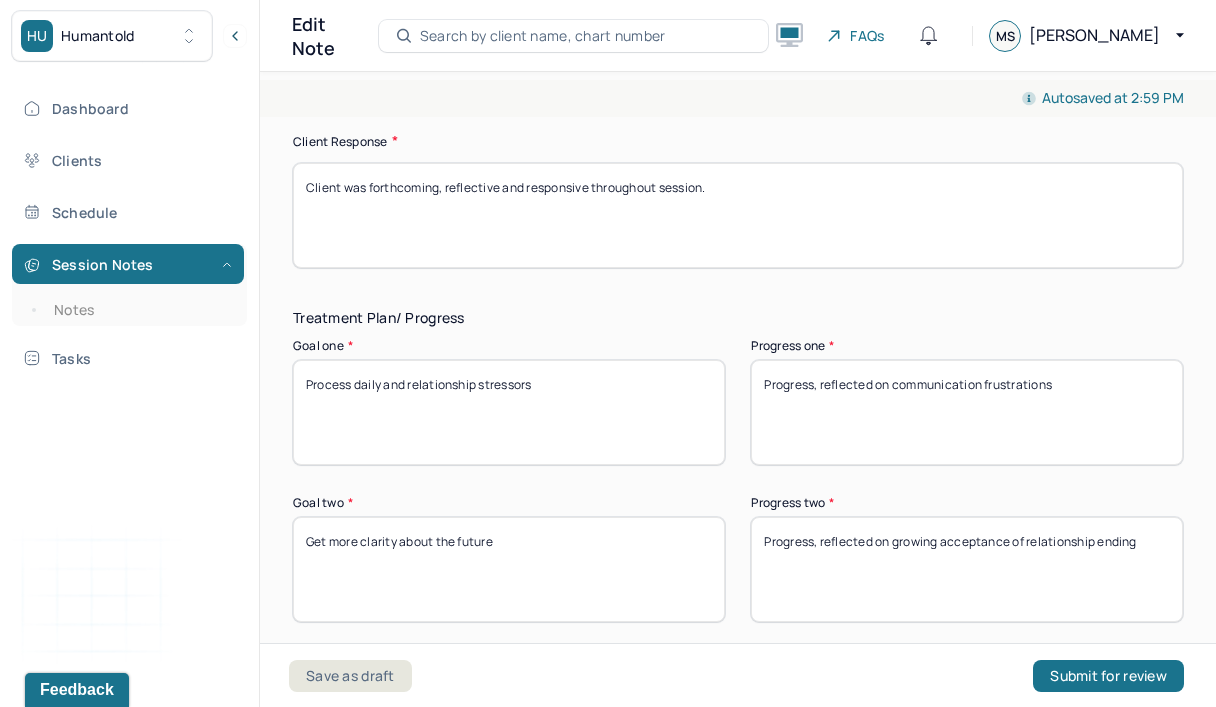drag, startPoint x: 622, startPoint y: 338, endPoint x: 1119, endPoint y: 381, distance: 498.8567 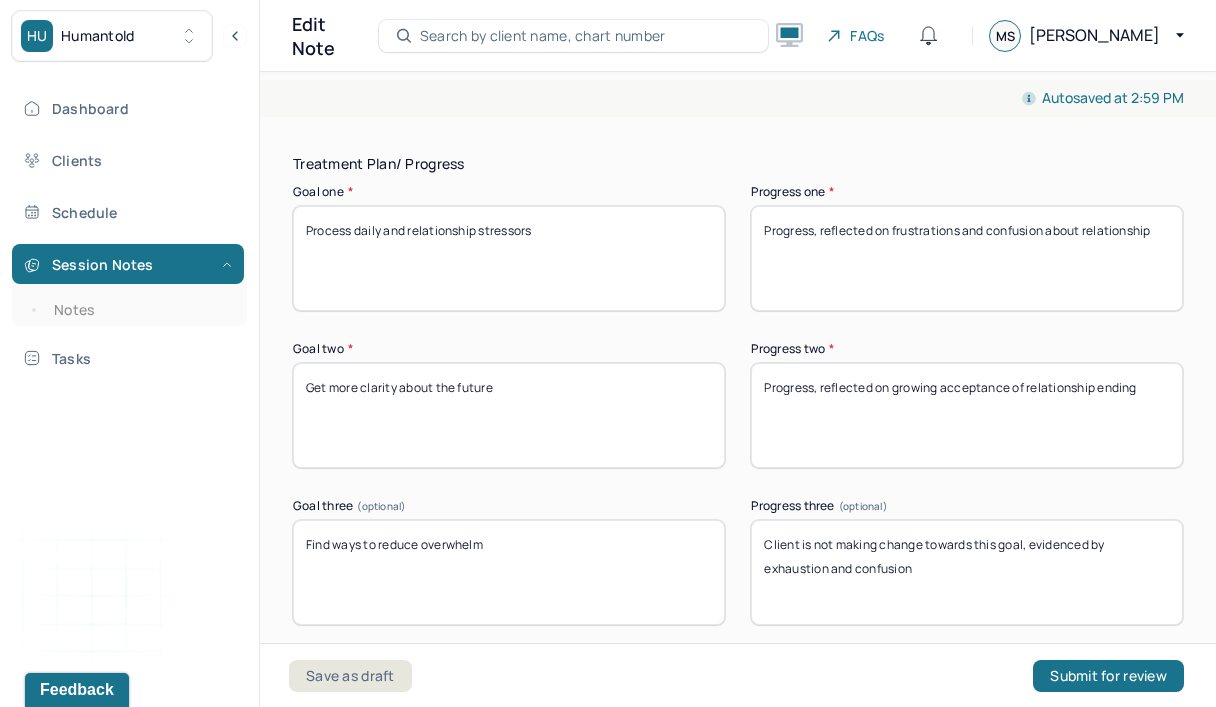 scroll, scrollTop: 3596, scrollLeft: 0, axis: vertical 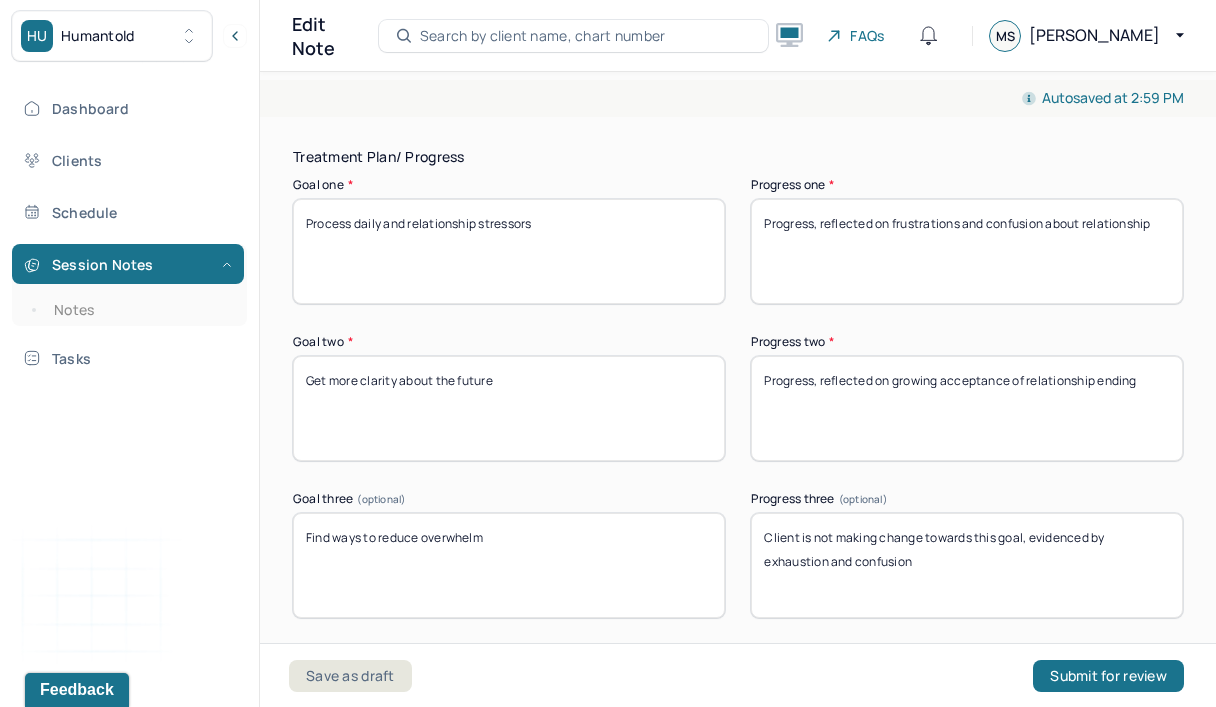 type on "Progress, reflected on frustrations and confusion about relationship" 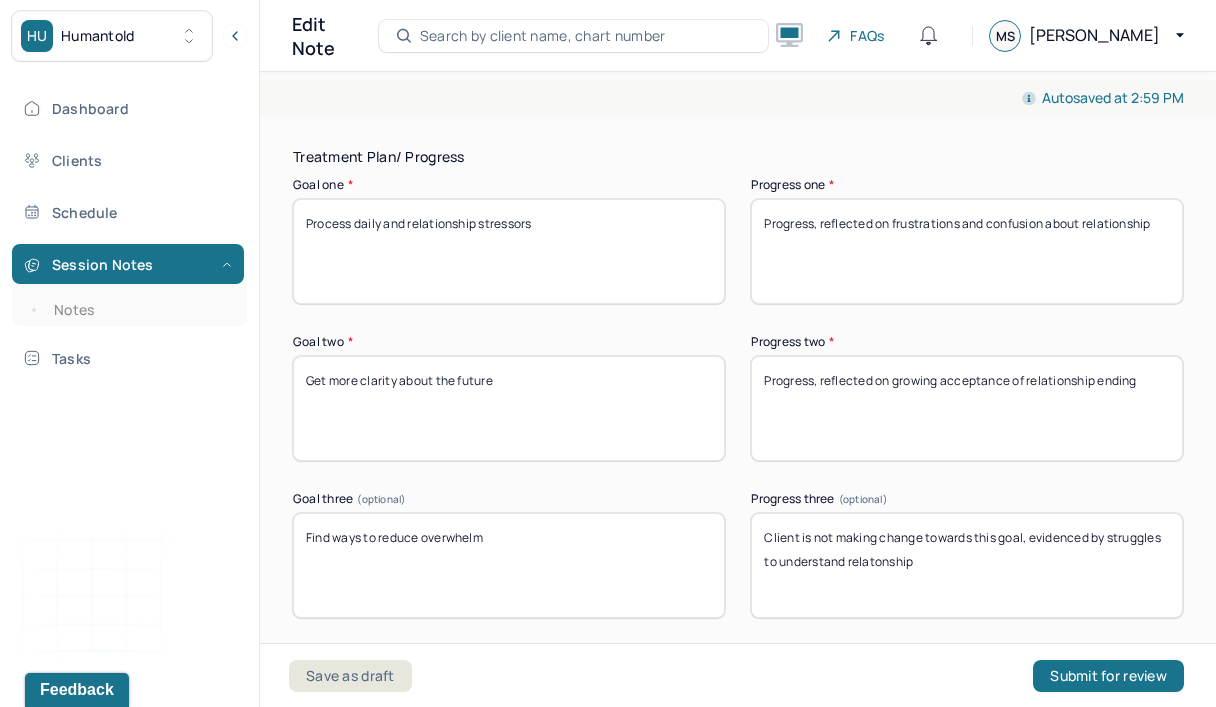 type on "Client is not making change towards this goal, evidenced by struggles to understand relatonship" 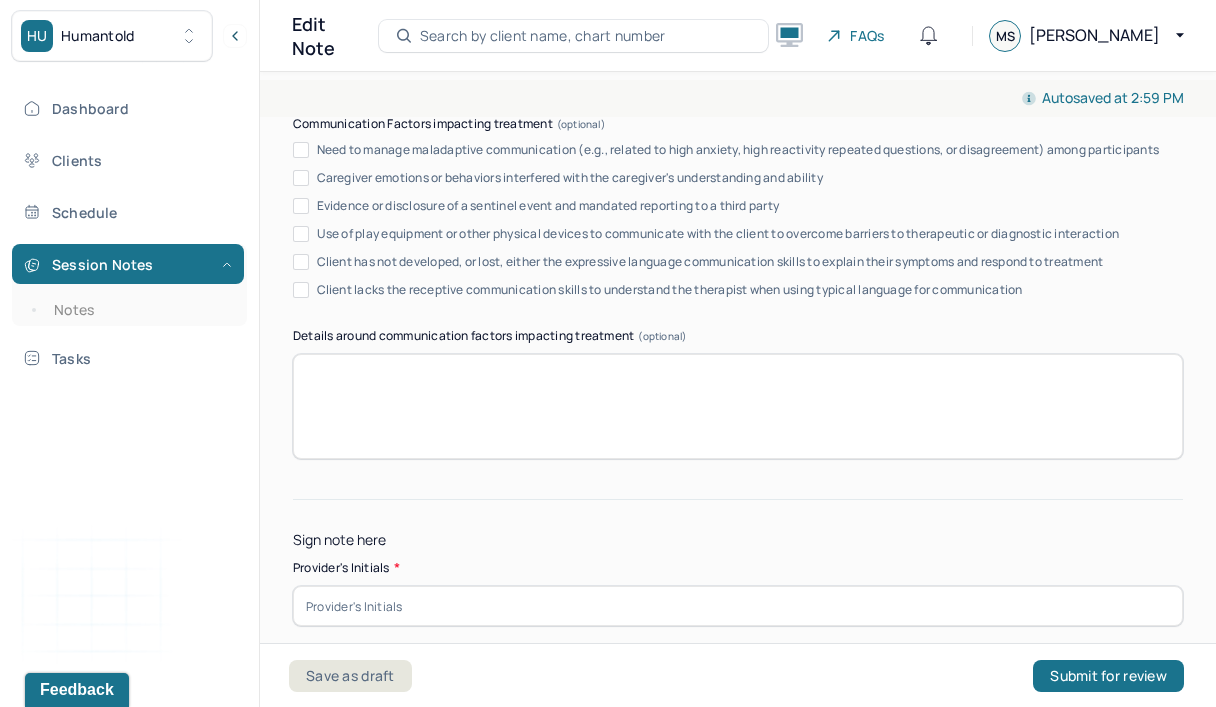 scroll, scrollTop: 4236, scrollLeft: 0, axis: vertical 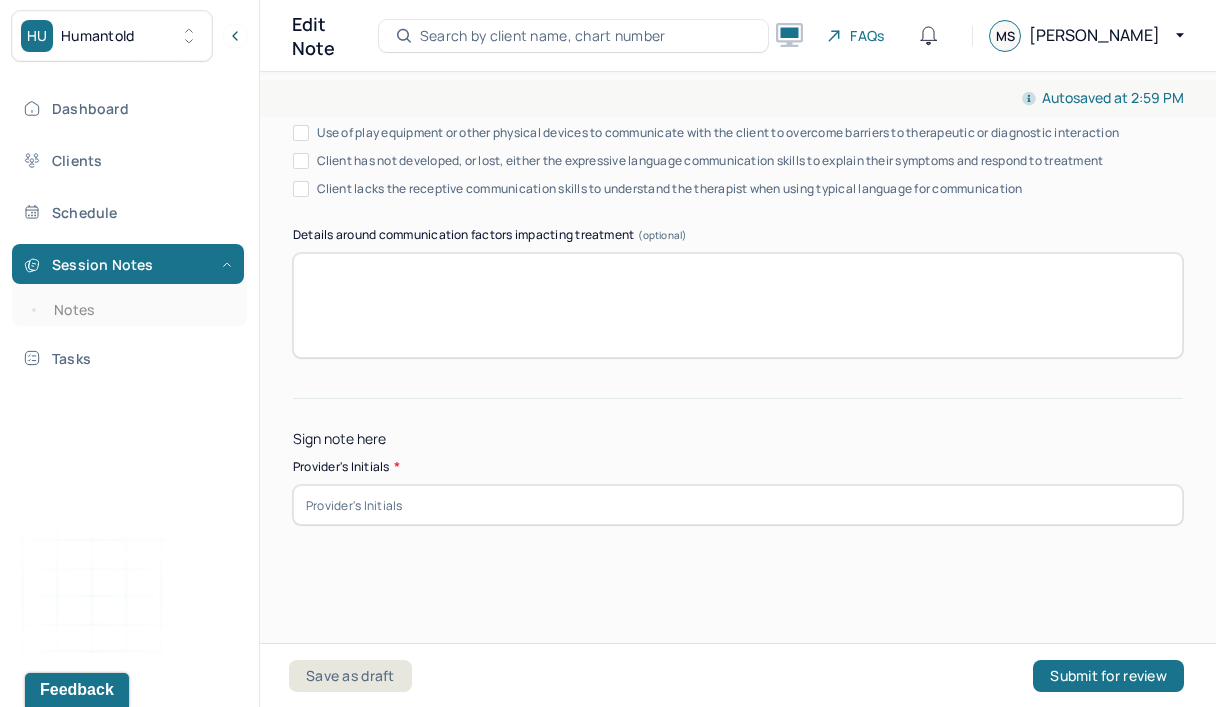 type on "Progress, reflected on reduced focus on having children and increased focus on relatonship" 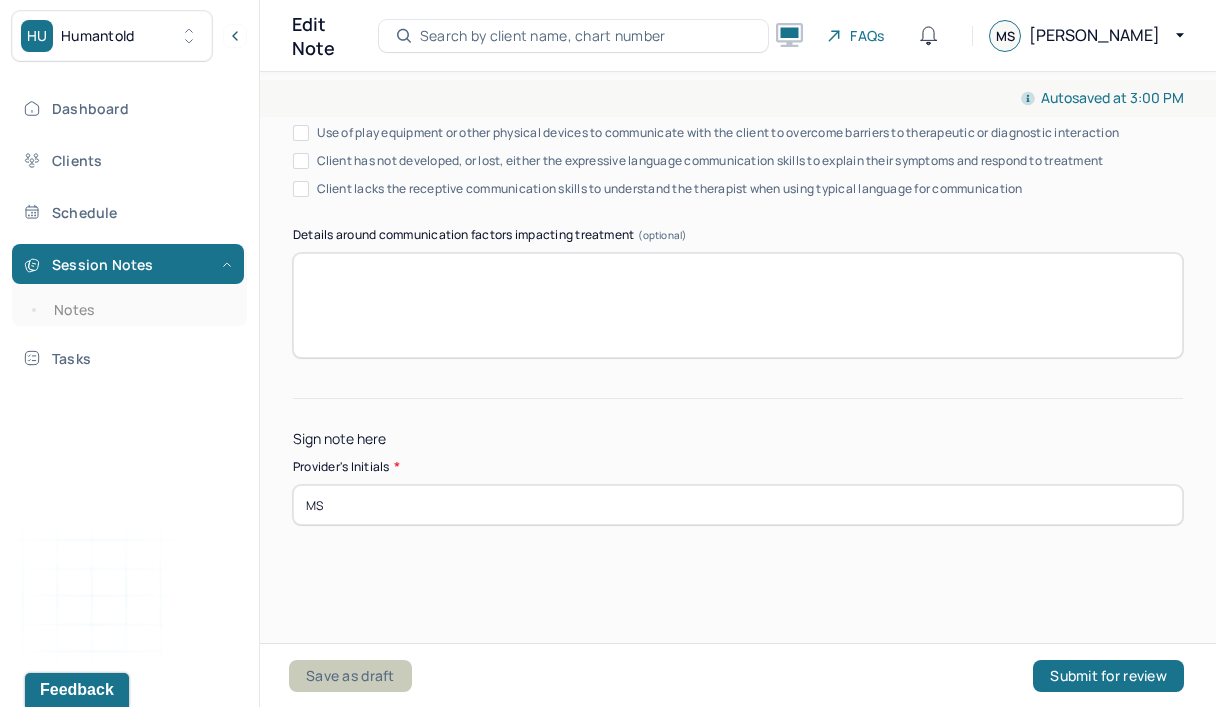 type on "MS" 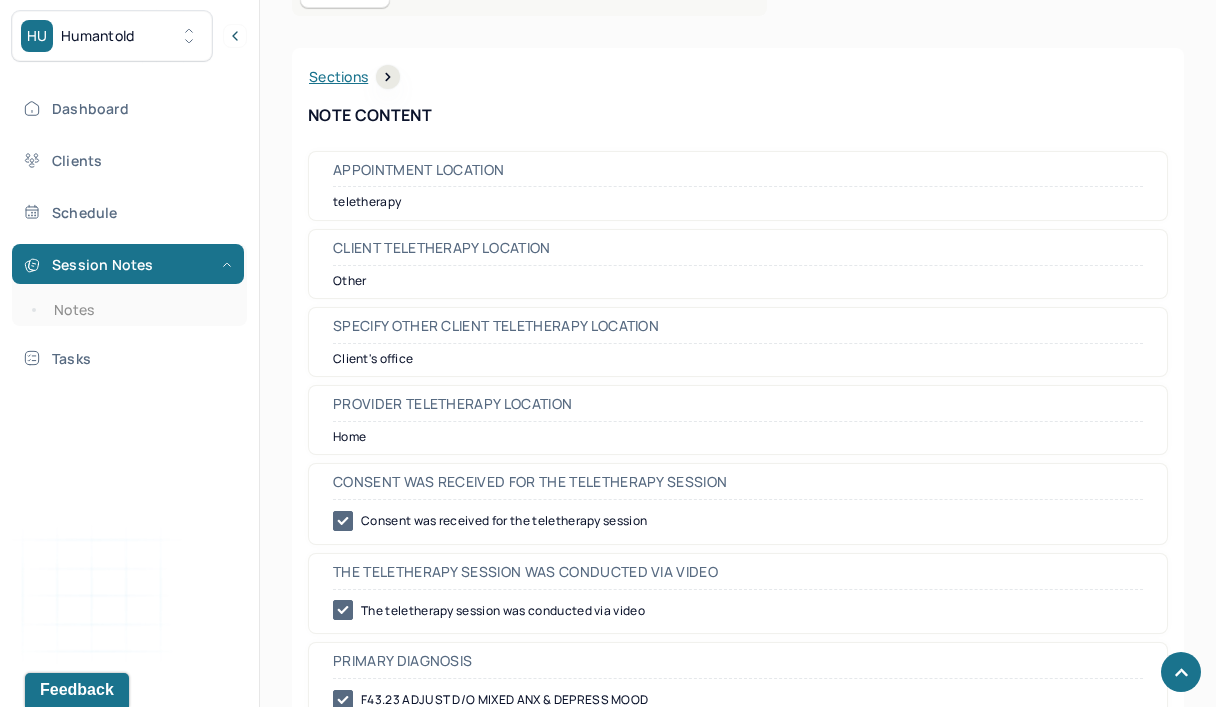 scroll, scrollTop: 0, scrollLeft: 0, axis: both 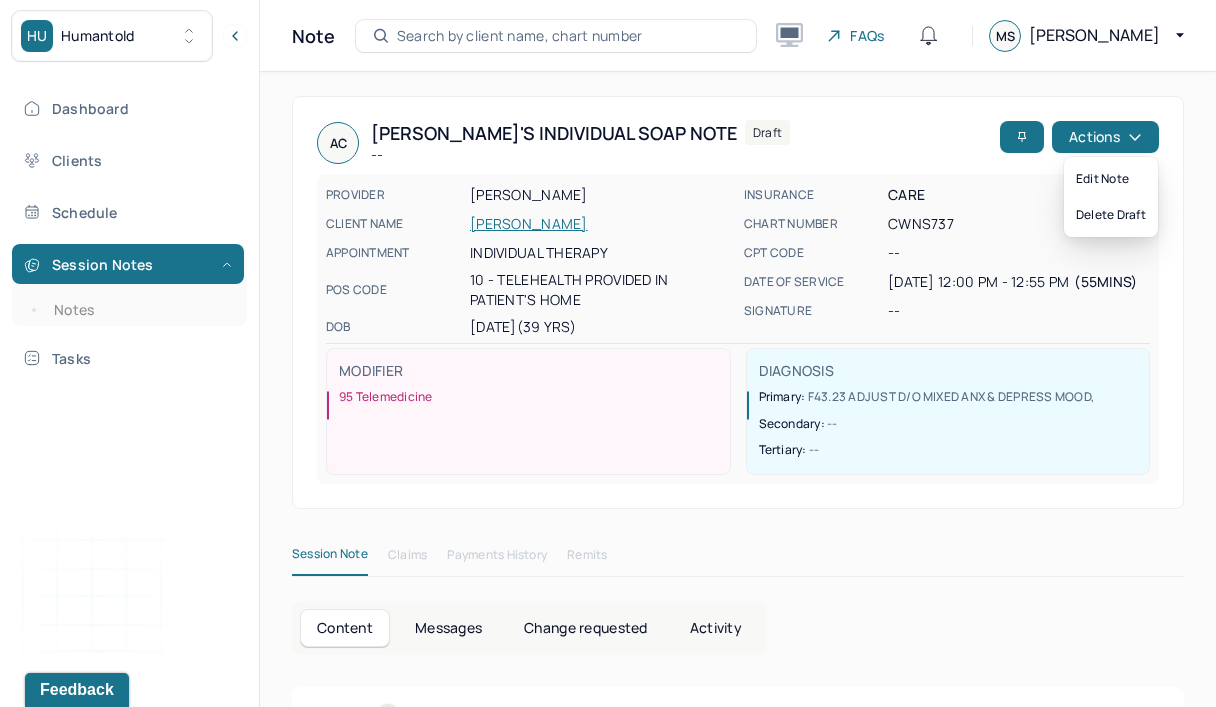 click on "Actions" at bounding box center [1105, 137] 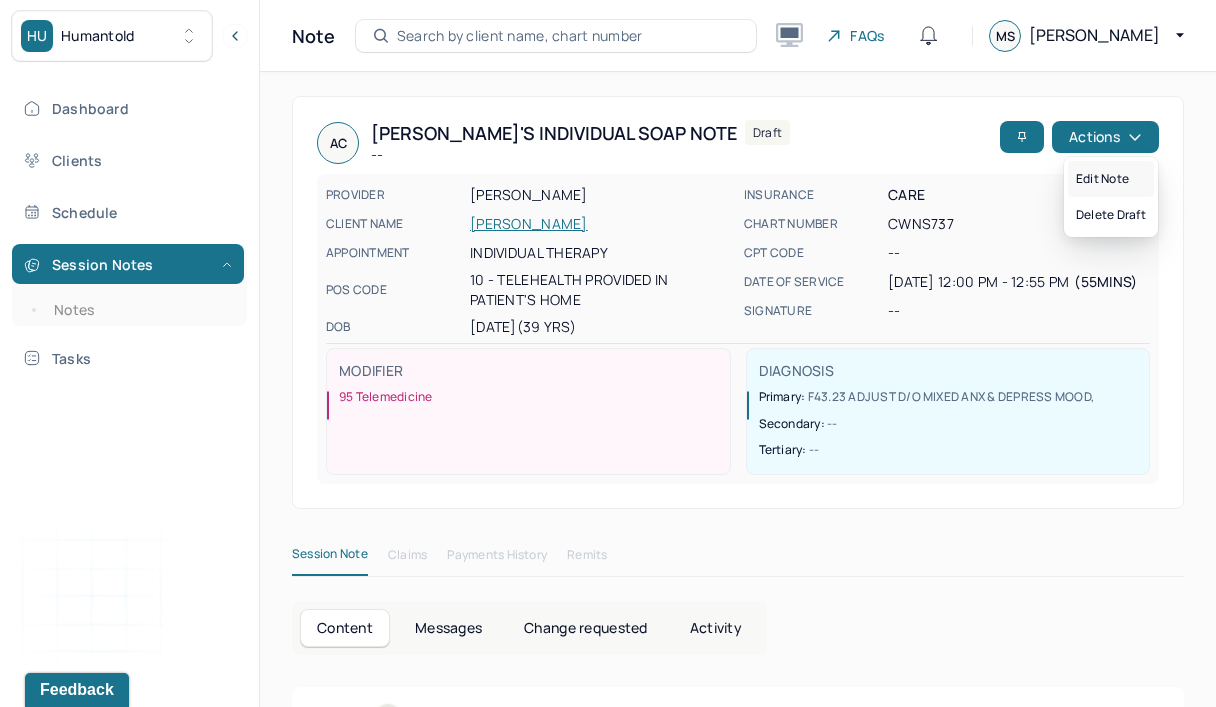 click on "Edit note" at bounding box center [1111, 179] 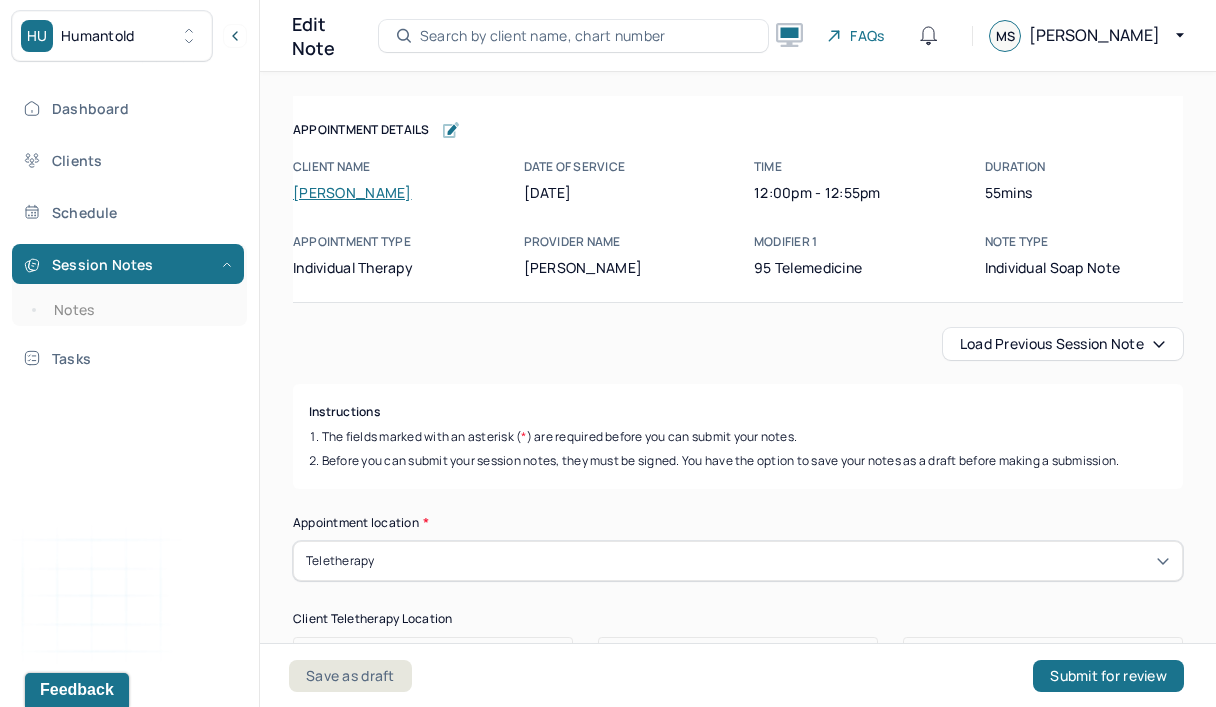 click on "Submit for review" at bounding box center [1108, 676] 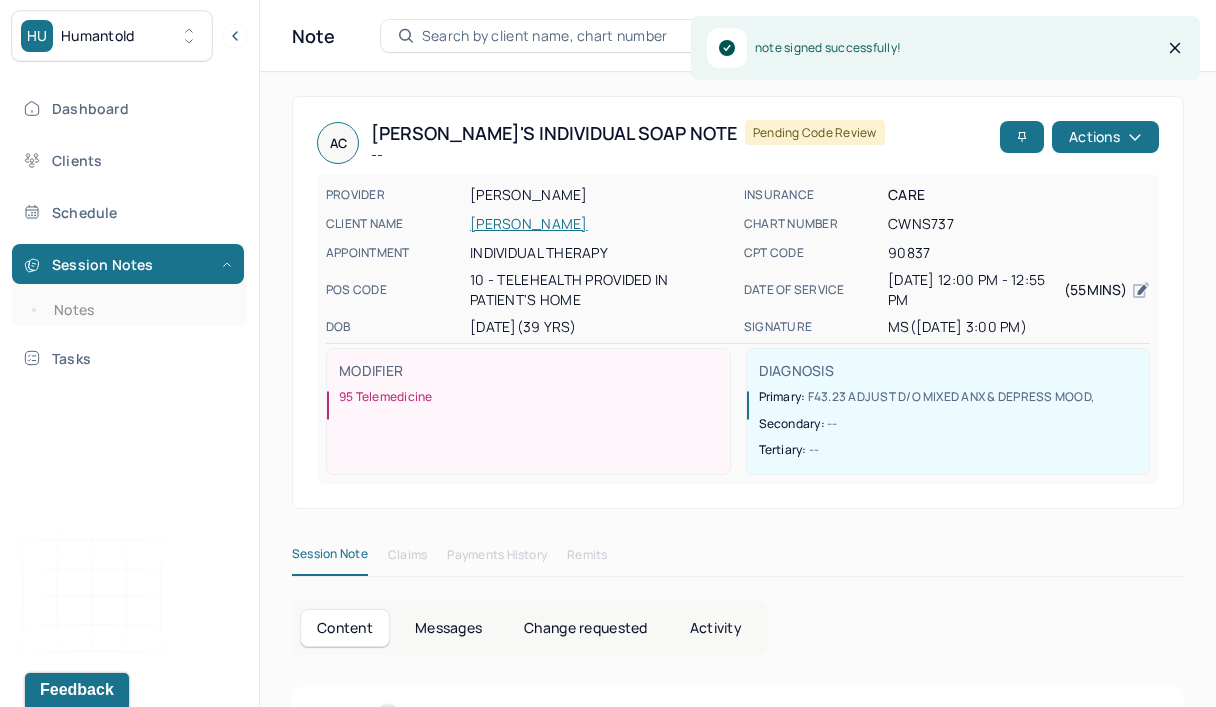 click on "Notes" at bounding box center [139, 310] 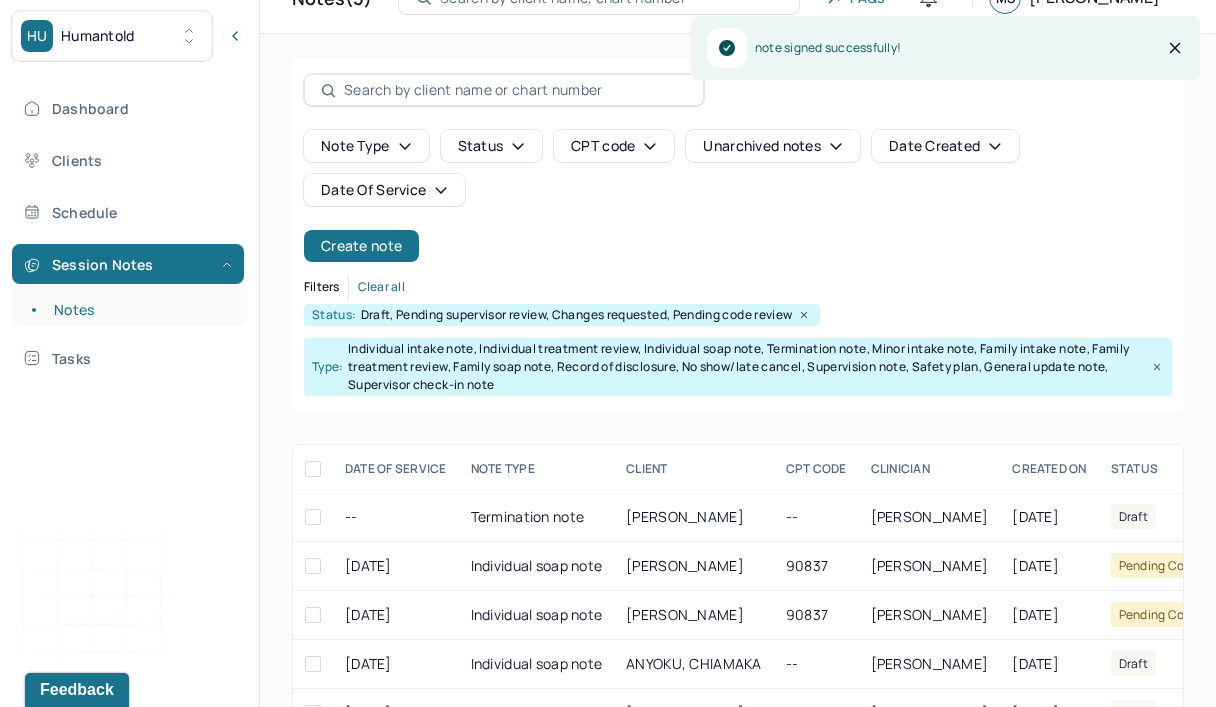 scroll, scrollTop: 95, scrollLeft: 0, axis: vertical 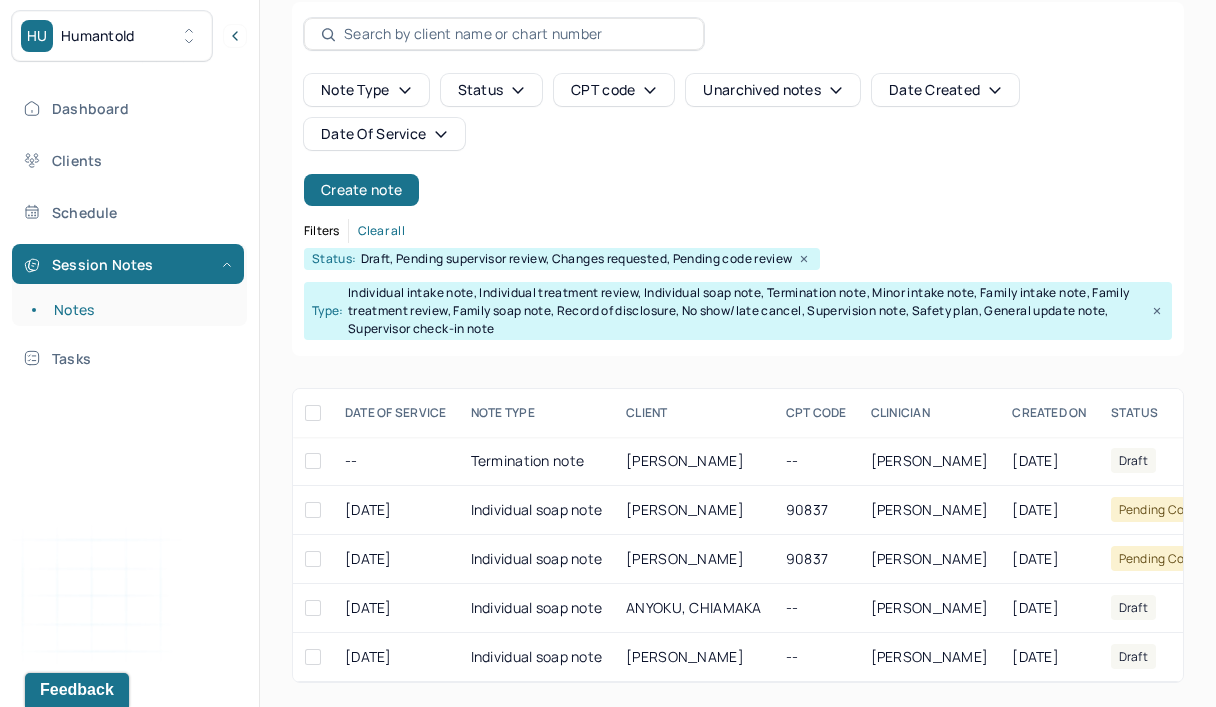 click on "[DATE]" at bounding box center (396, 608) 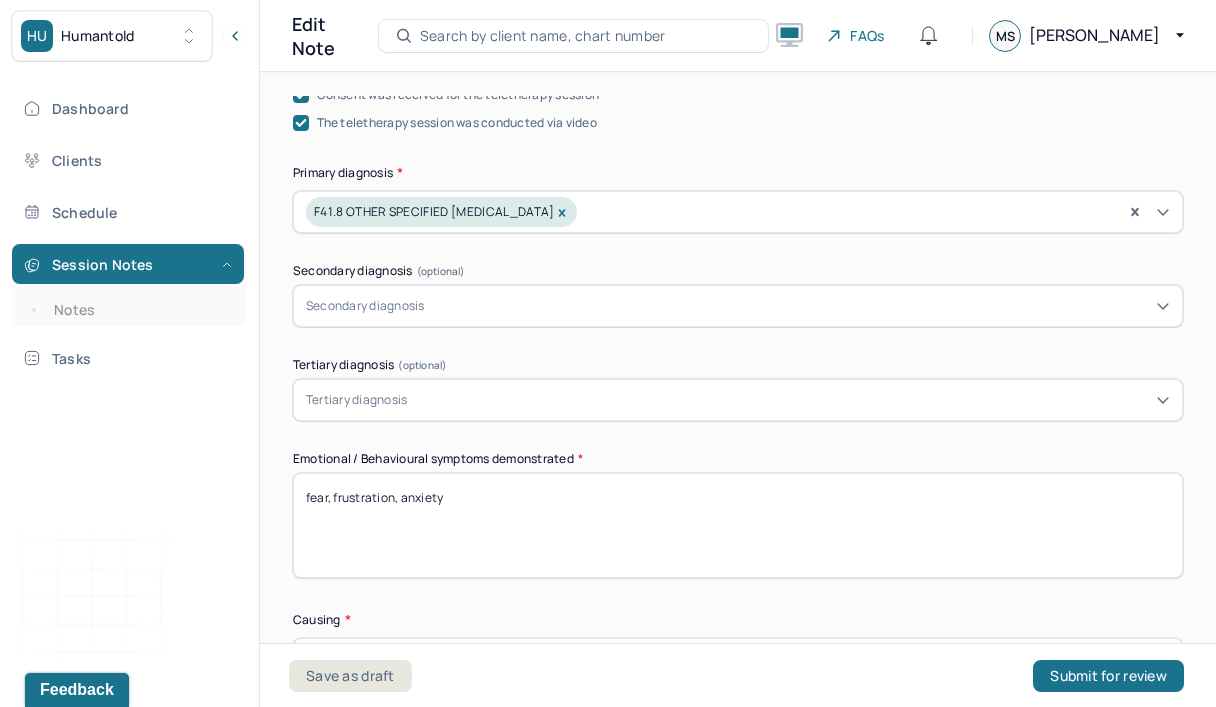 scroll, scrollTop: 715, scrollLeft: 0, axis: vertical 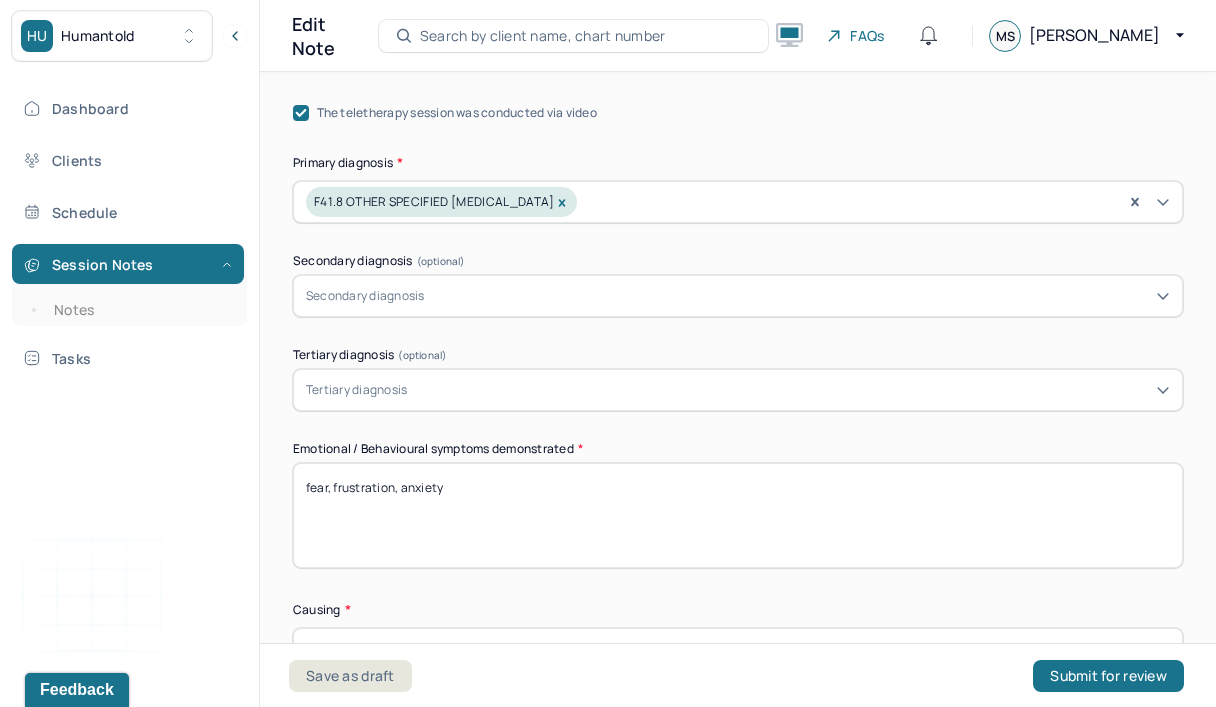 drag, startPoint x: 360, startPoint y: 674, endPoint x: 261, endPoint y: 471, distance: 225.85393 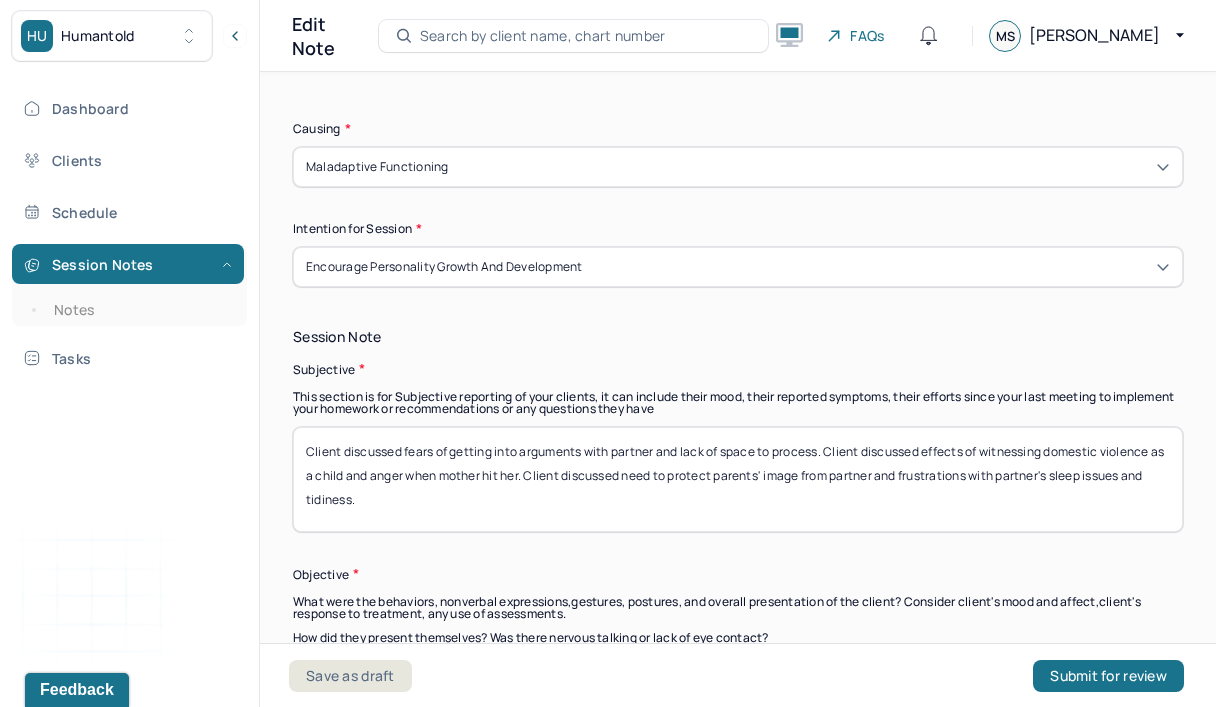 scroll, scrollTop: 1198, scrollLeft: 0, axis: vertical 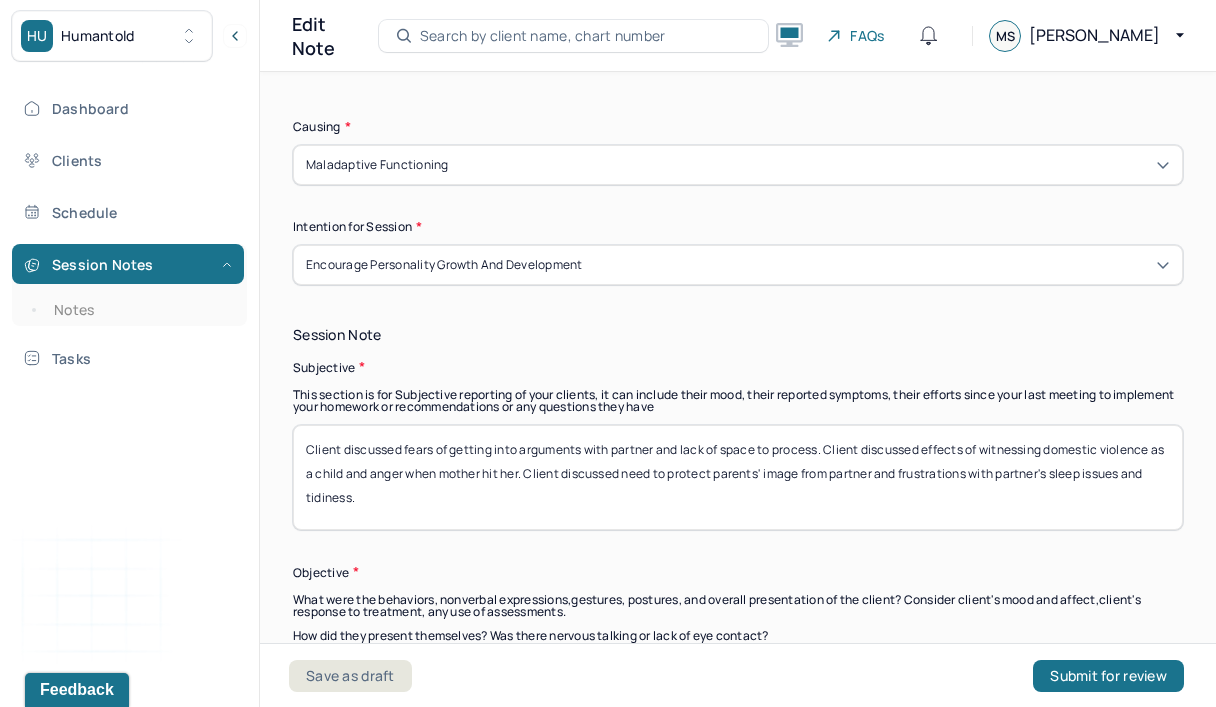 type on "frustration, embarrassment, anxiety" 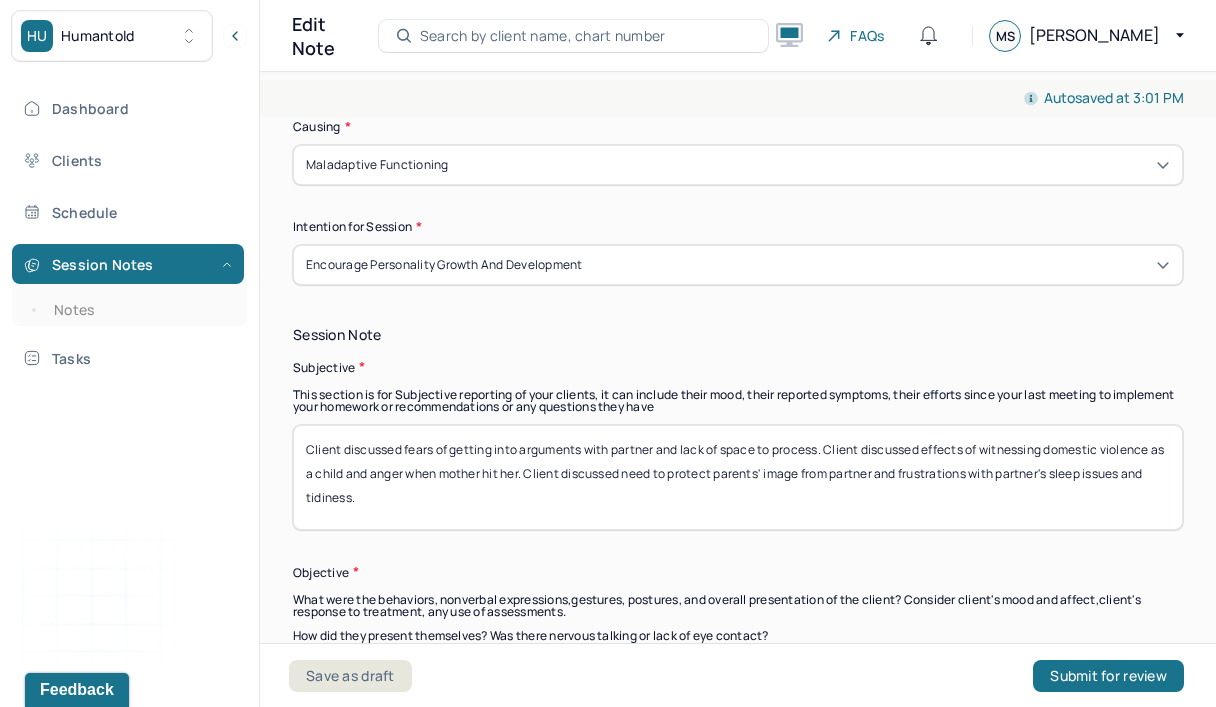 drag, startPoint x: 261, startPoint y: 471, endPoint x: 425, endPoint y: 493, distance: 165.46902 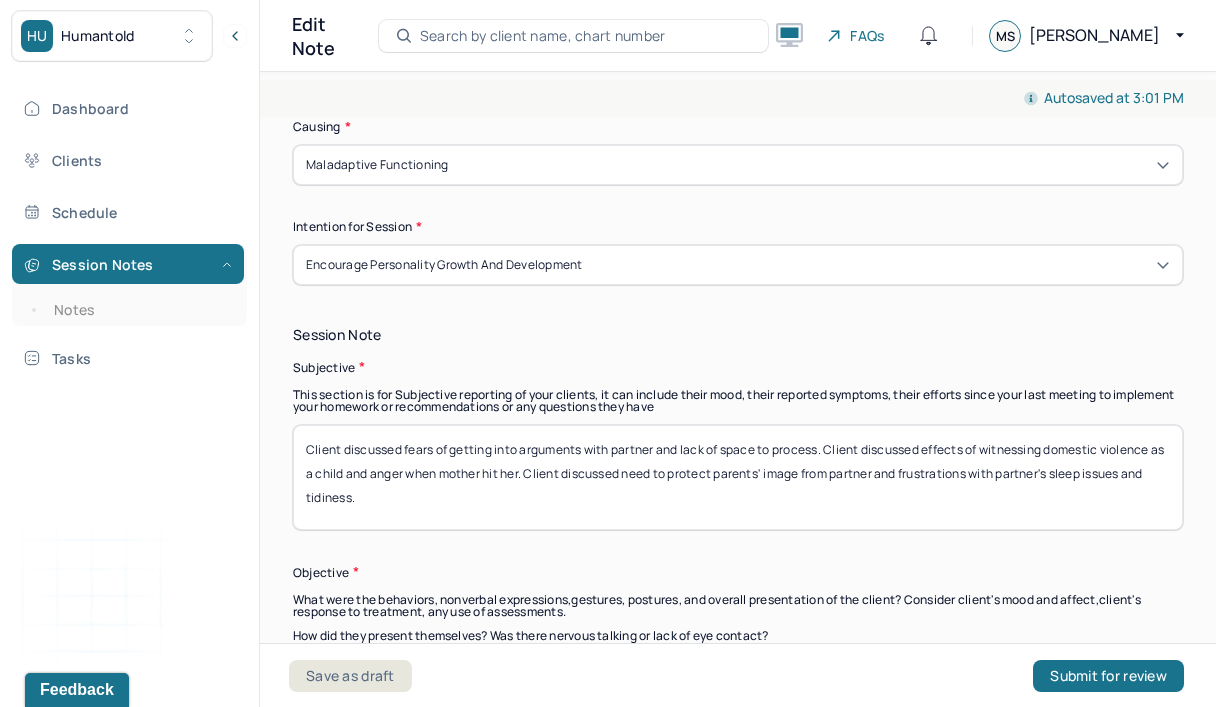 click on "Client discussed fears of getting into arguments with partner and lack of space to process. Client discussed effects of witnessing domestic violence as a child and anger when mother hit her. Client discussed need to protect parents' image from partner and frustrations with partner's sleep issues and tidiness." at bounding box center [738, 477] 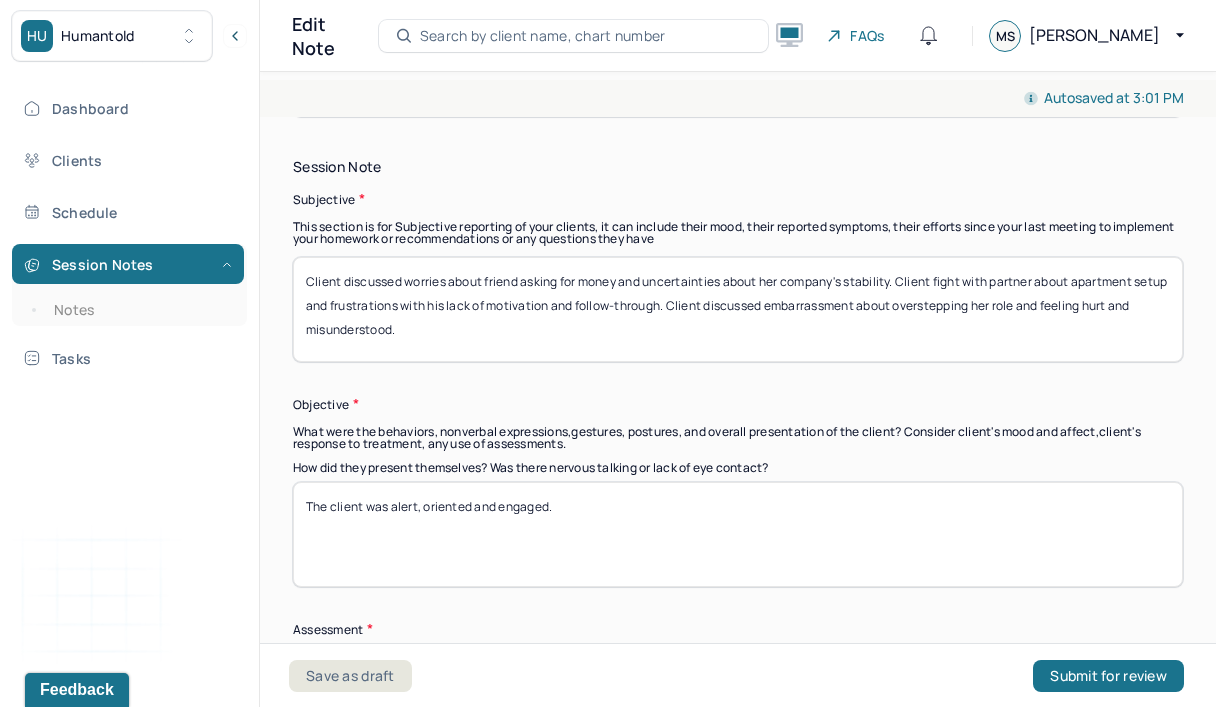 scroll, scrollTop: 1380, scrollLeft: 0, axis: vertical 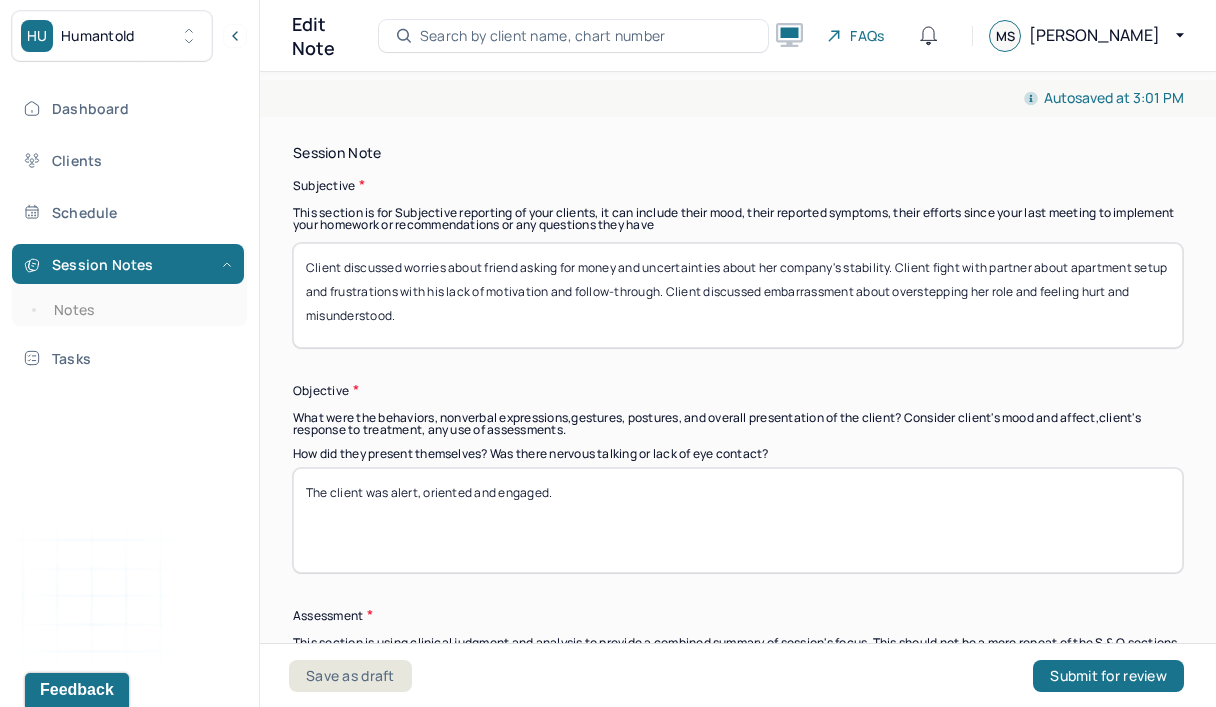 type on "Client discussed worries about friend asking for money and uncertainties about her company's stability. Client fight with partner about apartment setup and frustrations with his lack of motivation and follow-through. Client discussed embarrassment about overstepping her role and feeling hurt and misunderstood." 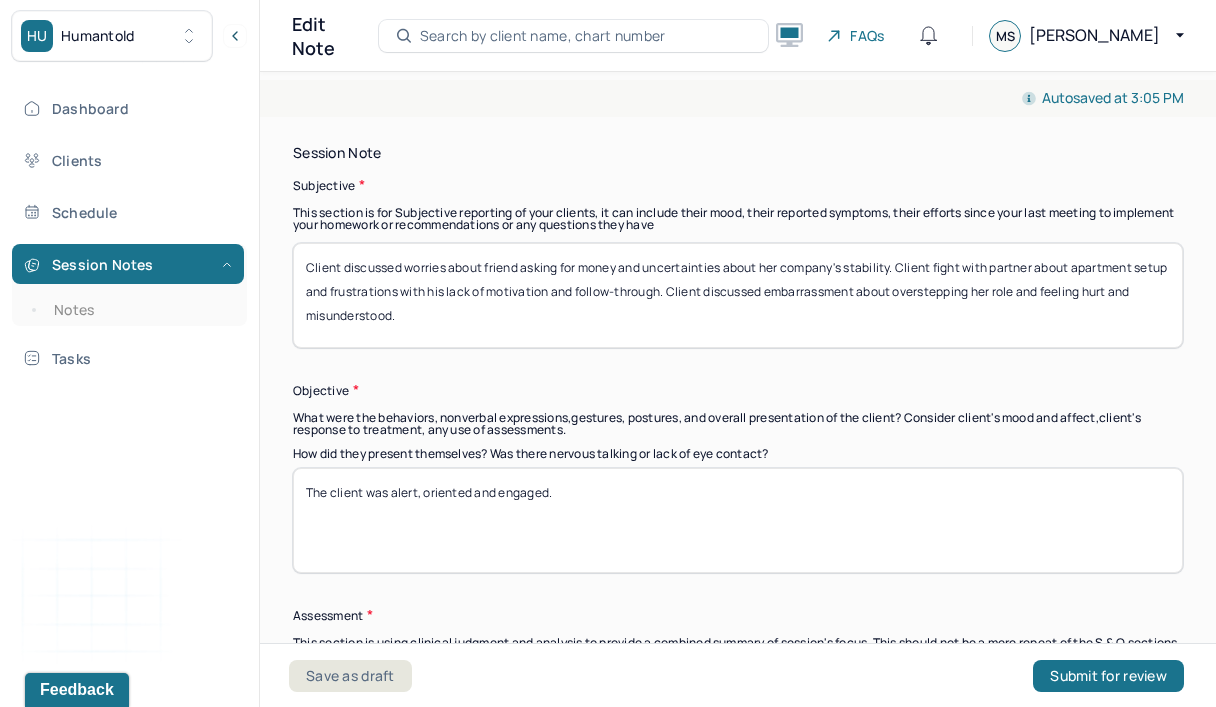 drag, startPoint x: 425, startPoint y: 493, endPoint x: 576, endPoint y: 479, distance: 151.64761 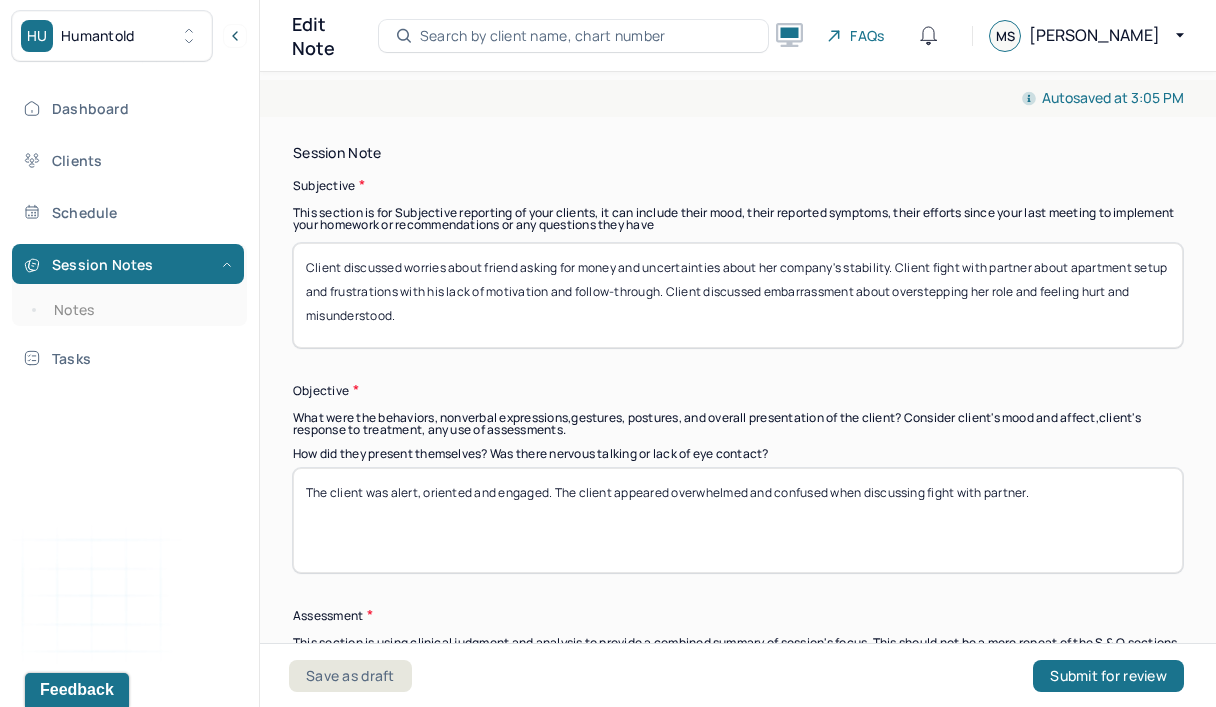 click on "The client was alert, oriented and engaged." at bounding box center (738, 520) 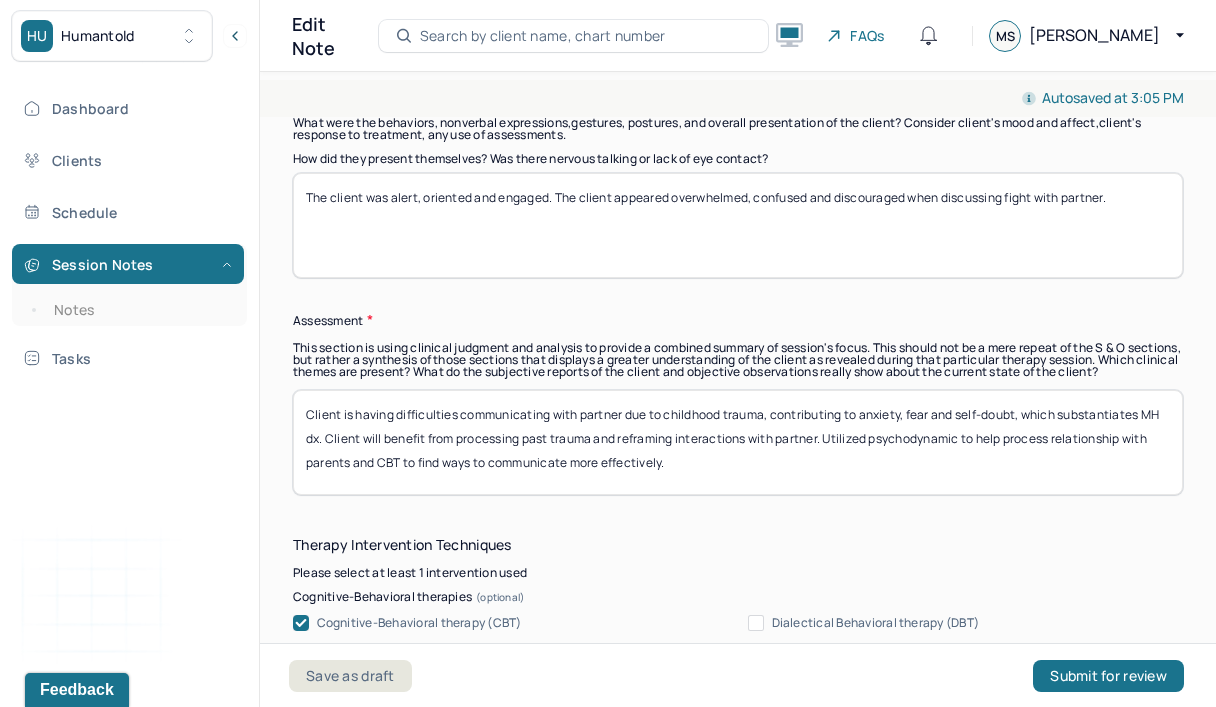 scroll, scrollTop: 1692, scrollLeft: 0, axis: vertical 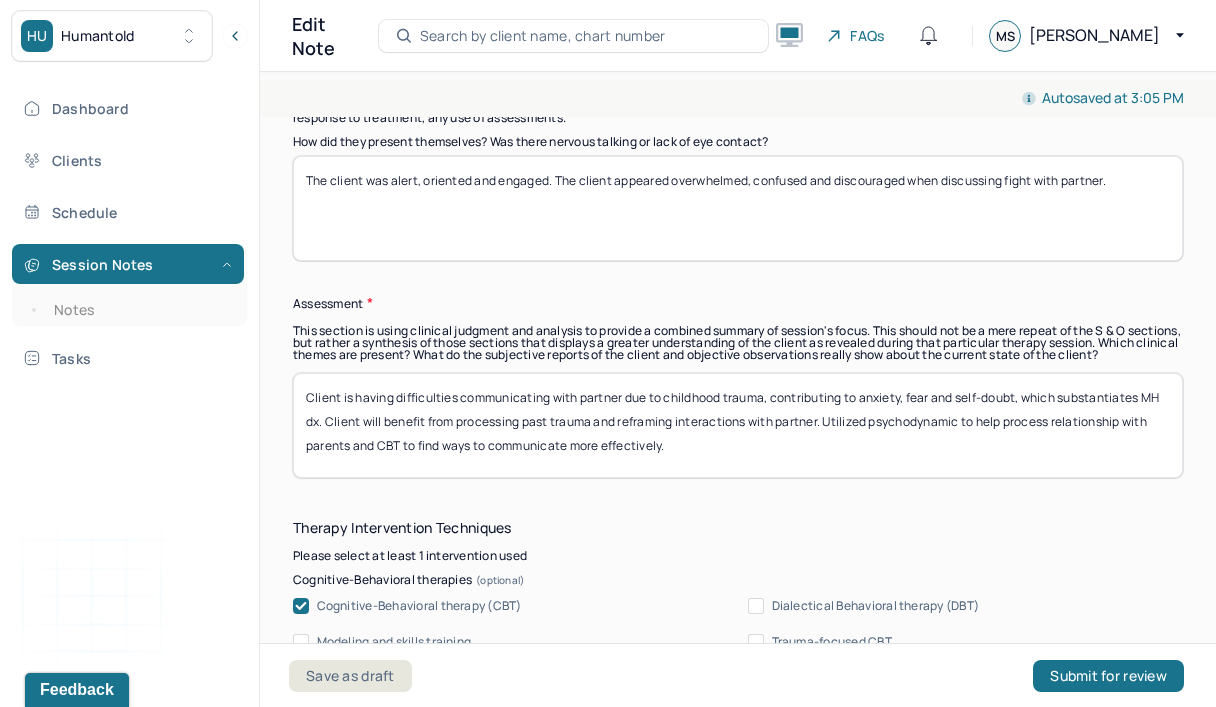 type on "The client was alert, oriented and engaged. The client appeared overwhelmed, confused and discouraged when discussing fight with partner." 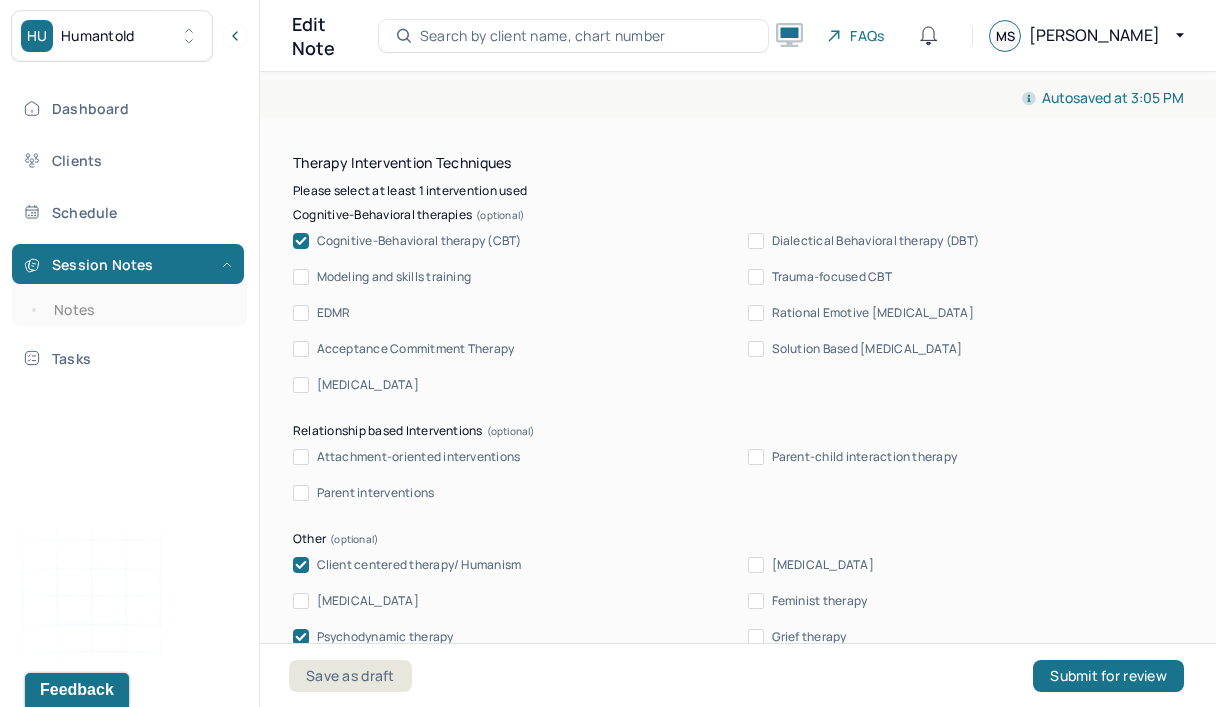 scroll, scrollTop: 2064, scrollLeft: 0, axis: vertical 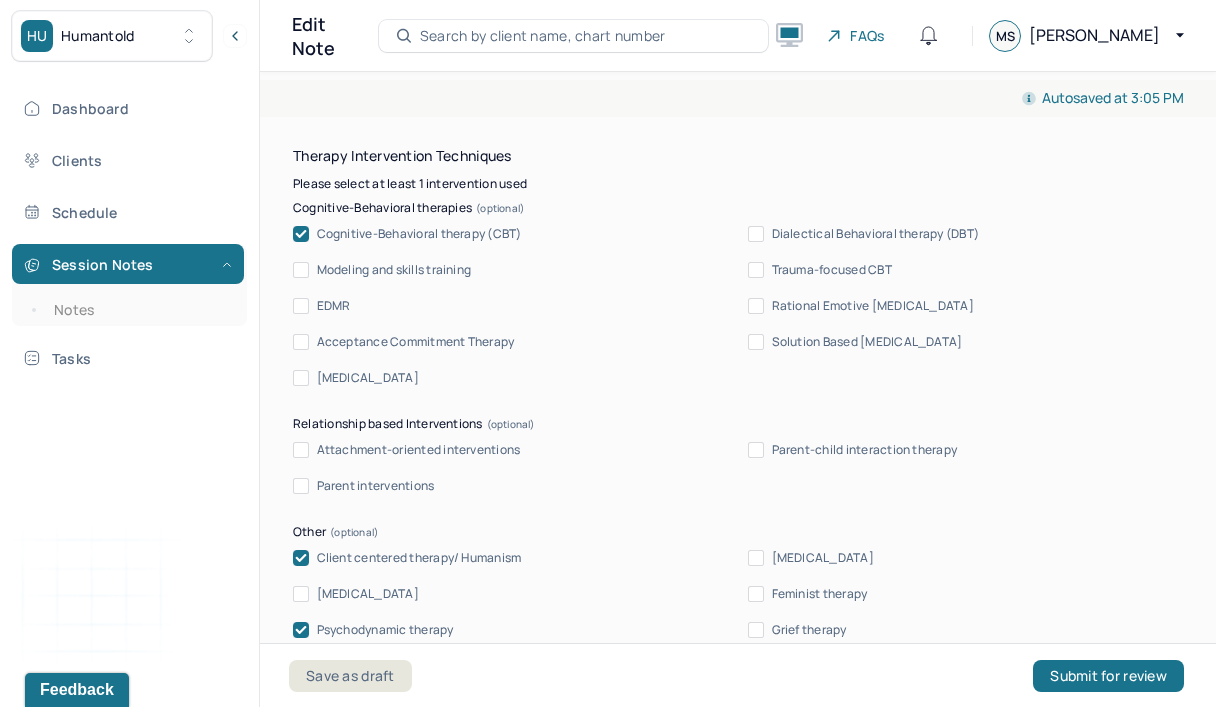 type on "Client is uncertain about how to improve relationship dynamics, contributing to anxiety, confusion, and overwhelm, which substantiates MH dx. Client will benefit from processing emotions and communicating with partner. Utilized psychodynamic to help identify and process emotions, build insight about relationship dynamics and validate feelings." 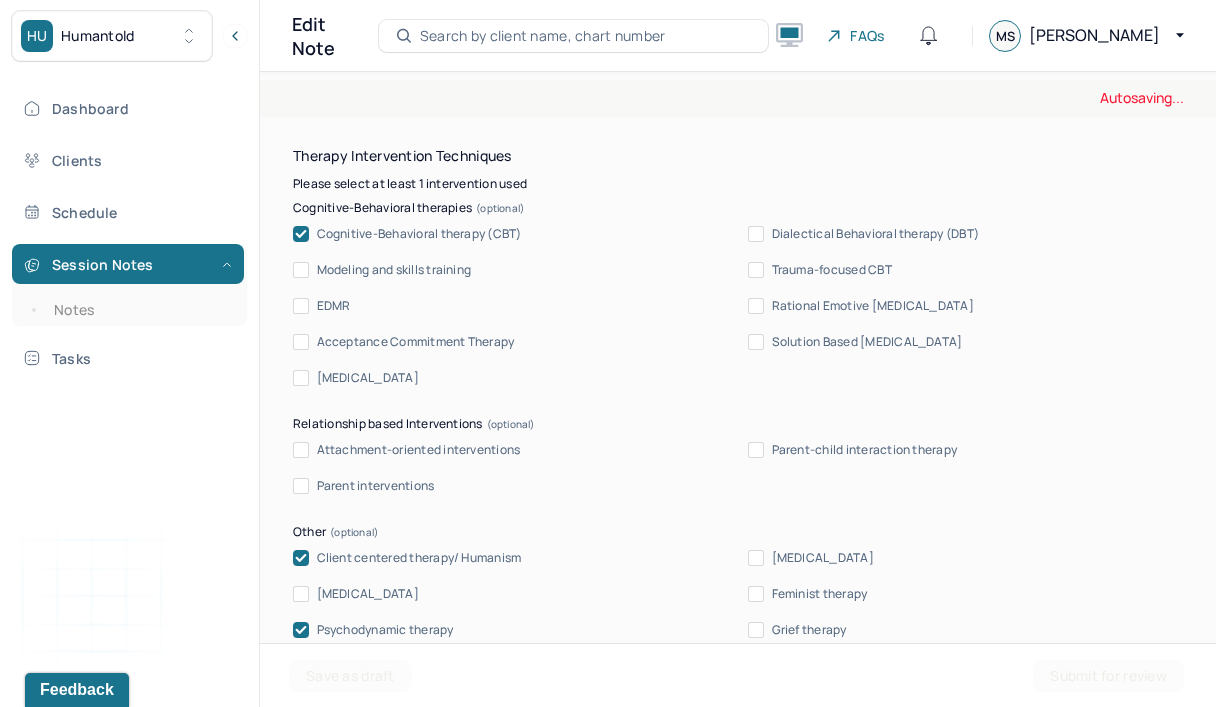 click at bounding box center (301, 234) 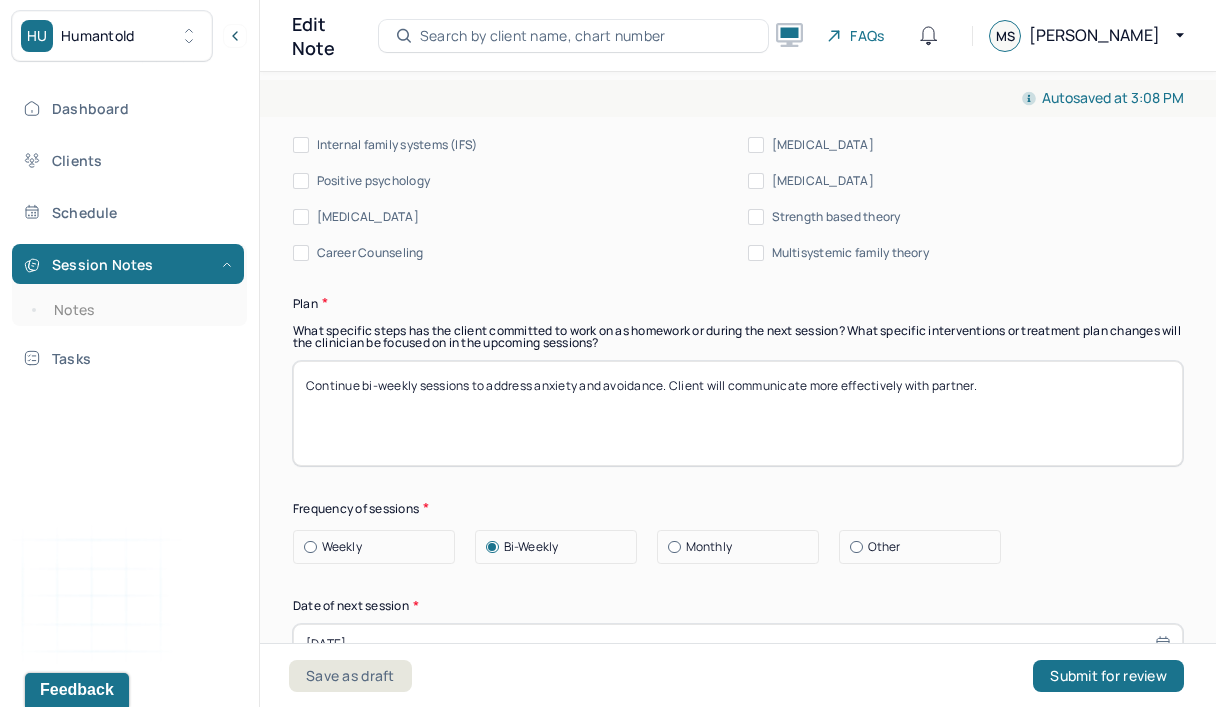 scroll, scrollTop: 2592, scrollLeft: 0, axis: vertical 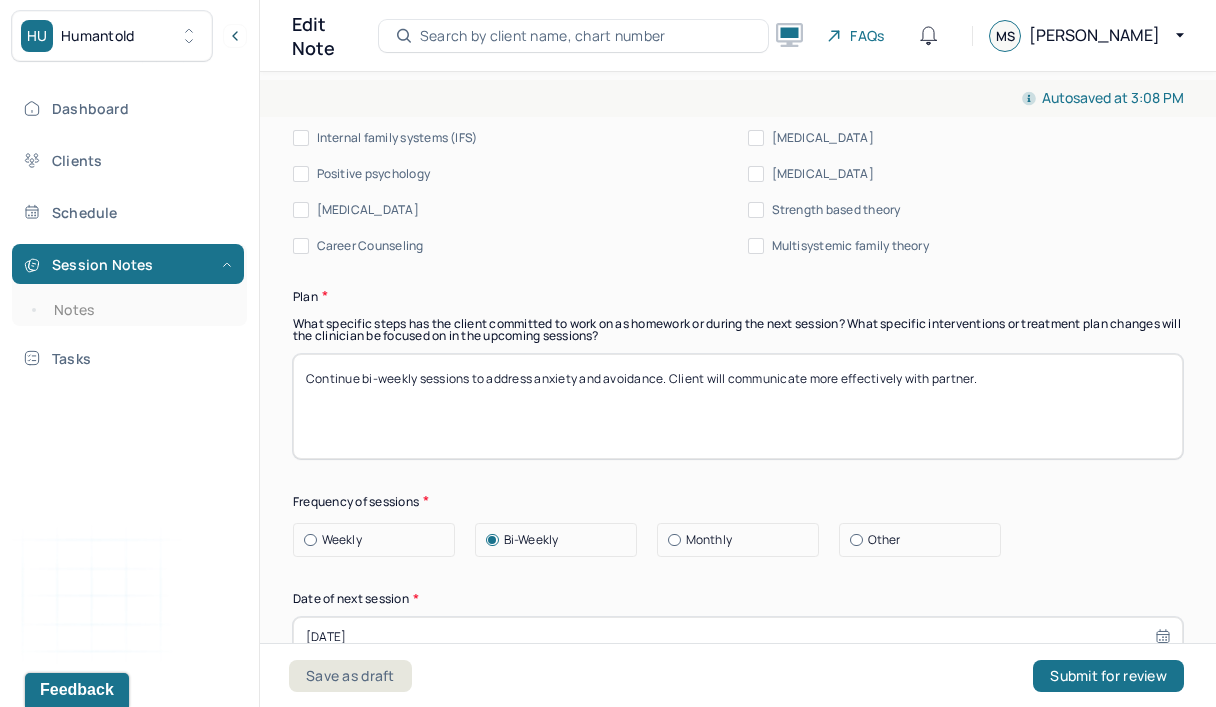 click on "Continue bi-weekly sessions to address anxiety and avoidance. Client will communicate more effectively with partner." at bounding box center [738, 406] 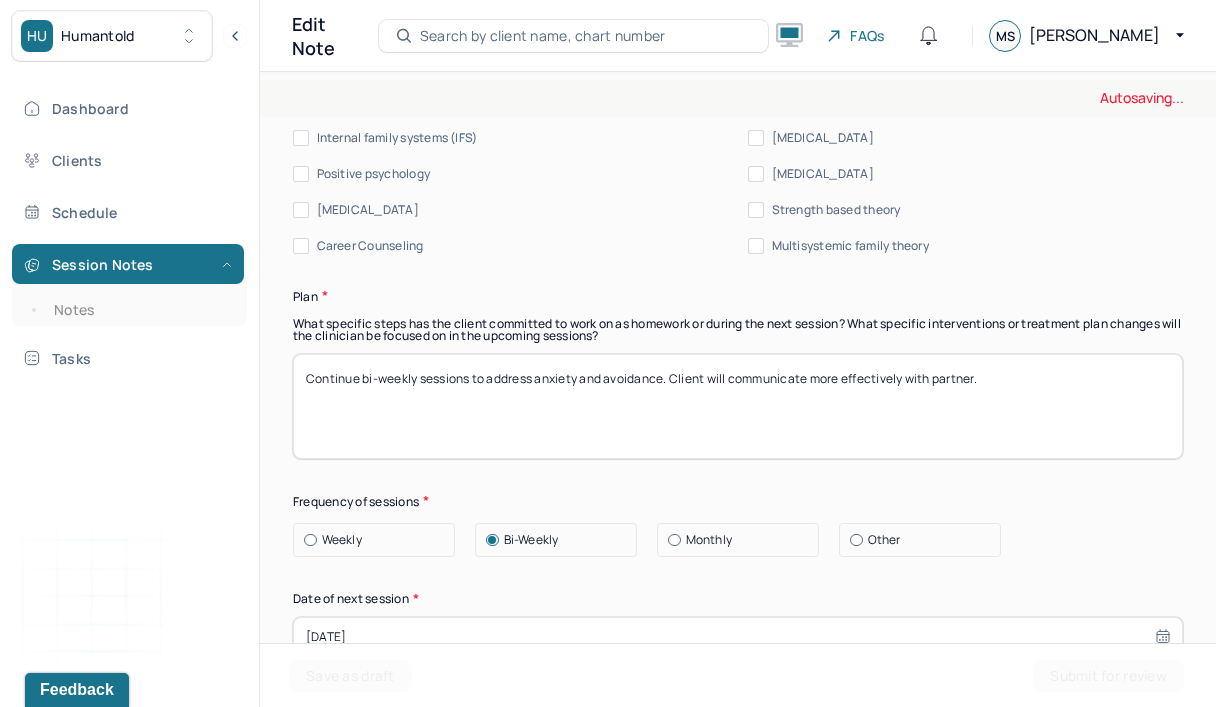 click on "Continue bi-weekly sessions to address anxiety and avoidance. Client will communicate more effectively with partner." at bounding box center (738, 406) 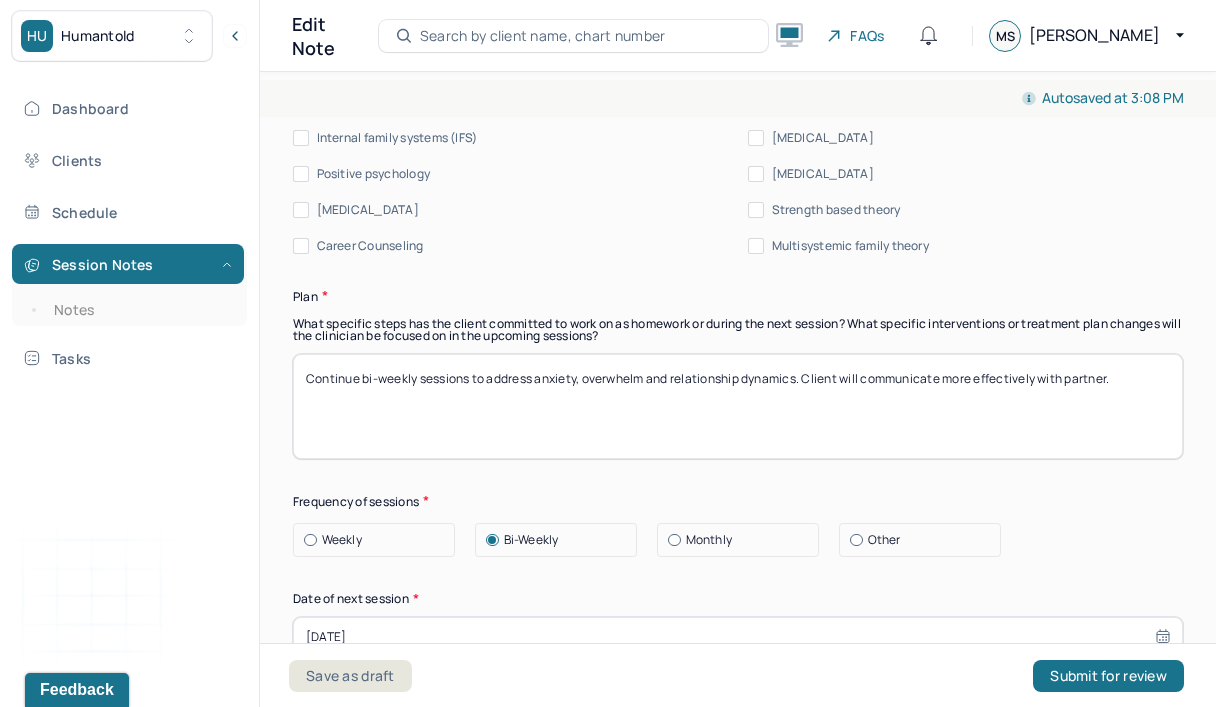 click on "Continue bi-weekly sessions to address anxiety and avoidance. Client will communicate more effectively with partner." at bounding box center (738, 406) 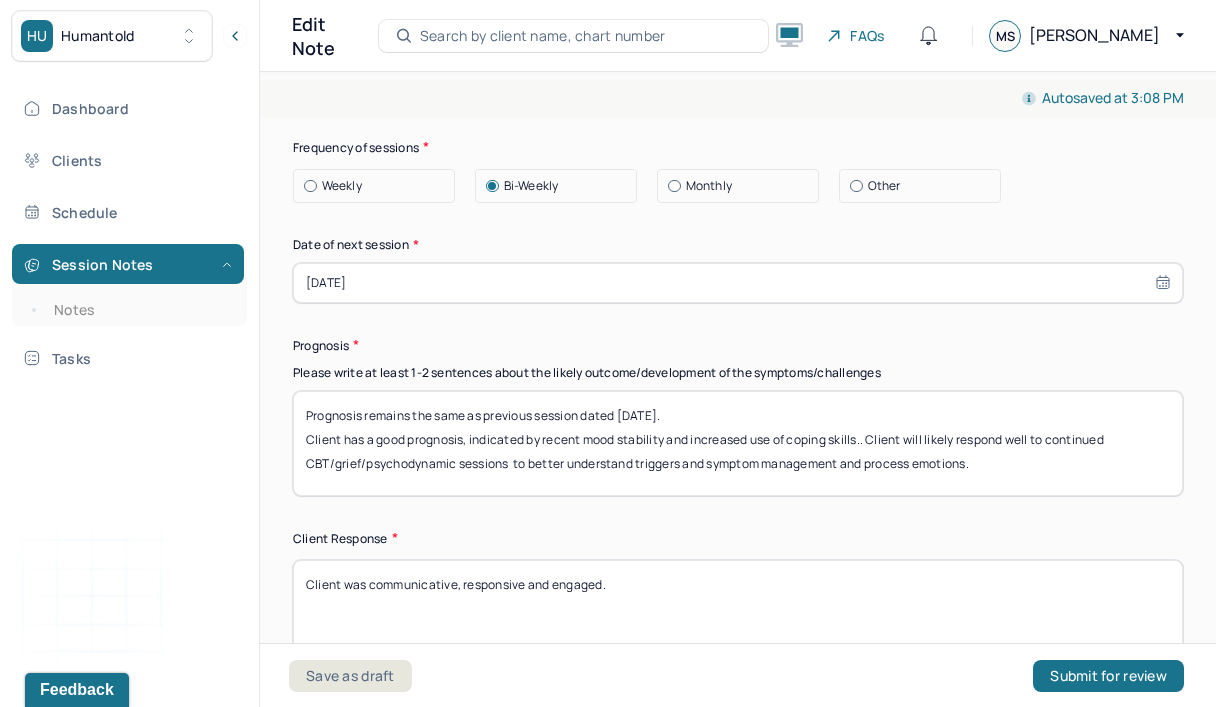 scroll, scrollTop: 2955, scrollLeft: 0, axis: vertical 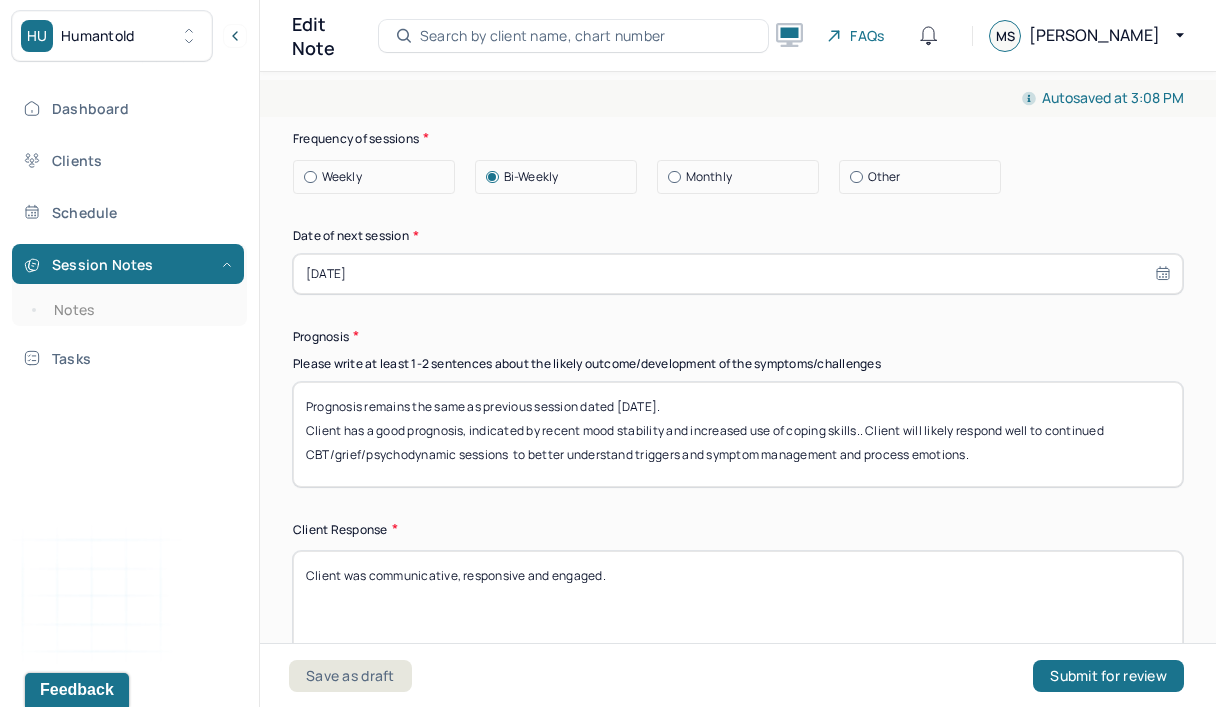 type on "Continue bi-weekly sessions to address anxiety, overwhelm and relationship dynamics. Client will communicate emotions with partner." 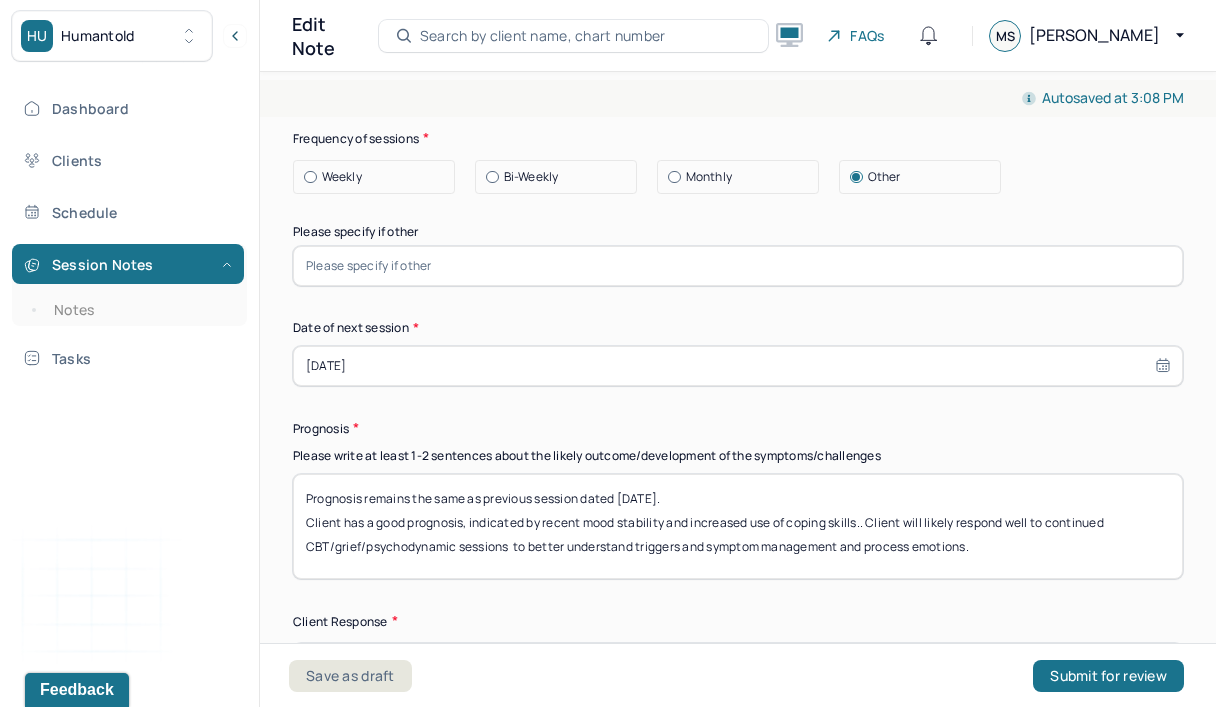 click at bounding box center [738, 266] 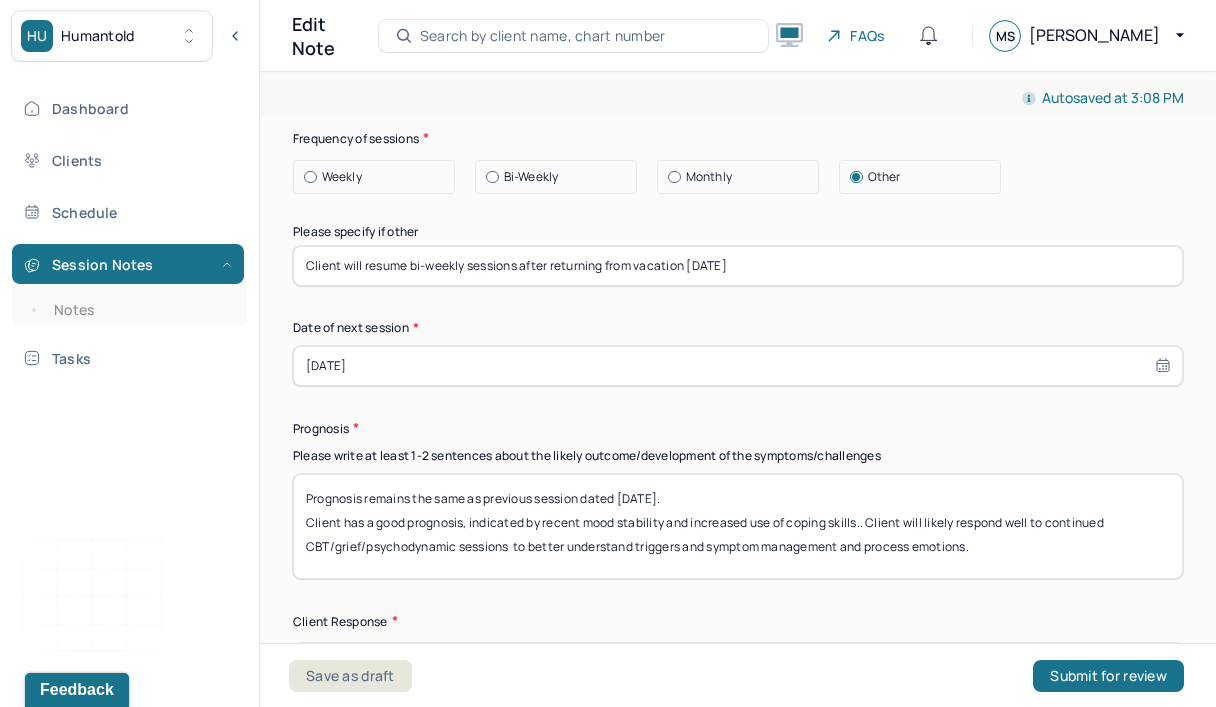 type on "Client will resume bi-weekly sessions after returning from vacation [DATE]" 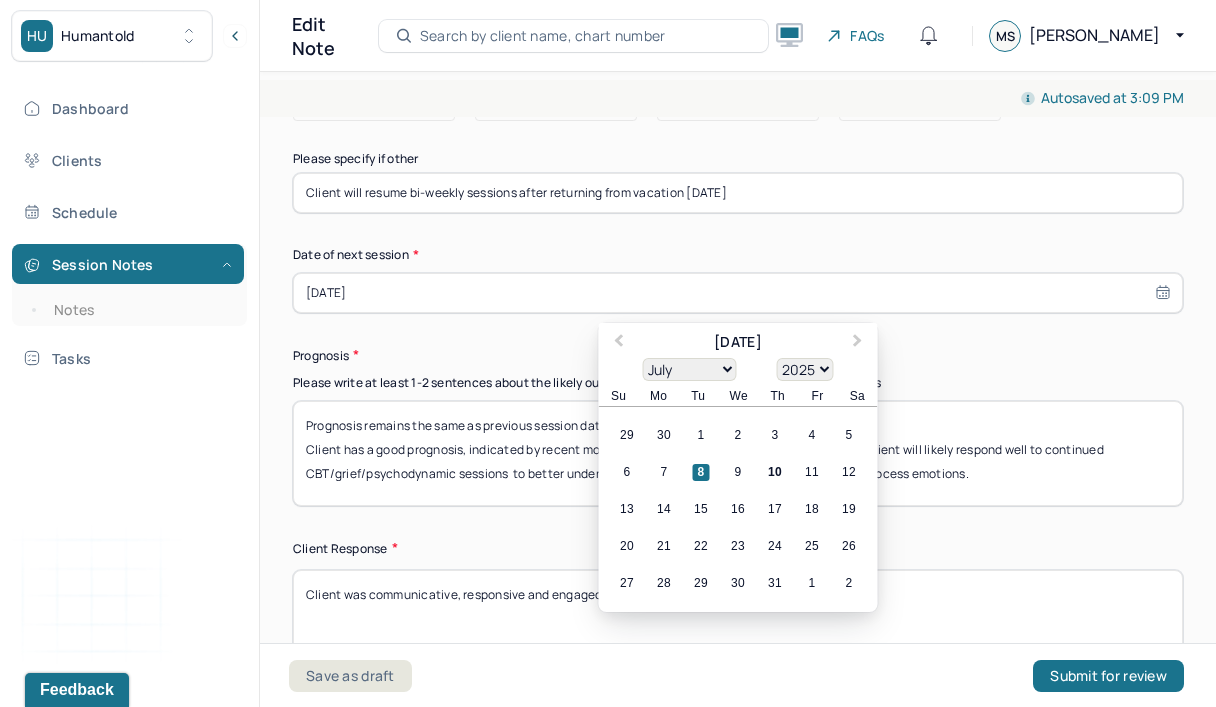 scroll, scrollTop: 3089, scrollLeft: 0, axis: vertical 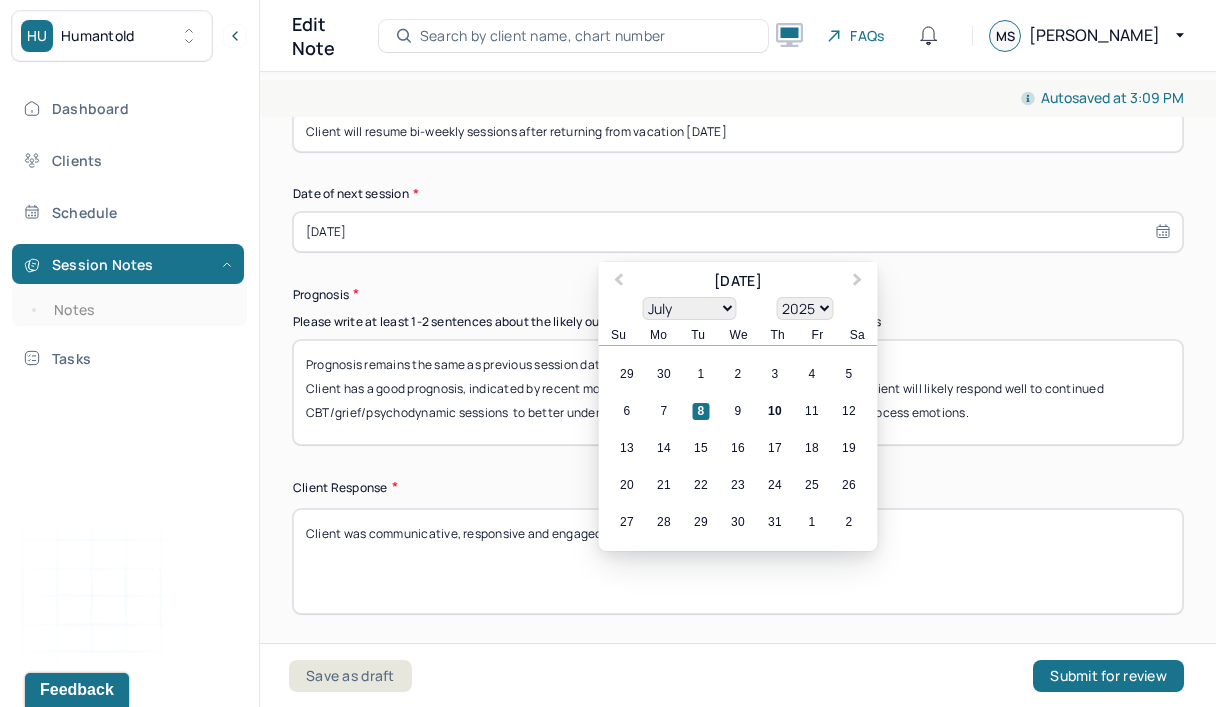 click on "Next Month" at bounding box center [858, 281] 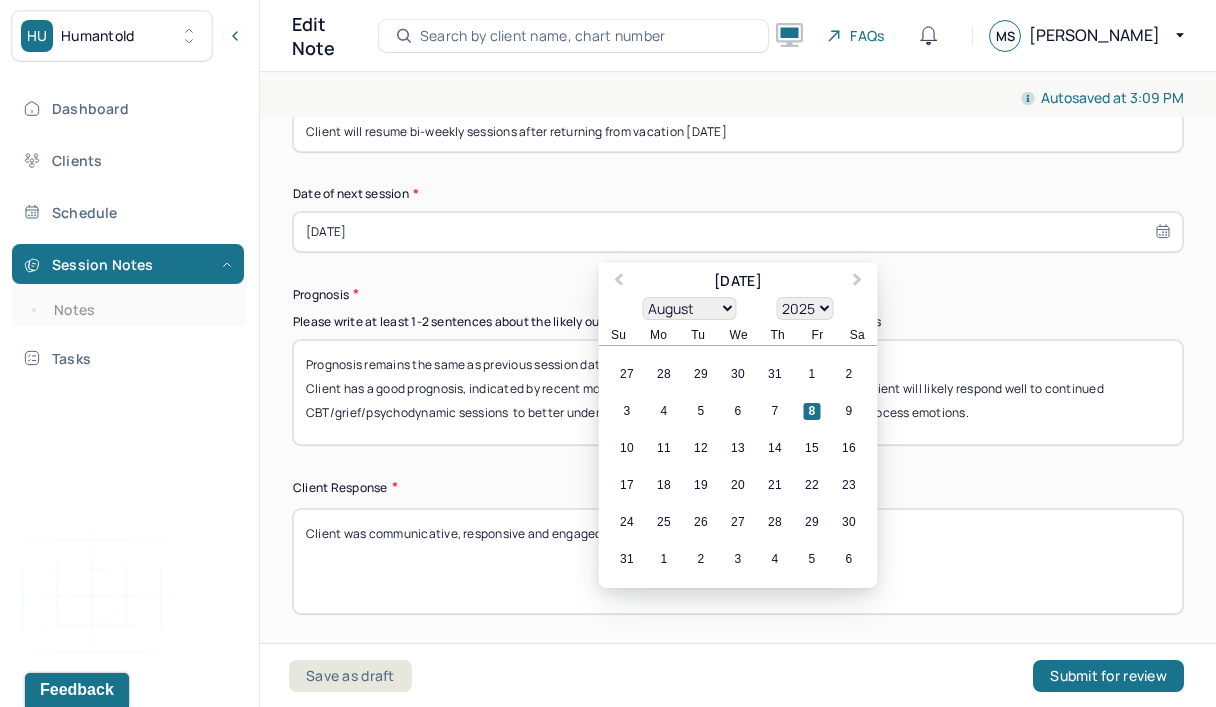 click on "5" at bounding box center (701, 411) 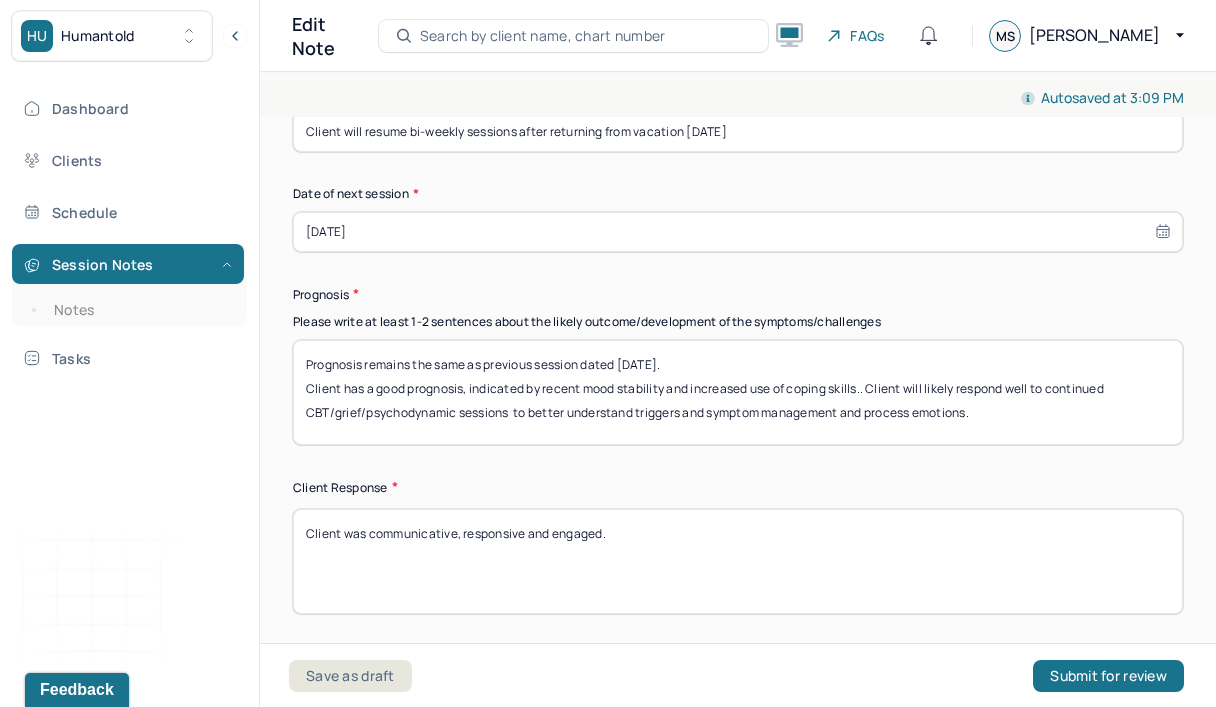 click on "Save as draft" at bounding box center (350, 676) 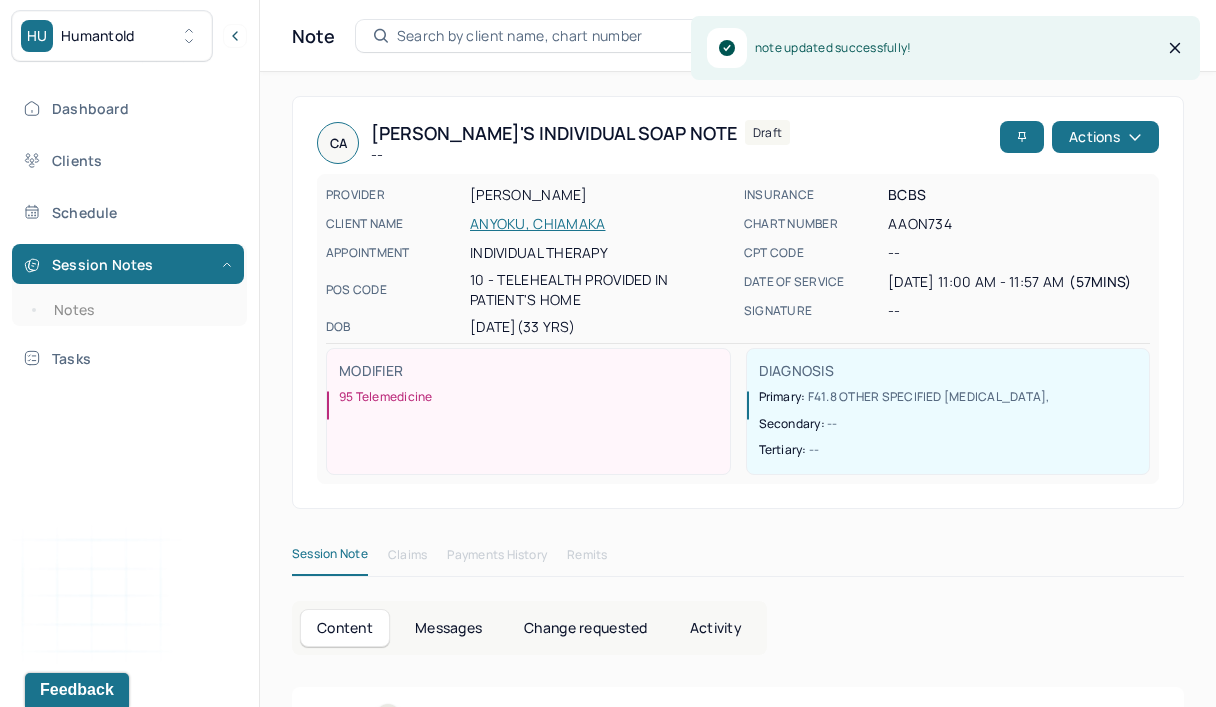 drag, startPoint x: 1043, startPoint y: 395, endPoint x: 590, endPoint y: 225, distance: 483.8481 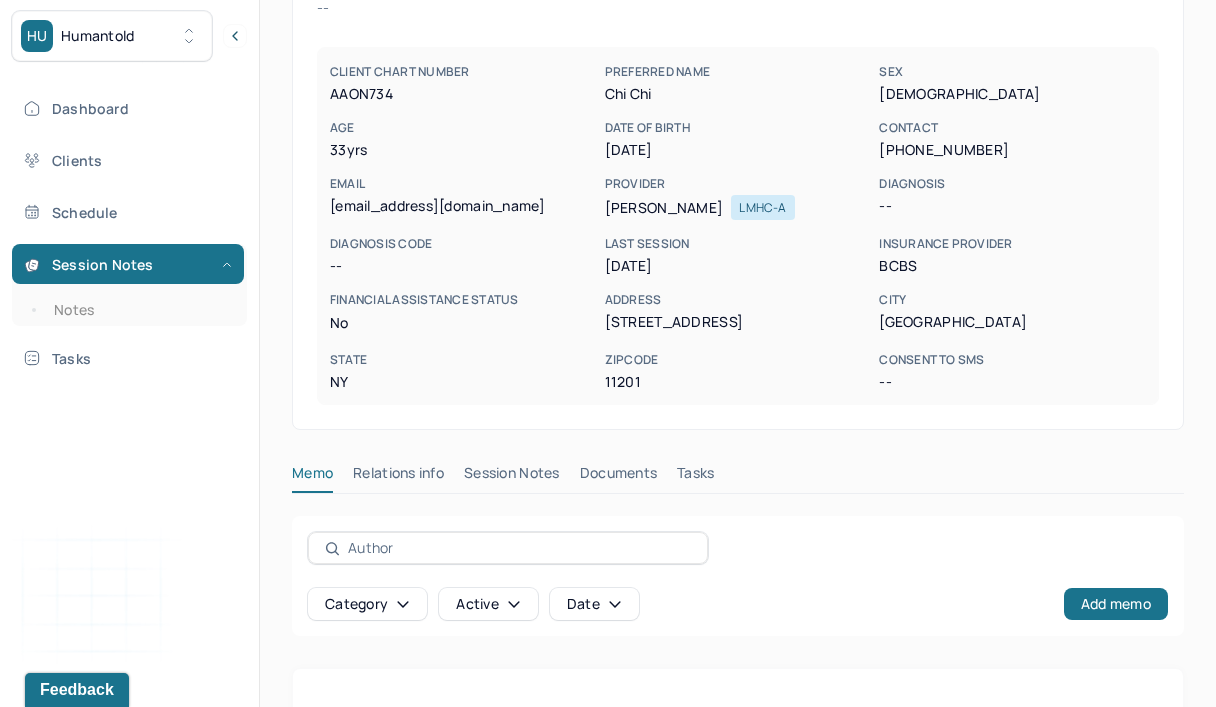 scroll, scrollTop: 225, scrollLeft: 0, axis: vertical 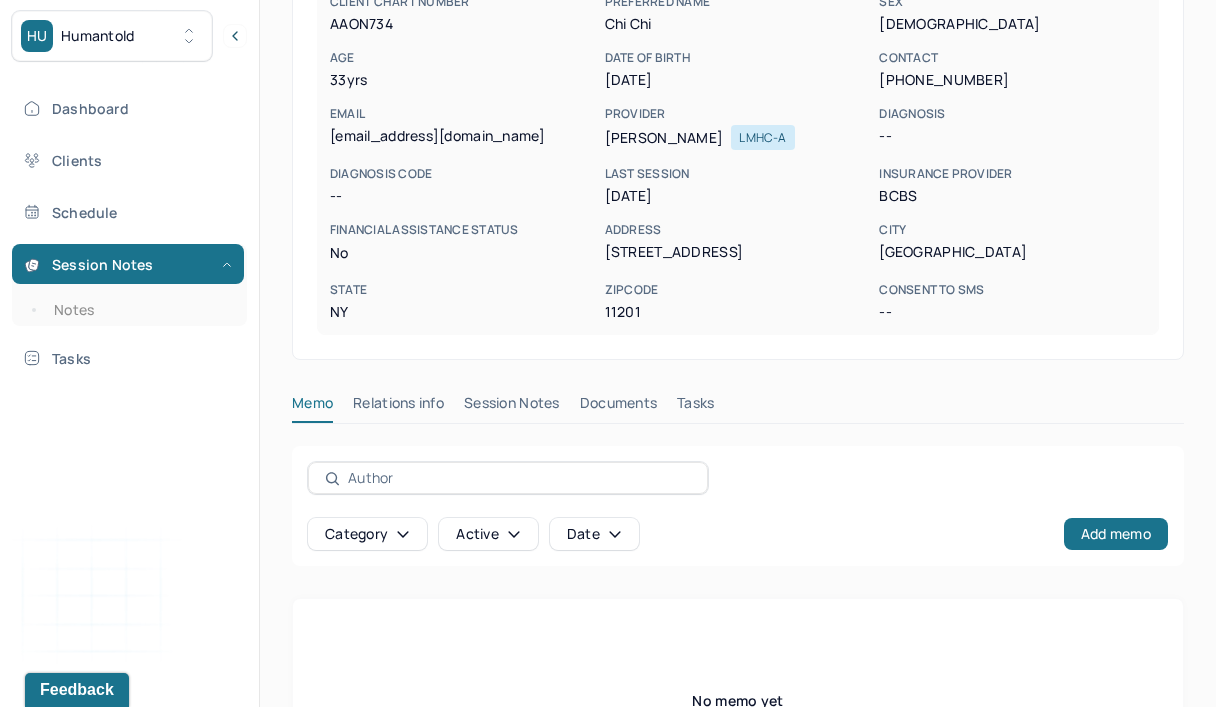 click on "Session Notes" at bounding box center (512, 407) 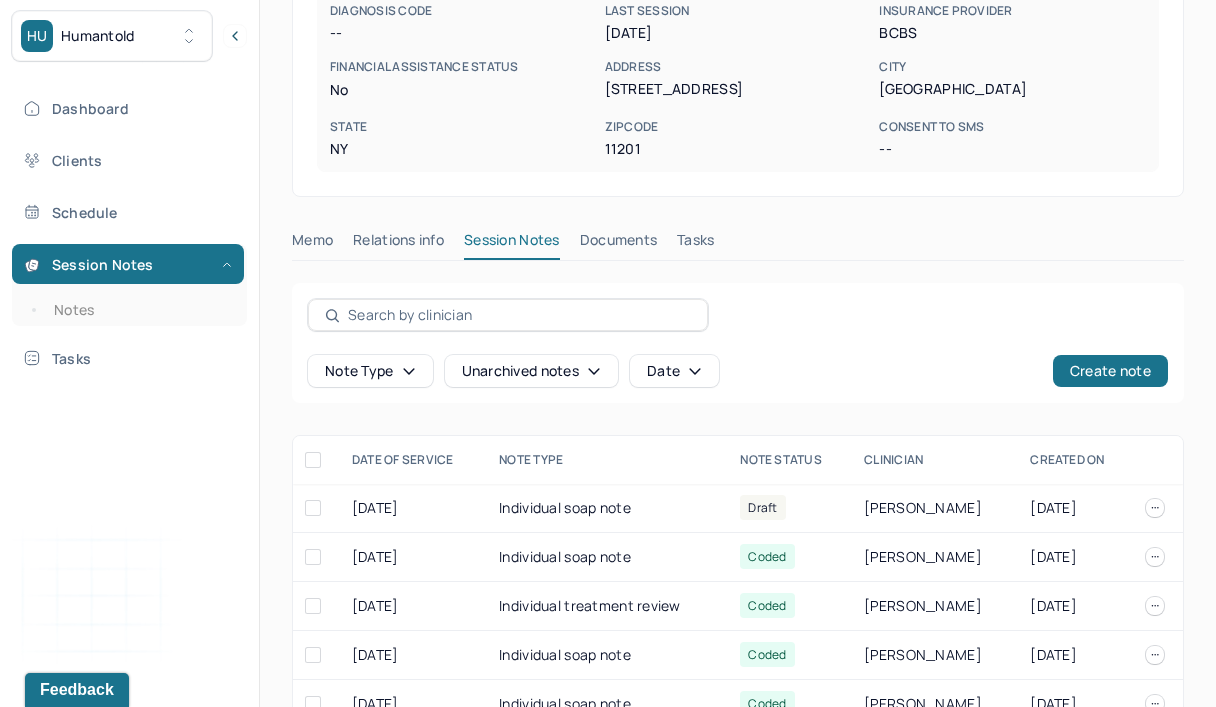 scroll, scrollTop: 396, scrollLeft: 0, axis: vertical 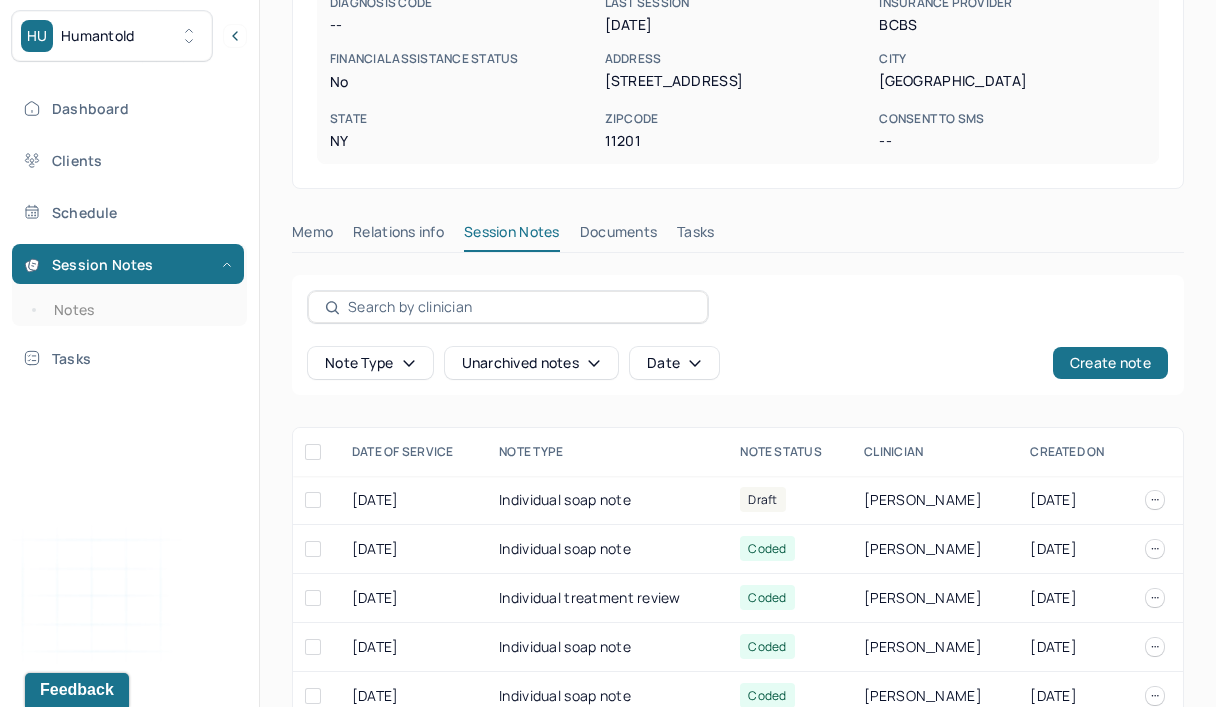 click on "Individual soap note" at bounding box center [607, 500] 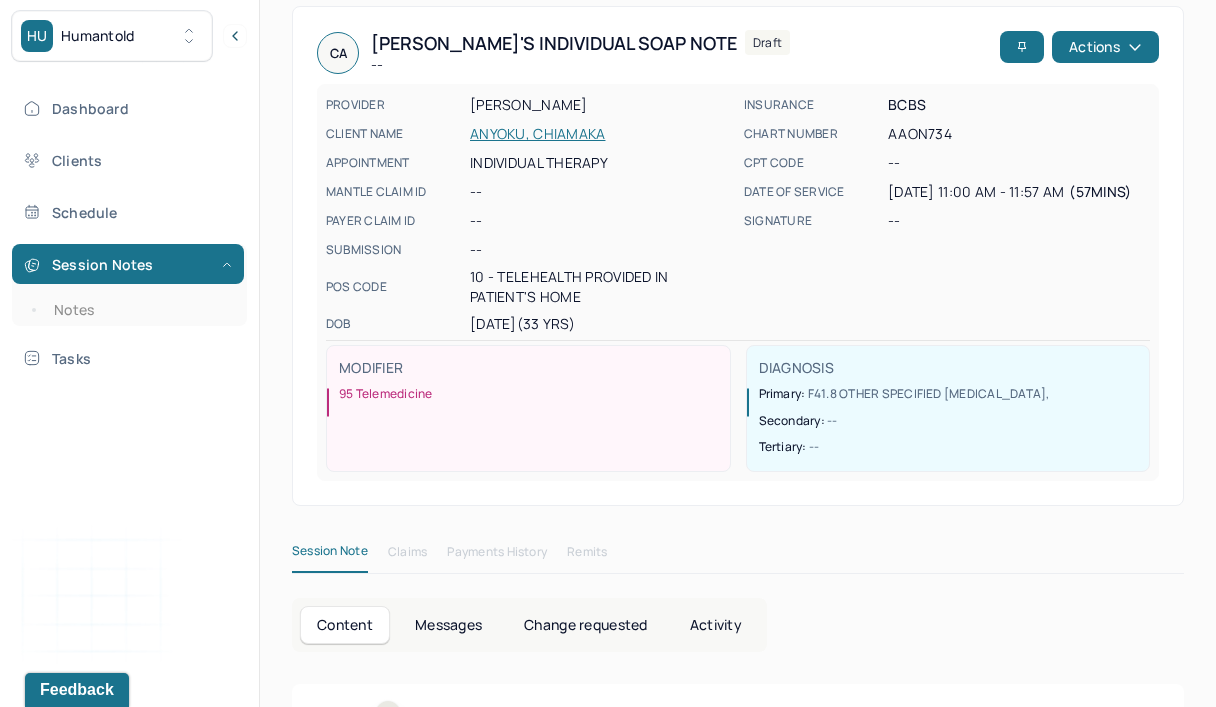 scroll, scrollTop: 0, scrollLeft: 0, axis: both 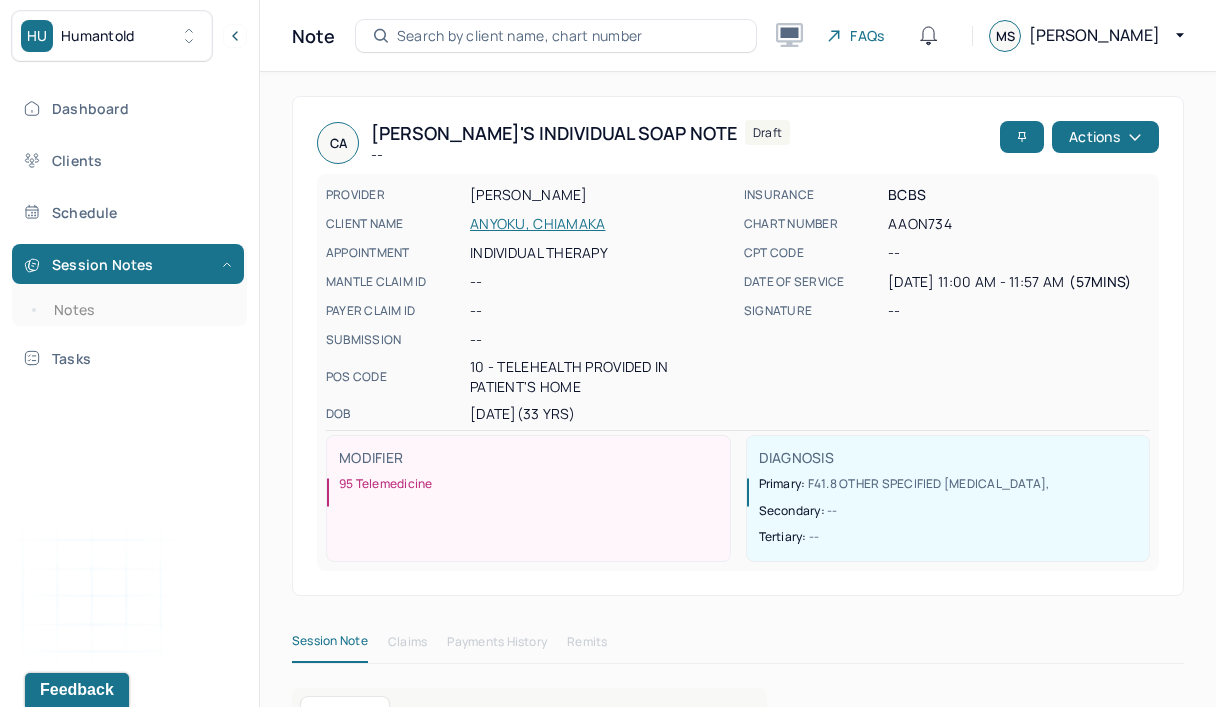 click on "Actions" at bounding box center [1105, 137] 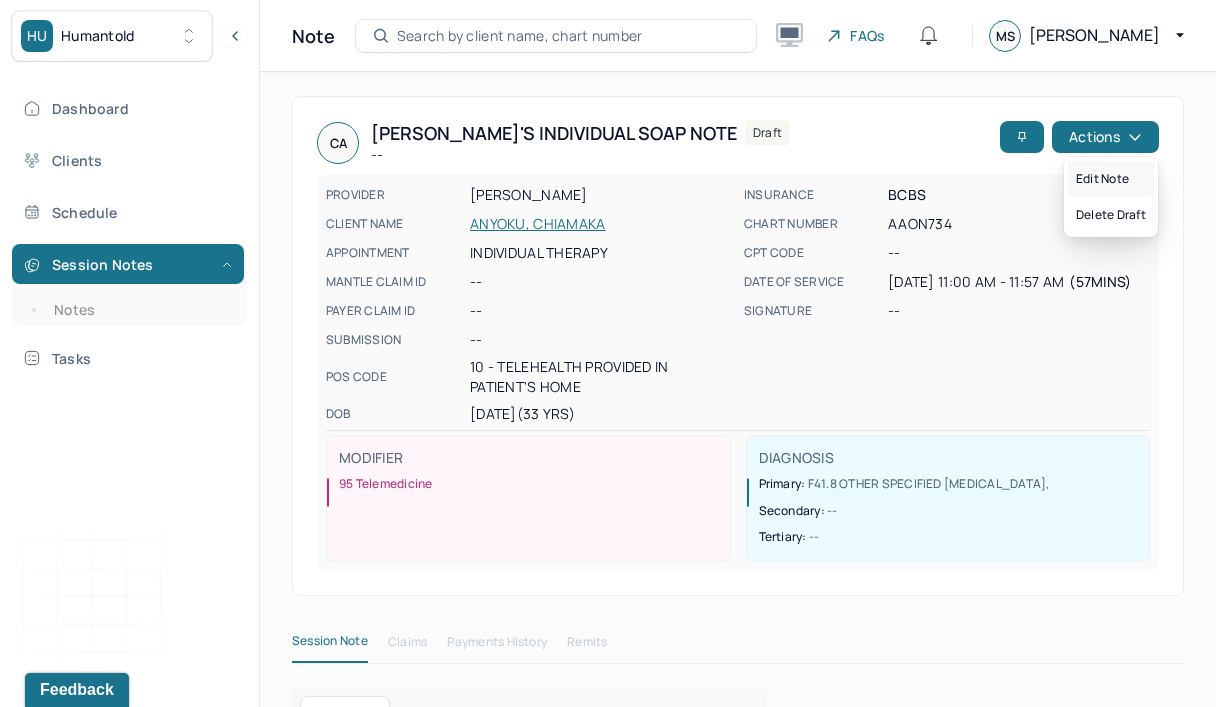 click on "Edit note" at bounding box center (1111, 179) 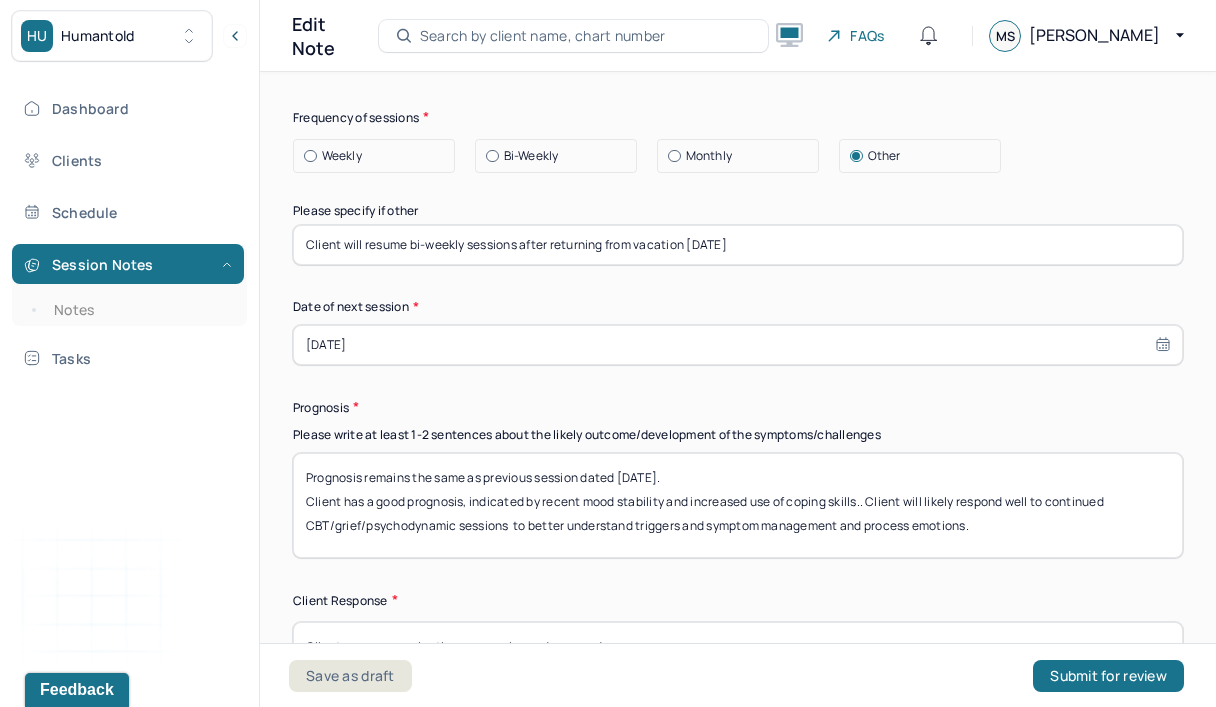 scroll, scrollTop: 3003, scrollLeft: 0, axis: vertical 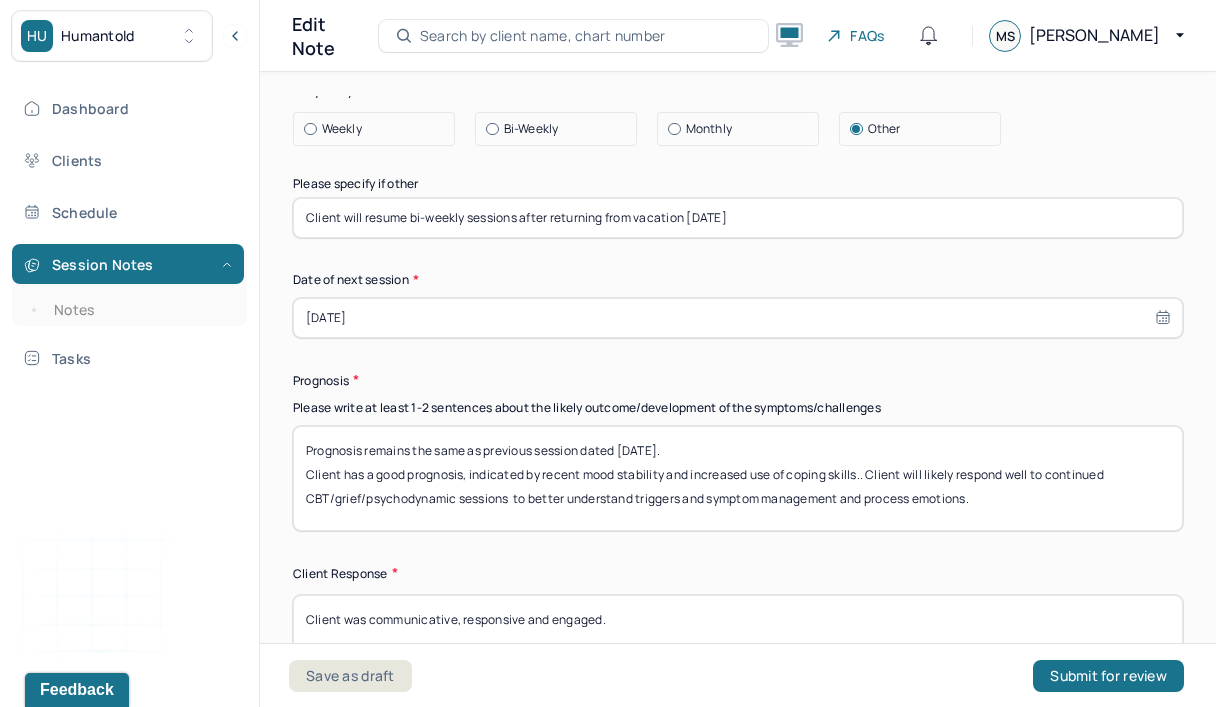 select on "7" 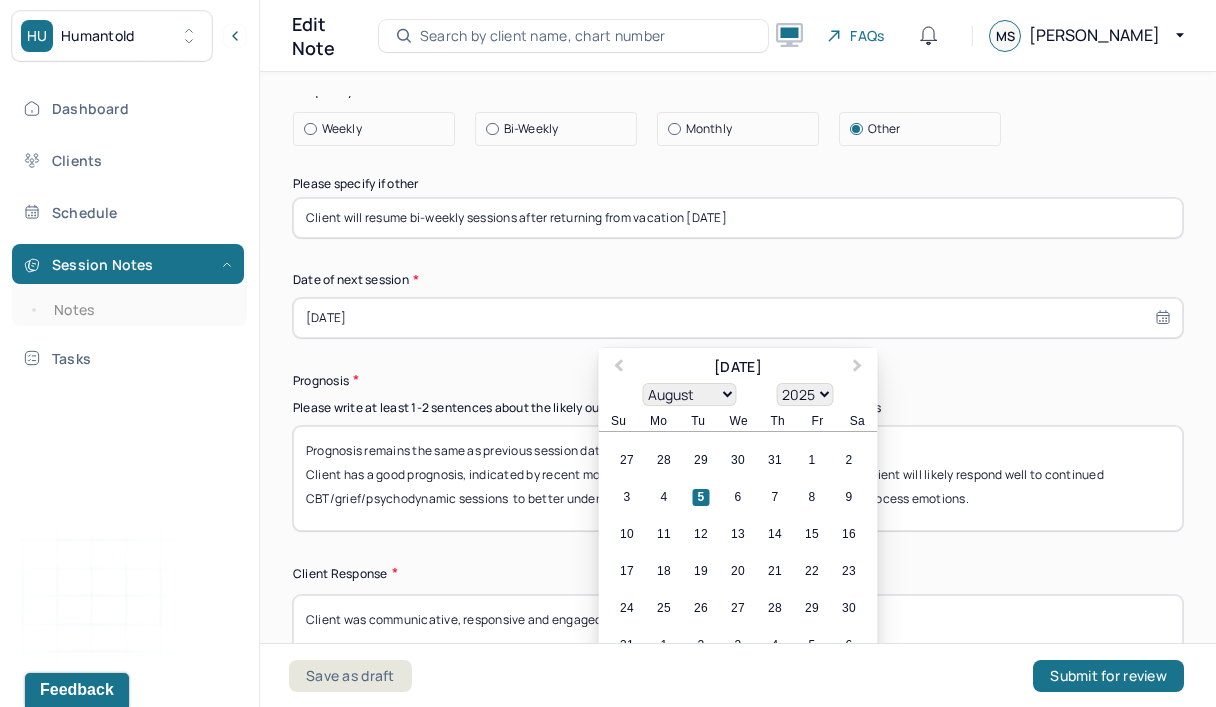 click on "[DATE]" at bounding box center (738, 318) 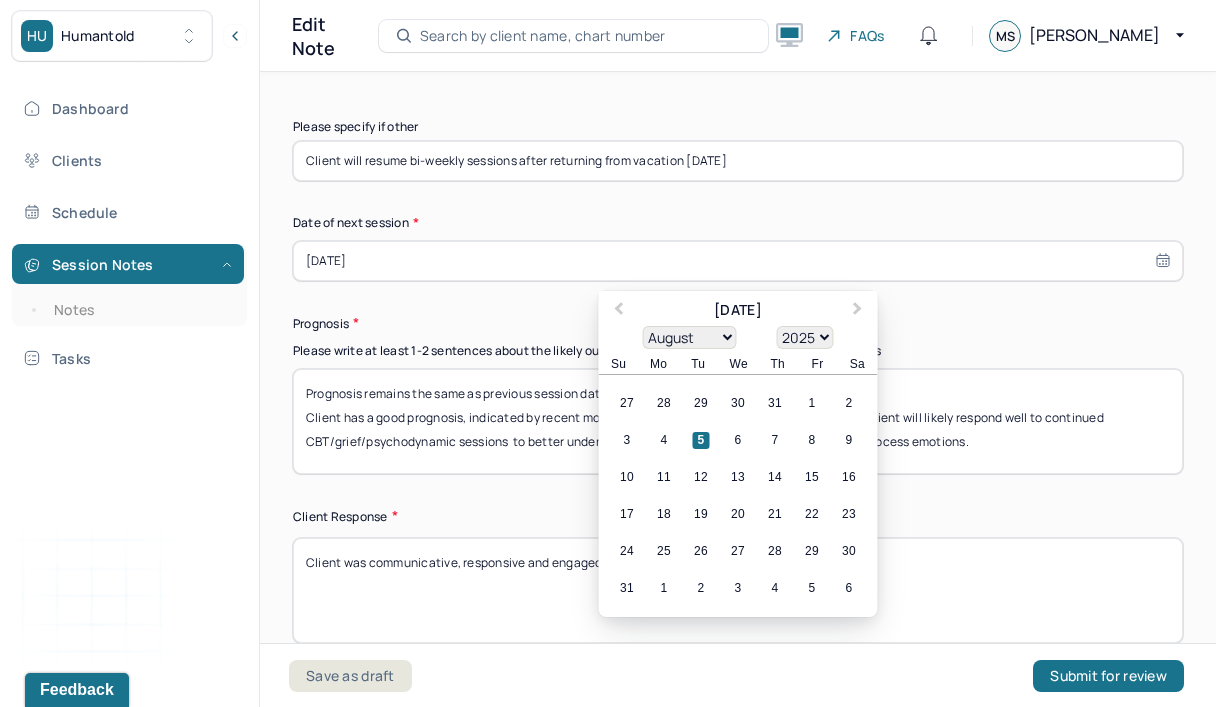 scroll, scrollTop: 3062, scrollLeft: 0, axis: vertical 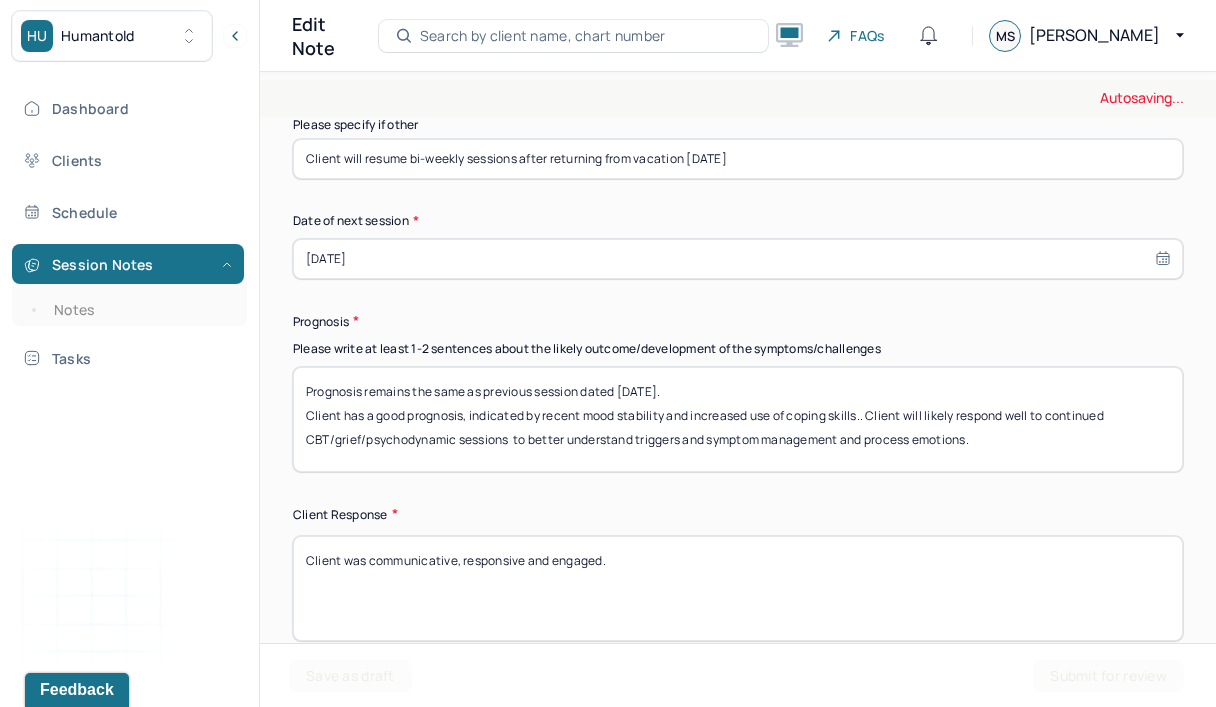 click on "Prognosis" at bounding box center [738, 321] 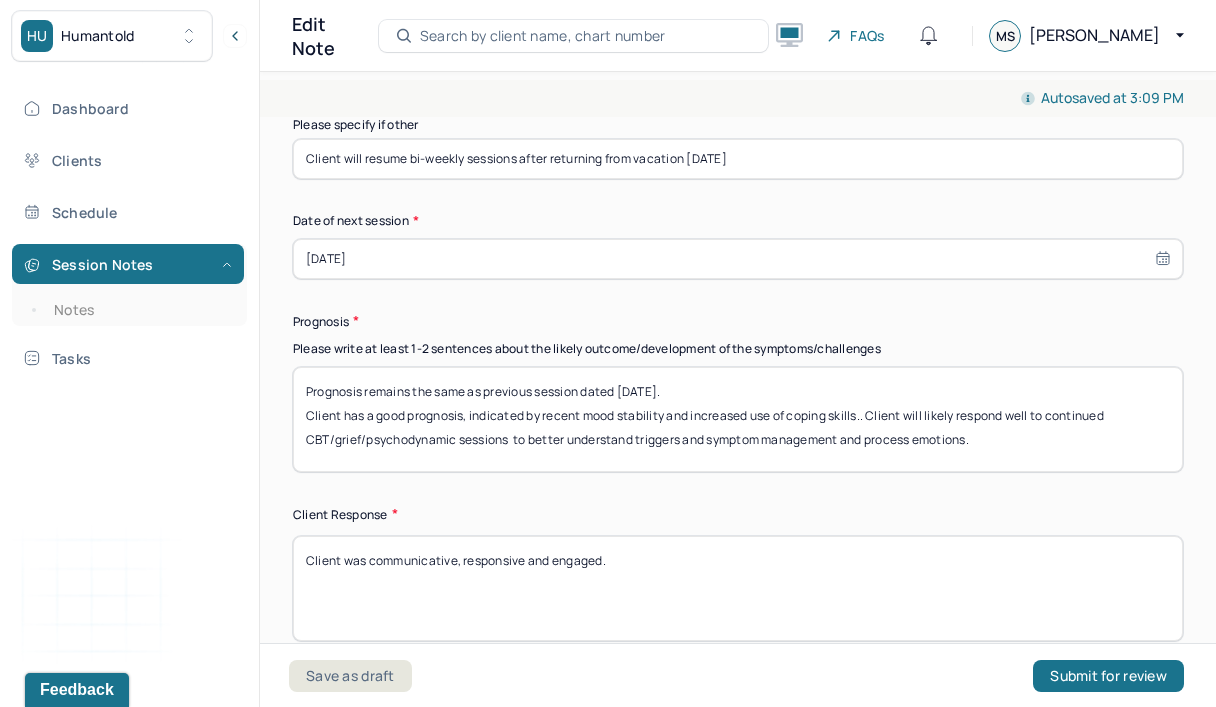 click on "Prognosis remains the same as previous session dated [DATE].
Client has a good prognosis, indicated by recent mood stability and increased use of coping skills.. Client will likely respond well to continued CBT/grief/psychodynamic sessions  to better understand triggers and symptom management and process emotions." at bounding box center [738, 419] 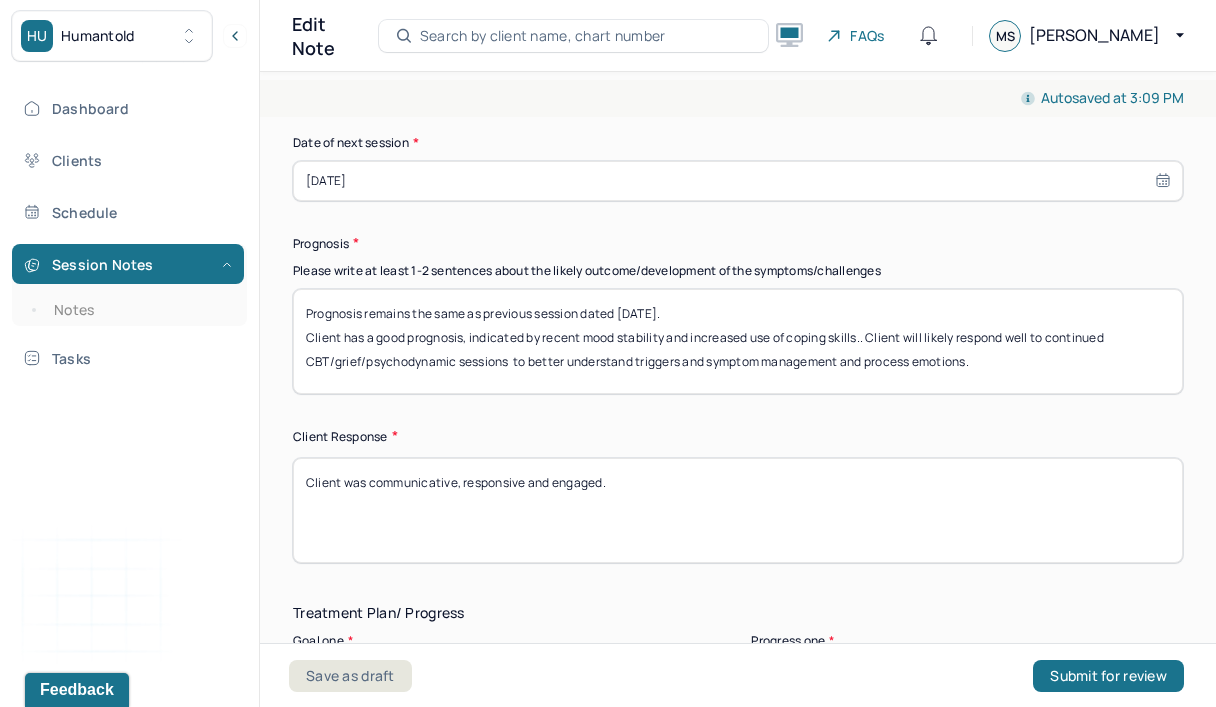 scroll, scrollTop: 3145, scrollLeft: 0, axis: vertical 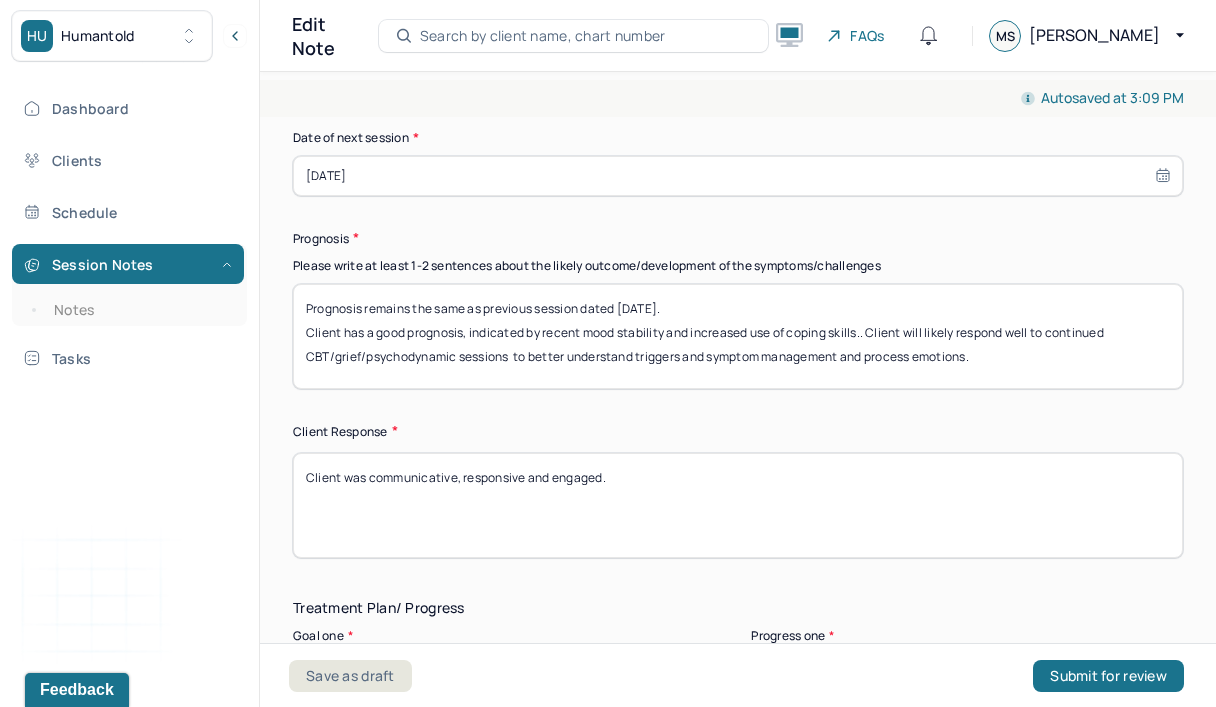 type on "Prognosis remains the same as previous session dated [DATE].
Client has a good prognosis, indicated by recent mood stability and increased use of coping skills.. Client will likely respond well to continued CBT/grief/psychodynamic sessions  to better understand triggers and symptom management and process emotions." 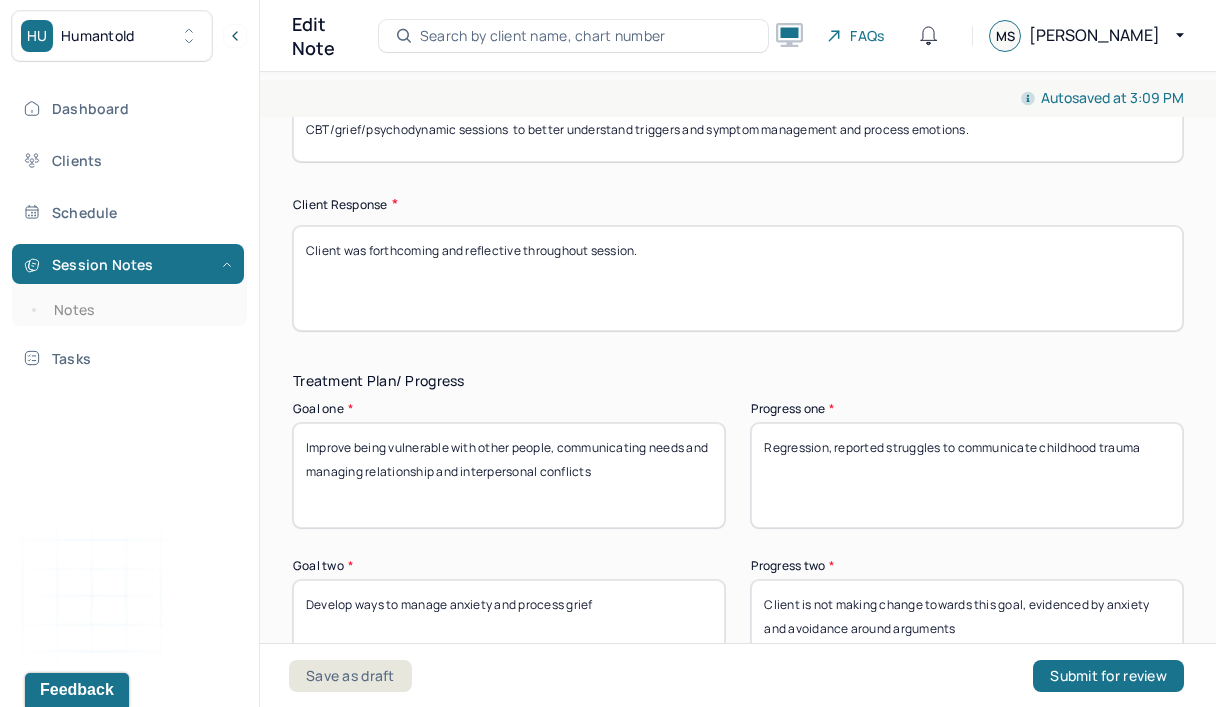 scroll, scrollTop: 3528, scrollLeft: 0, axis: vertical 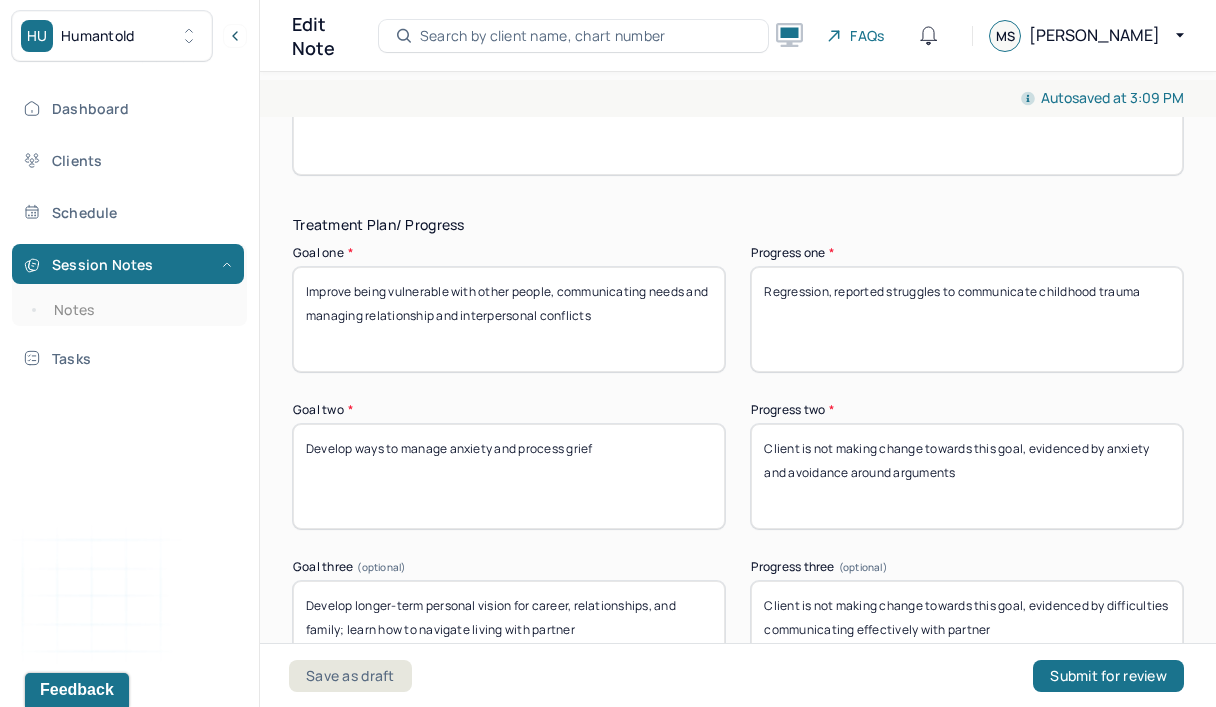 type on "Client was forthcoming and reflective throughout session." 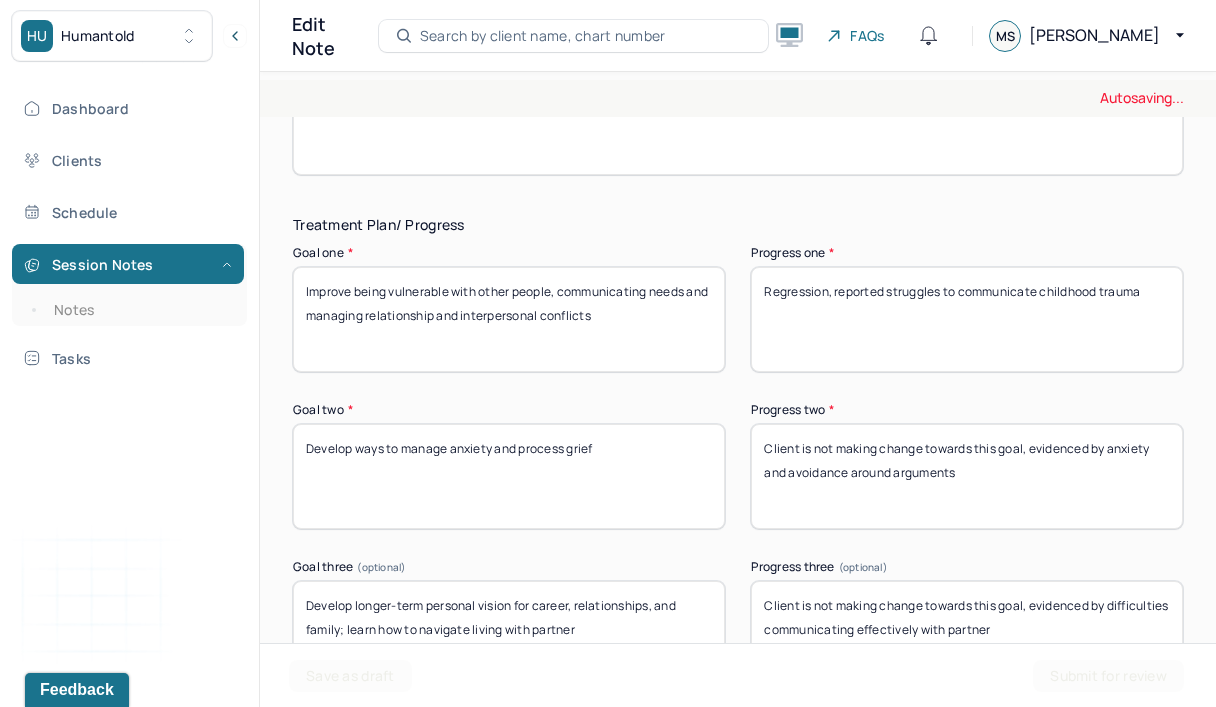 click on "Regression, reported struggles to communicate childhood trauma" at bounding box center [967, 319] 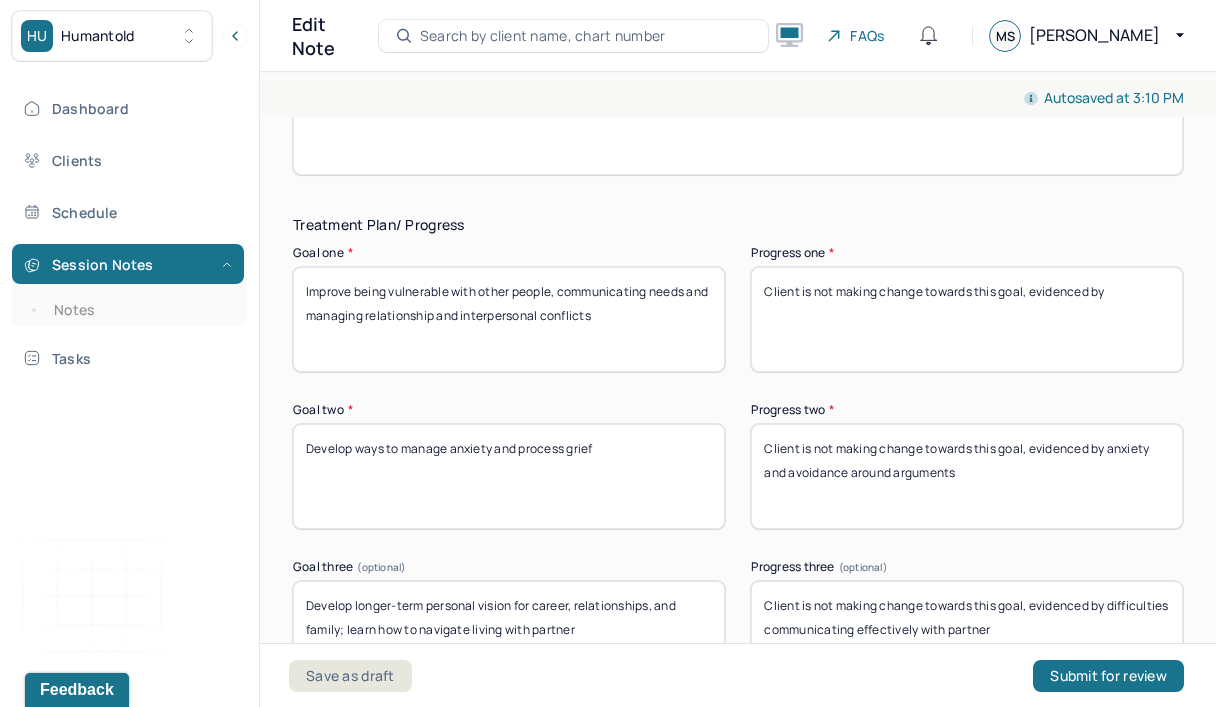 type on "Client is not making change towards this goal, evidenced by" 